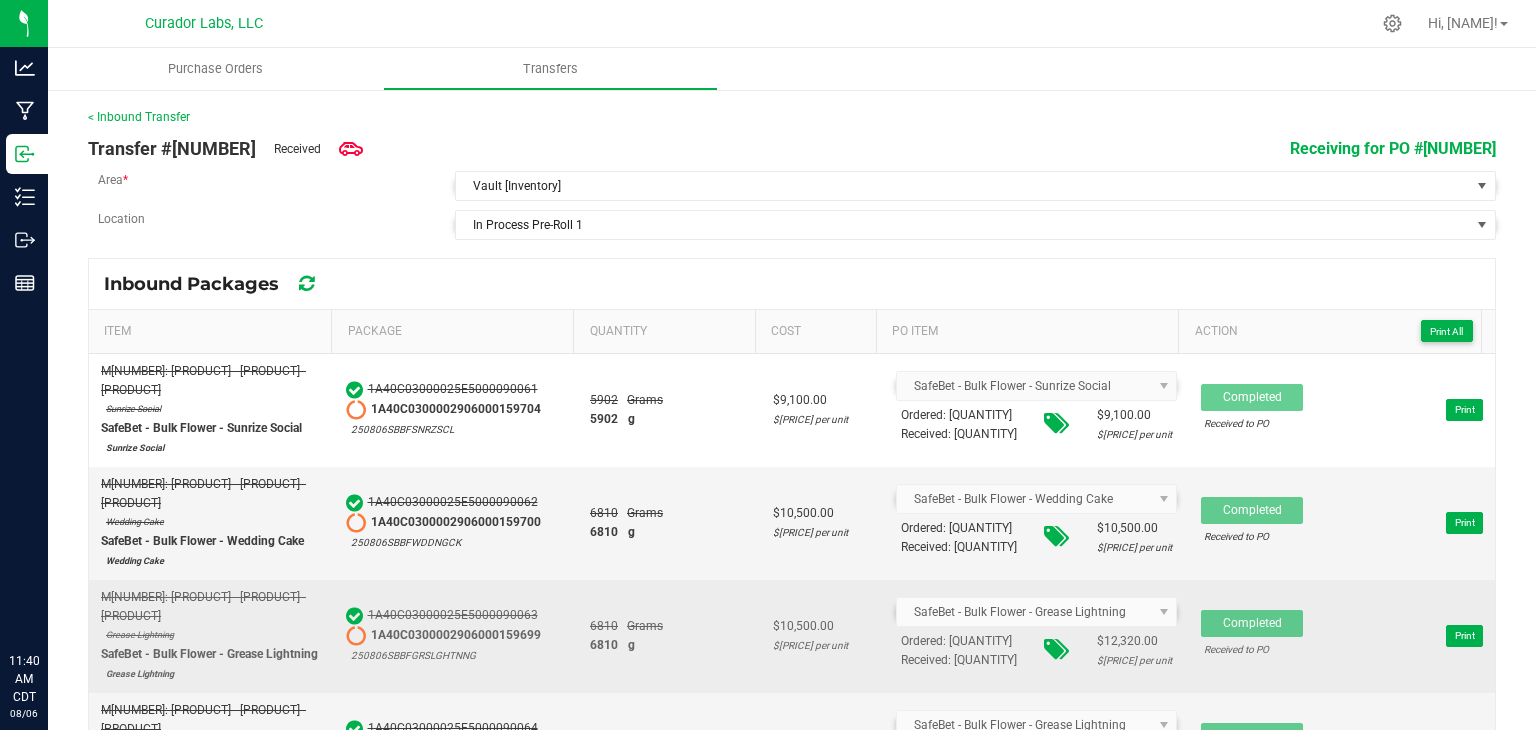 scroll, scrollTop: 0, scrollLeft: 0, axis: both 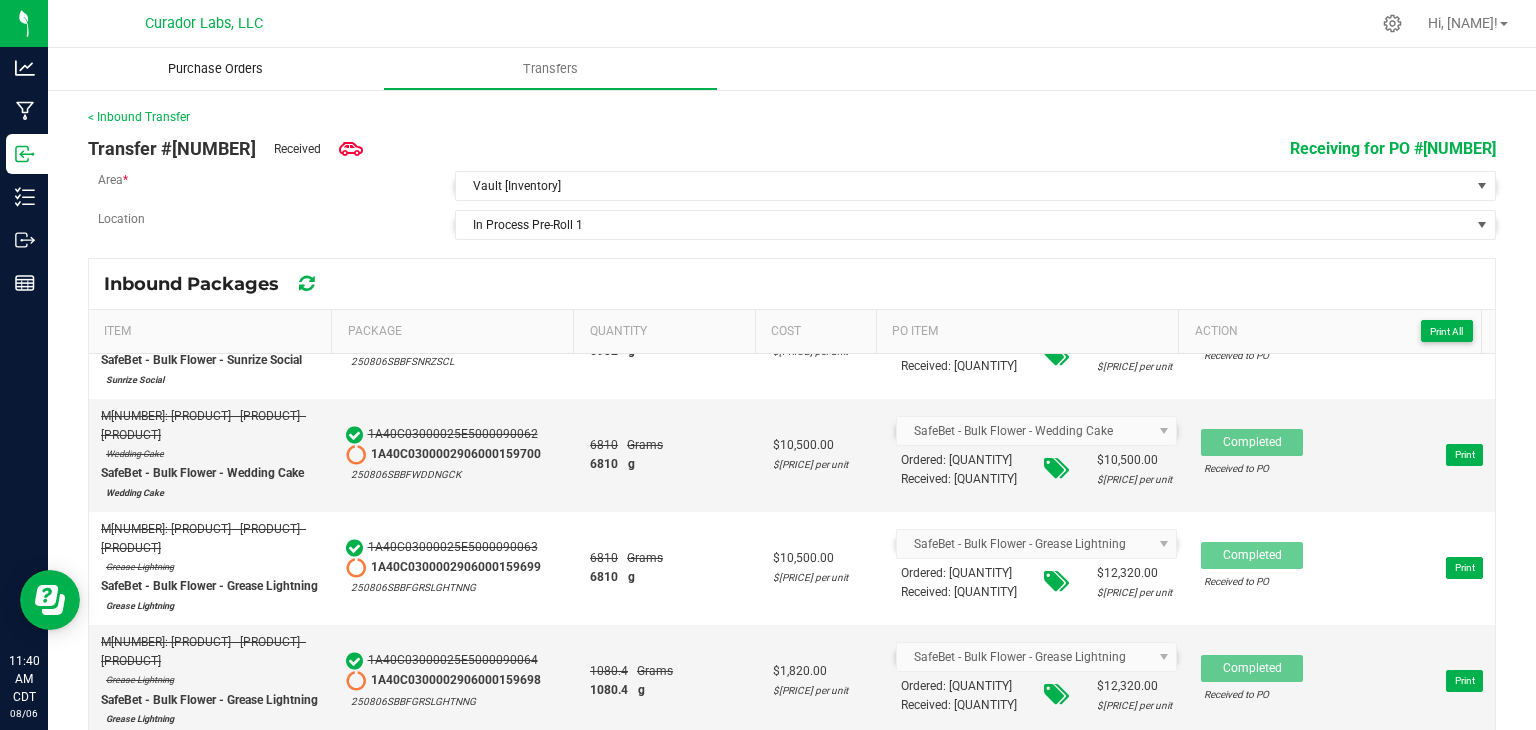 click on "Purchase Orders" at bounding box center (215, 69) 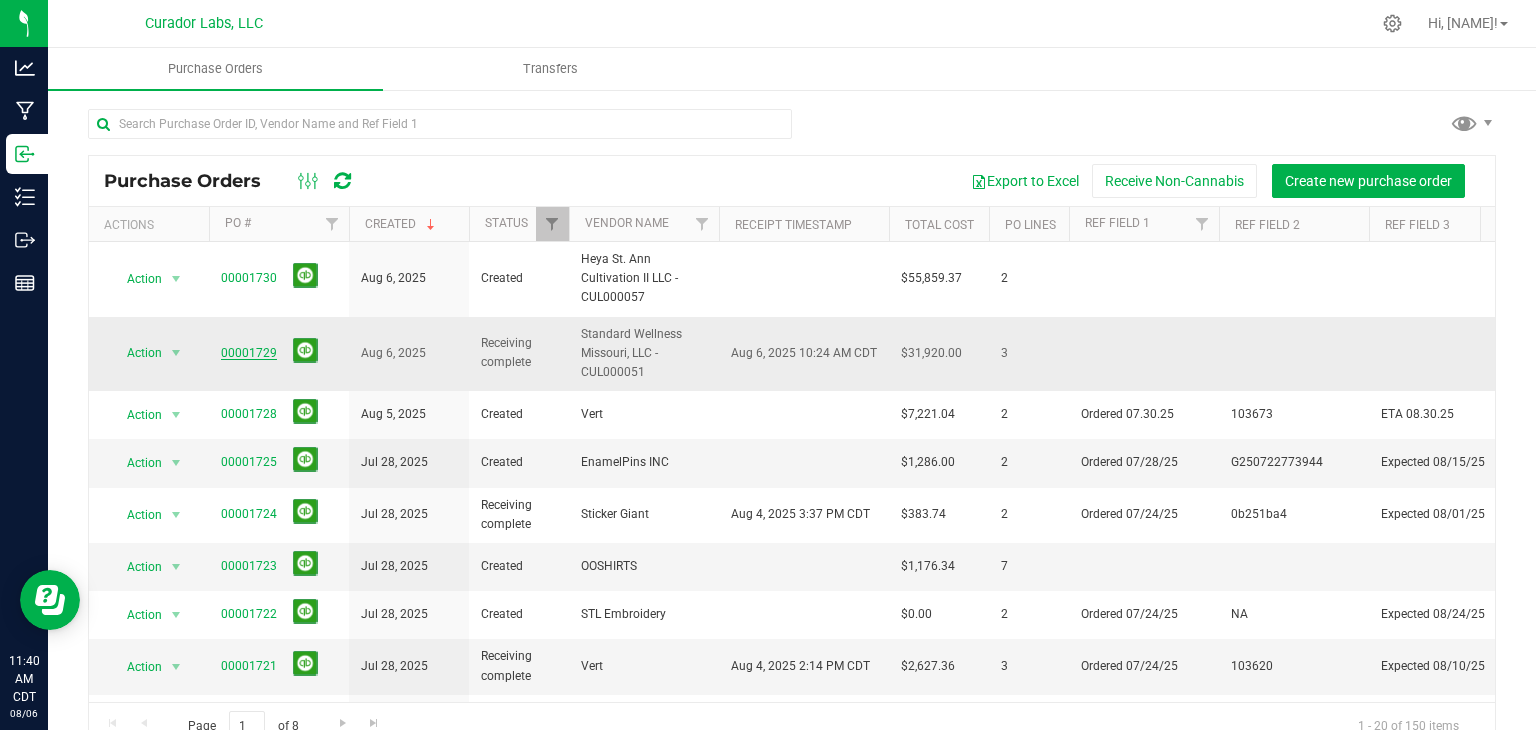 click on "00001729" at bounding box center [249, 353] 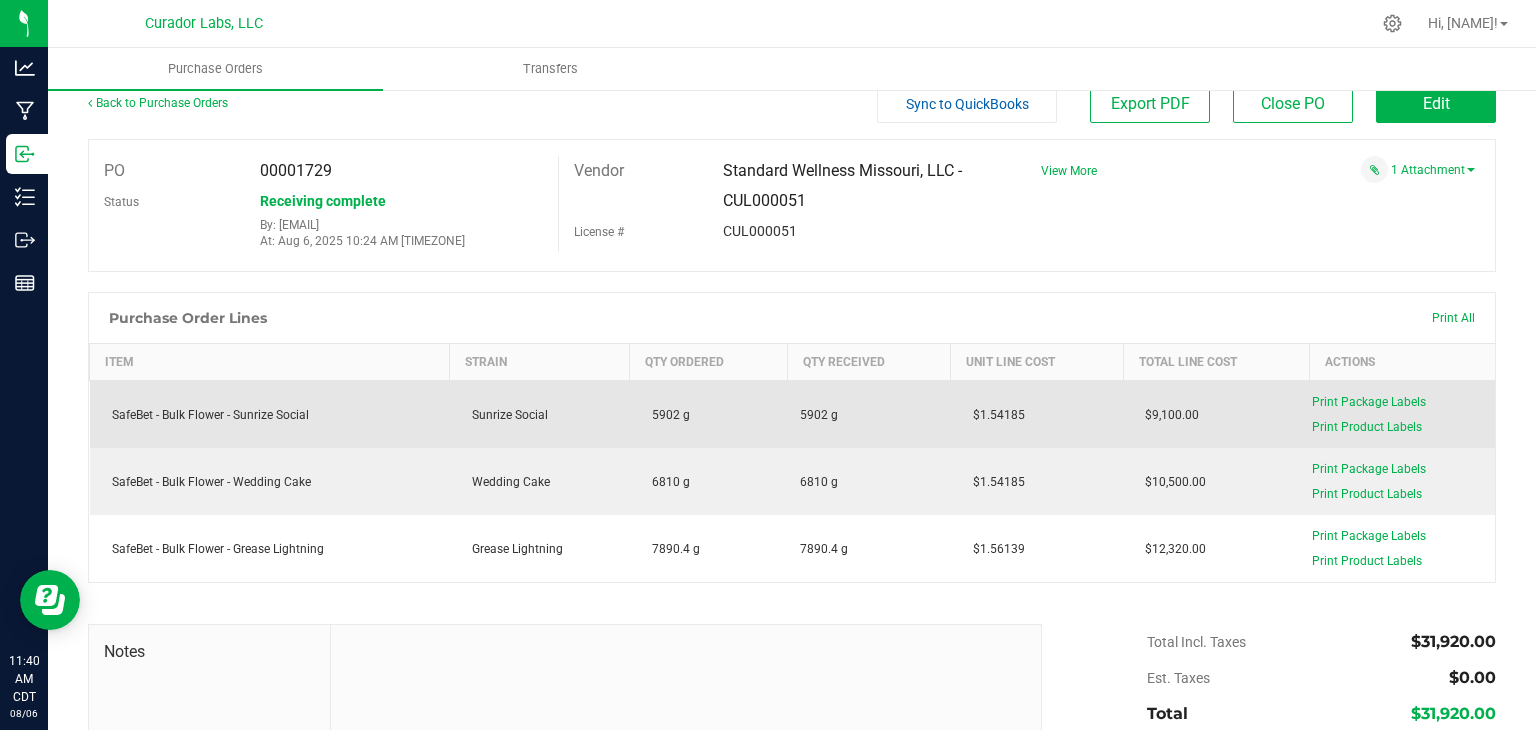 scroll, scrollTop: 20, scrollLeft: 0, axis: vertical 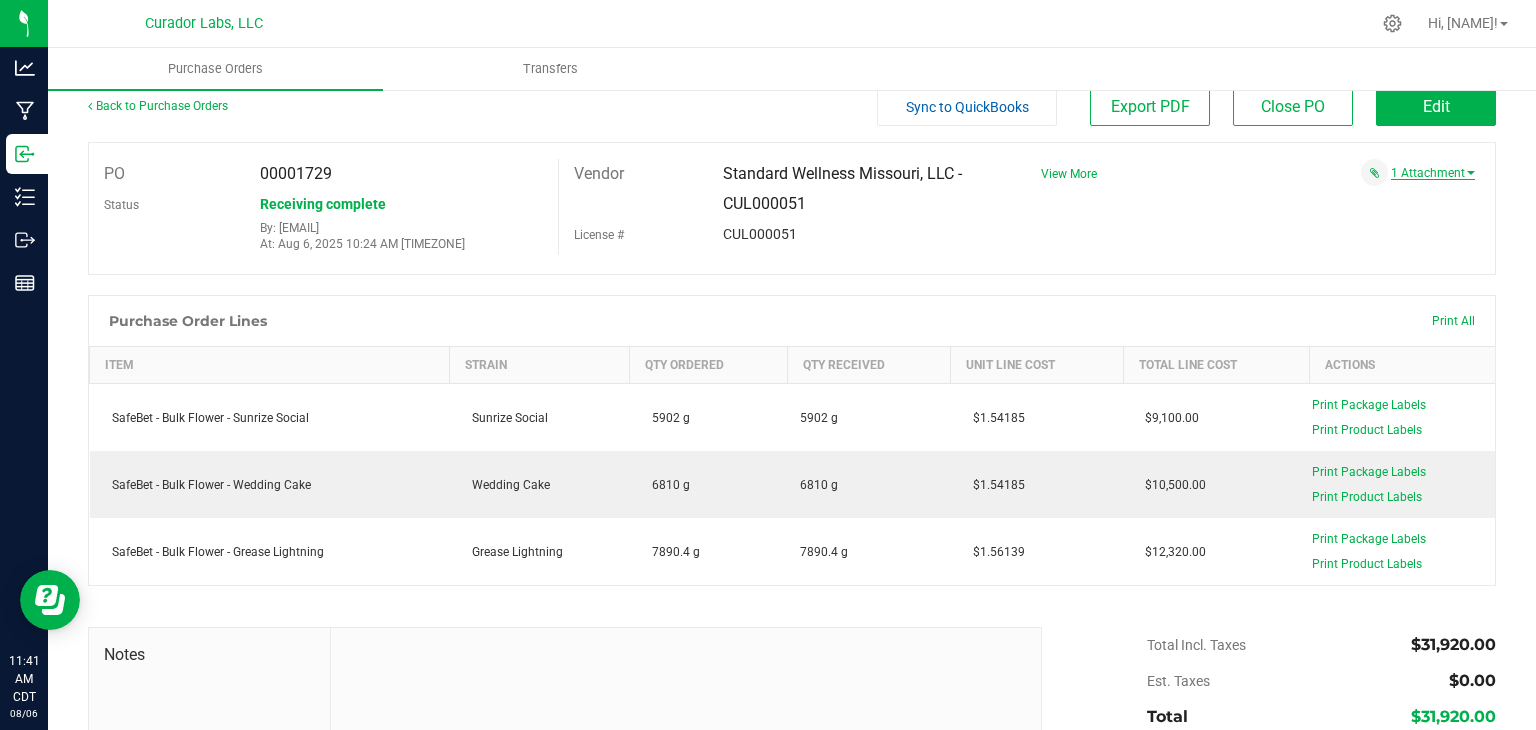 click on "1
Attachment" at bounding box center (1433, 173) 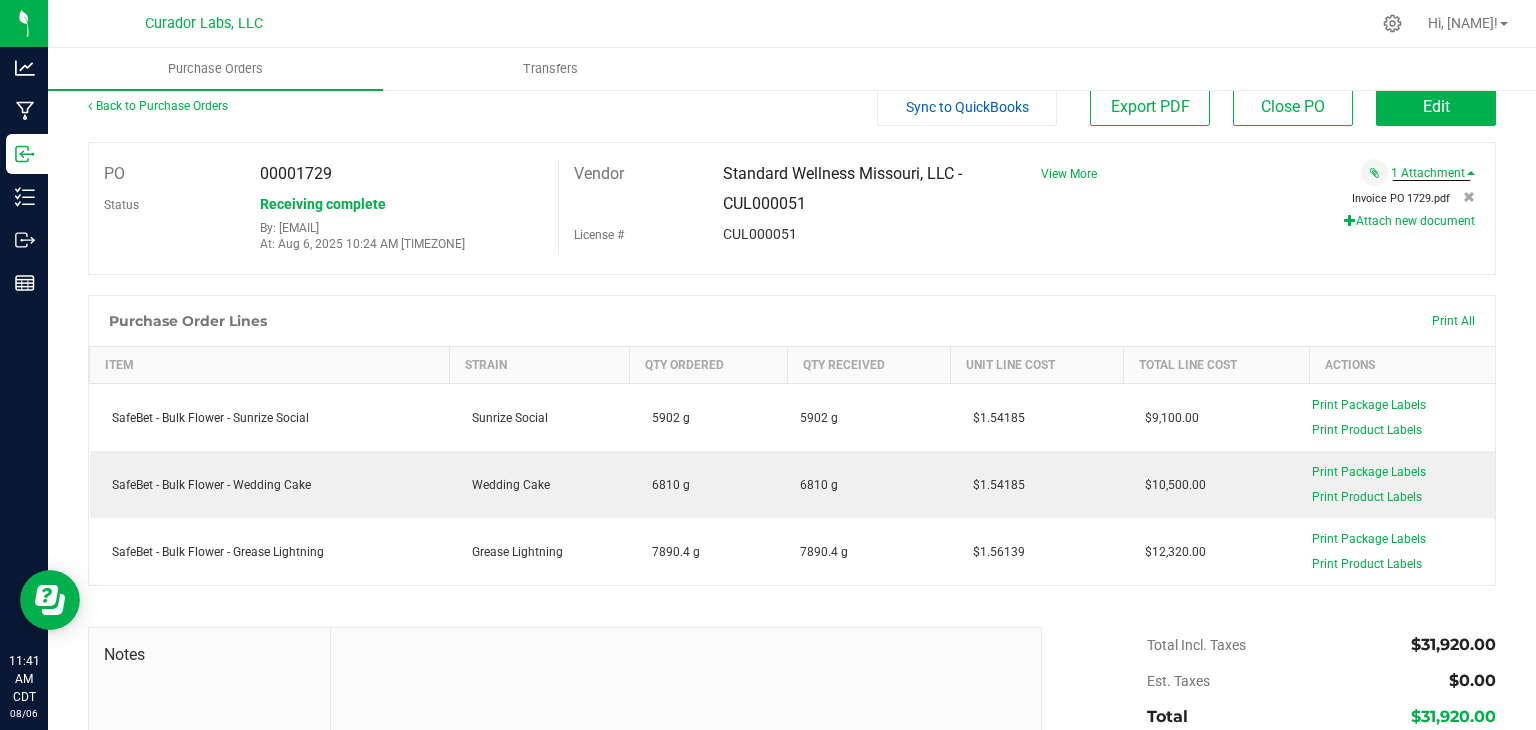 click on "Invoice PO 1729.pdf" at bounding box center (1401, 198) 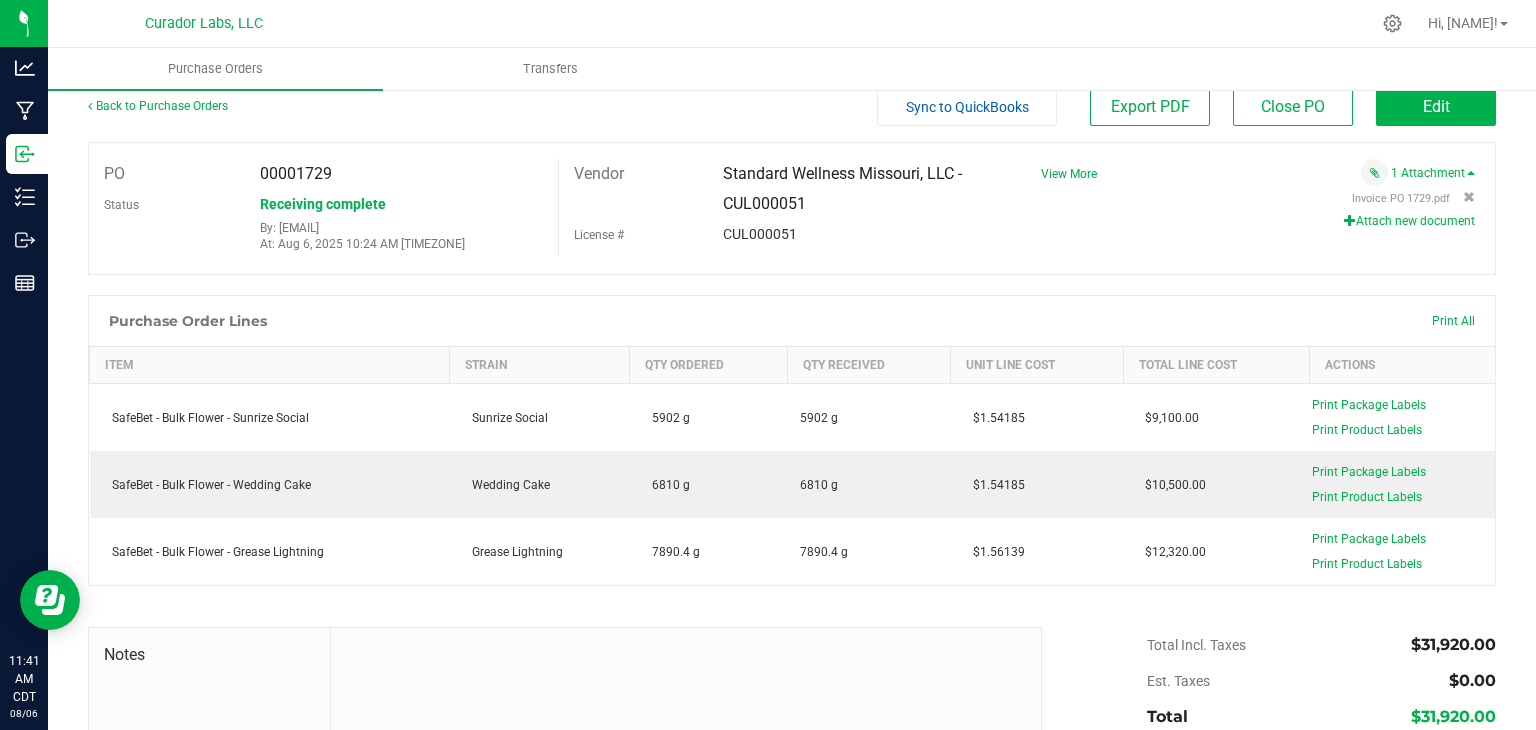 click on "Purchase Orders
Transfers" at bounding box center [816, 69] 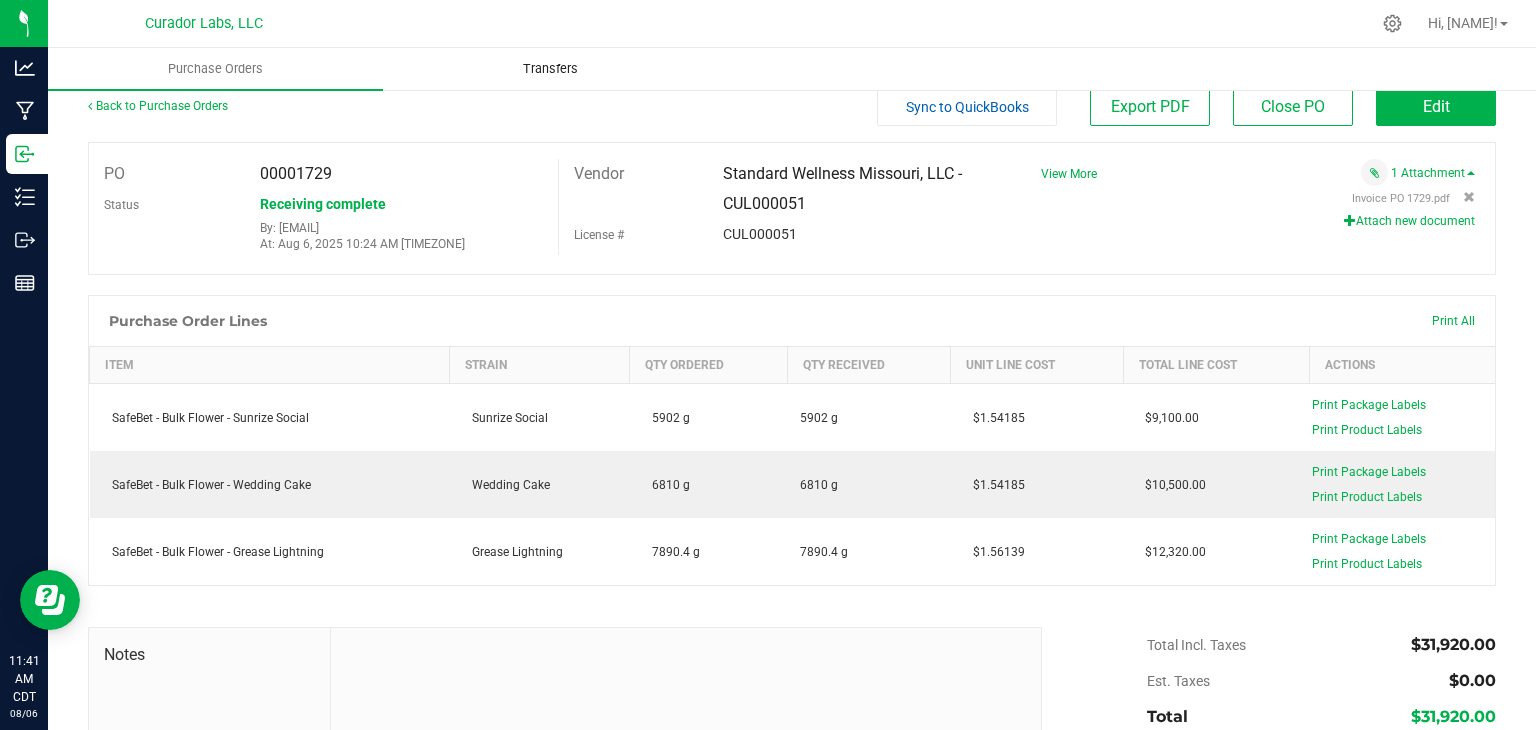 click on "Transfers" at bounding box center (550, 69) 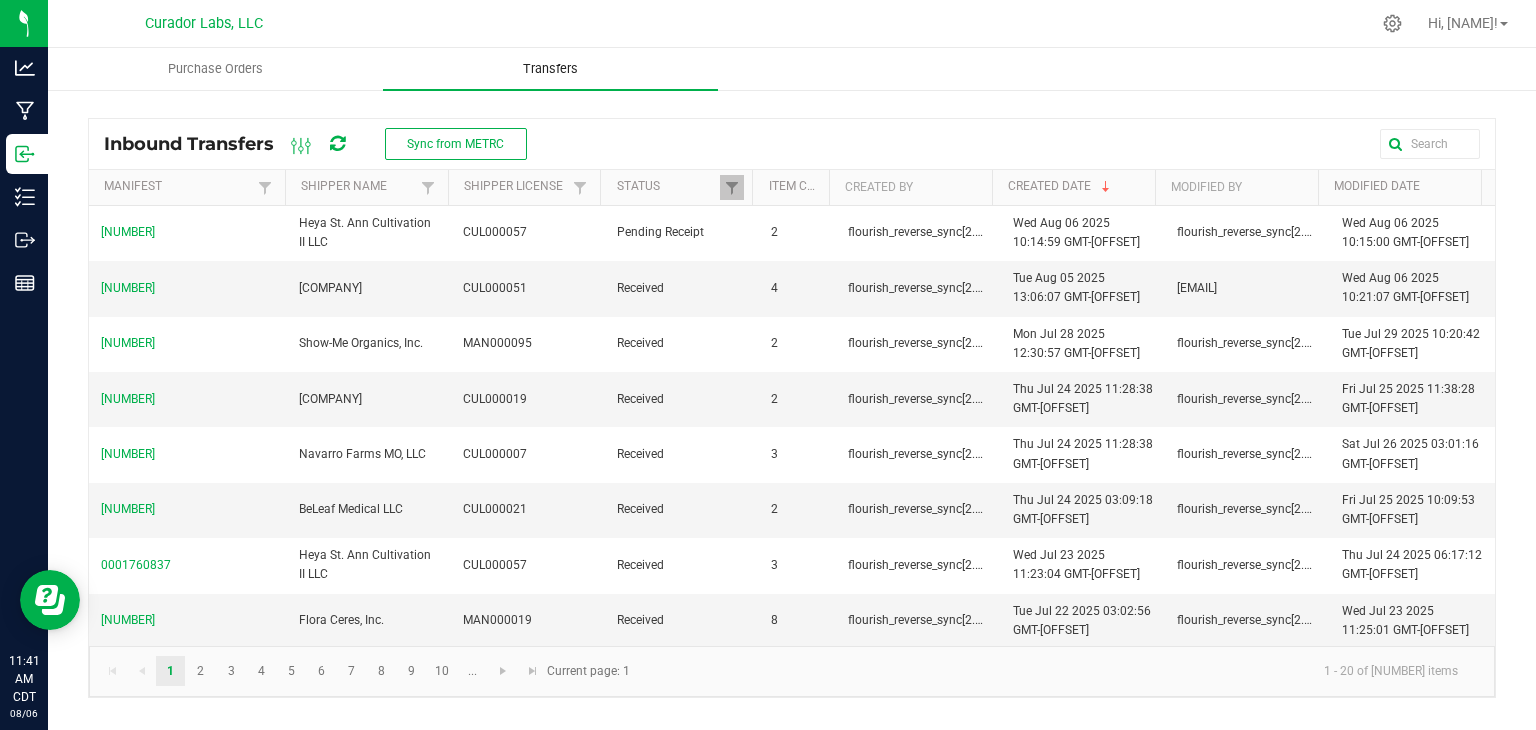 scroll, scrollTop: 0, scrollLeft: 0, axis: both 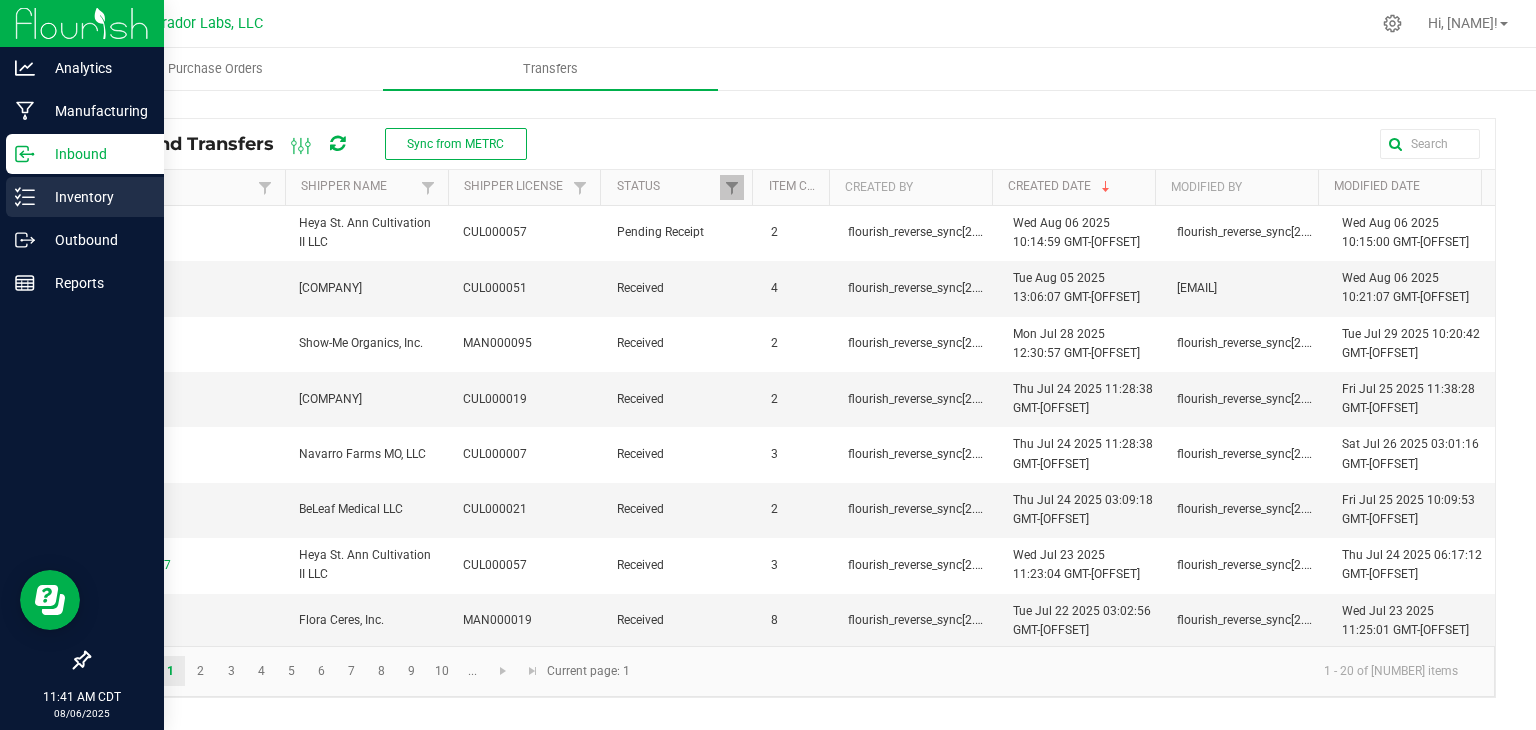 click 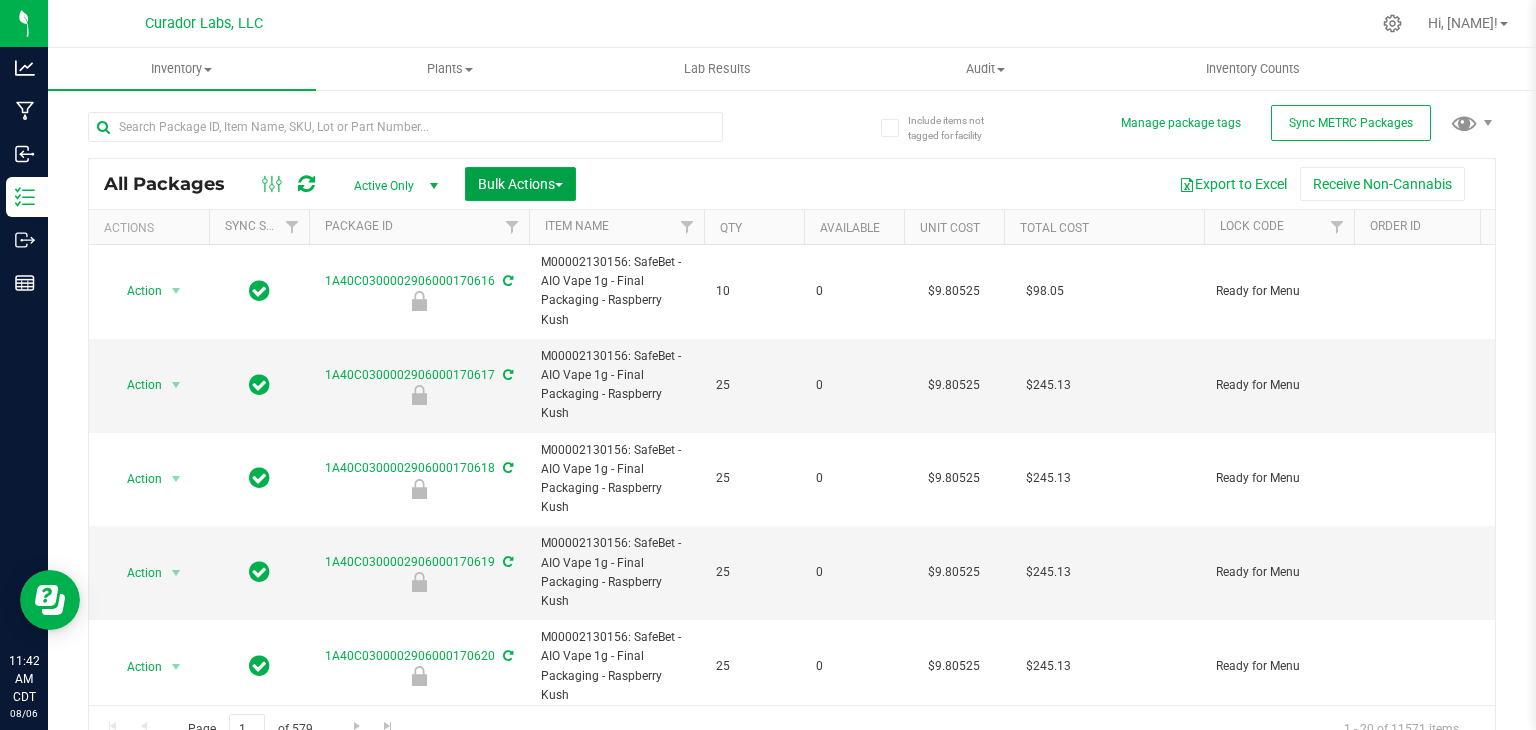 click on "Bulk Actions" at bounding box center (520, 184) 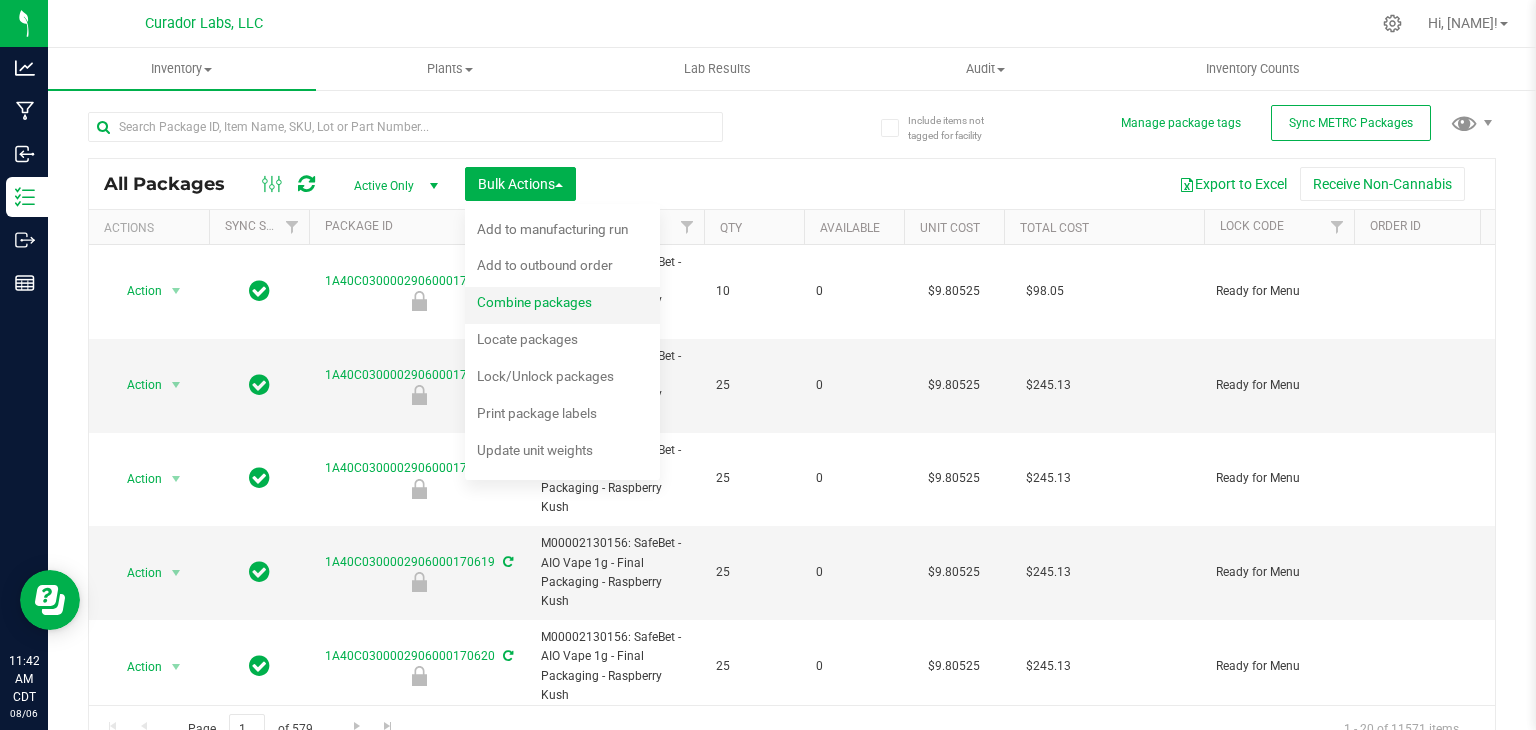 click on "Combine packages" at bounding box center (534, 302) 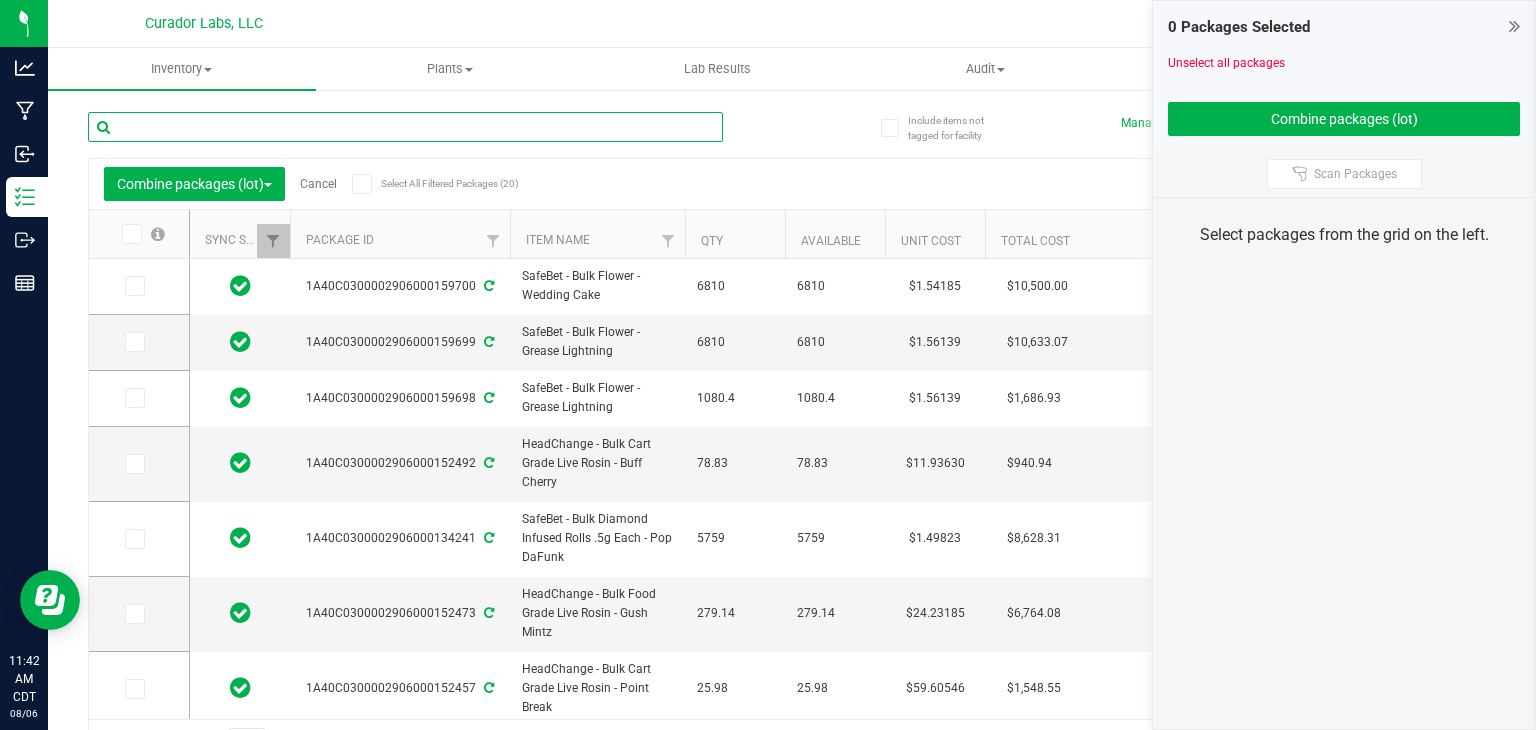 click at bounding box center (405, 127) 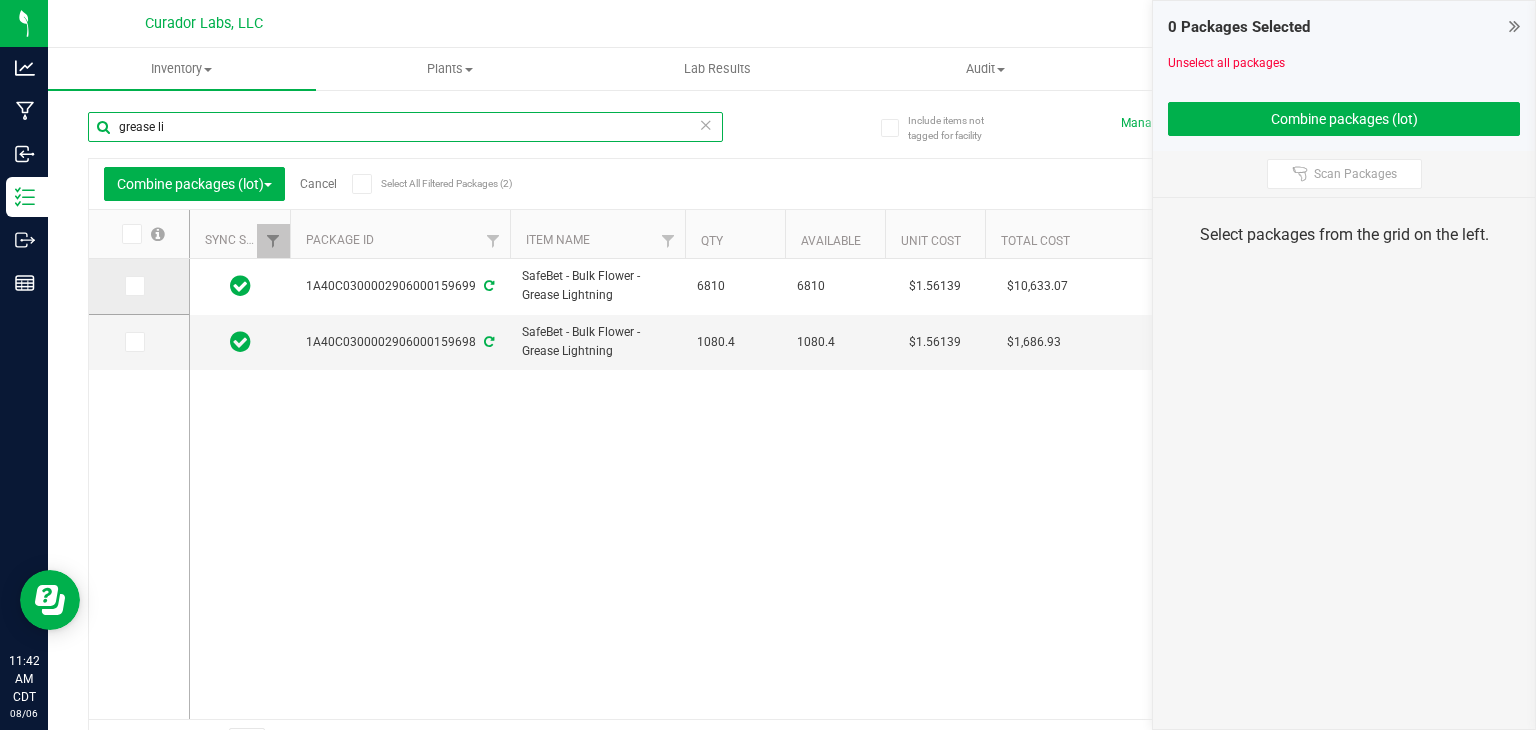 type on "grease li" 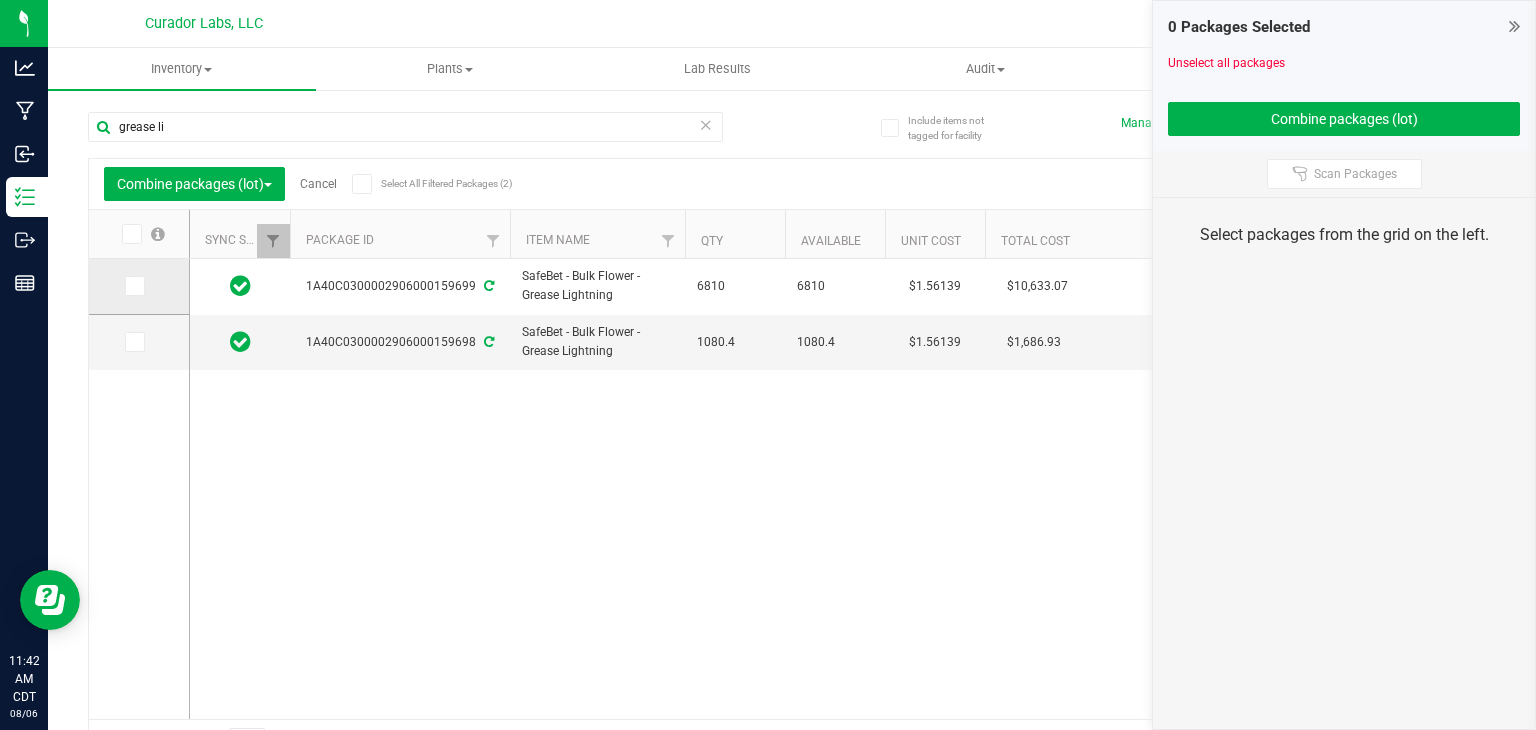 click at bounding box center (135, 286) 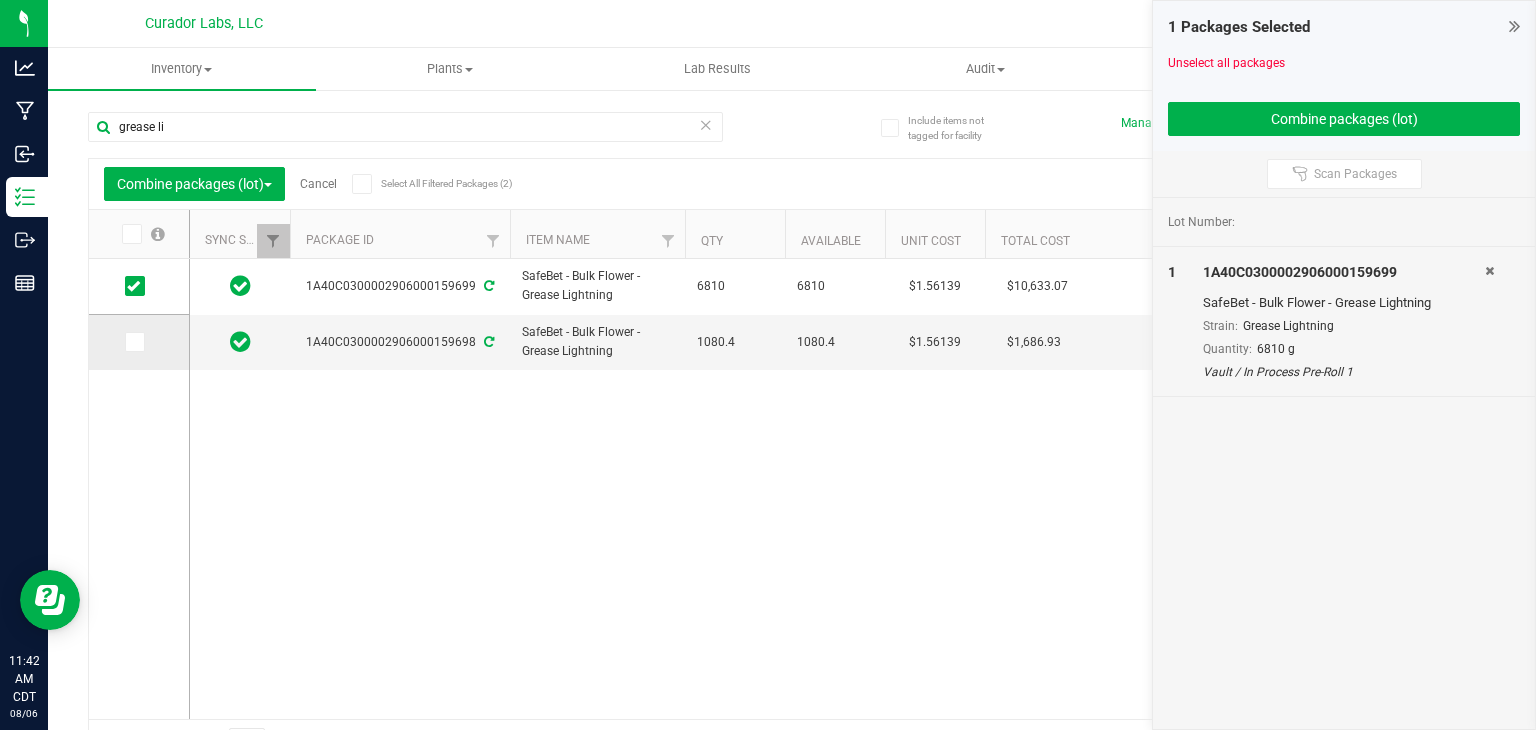click at bounding box center [133, 342] 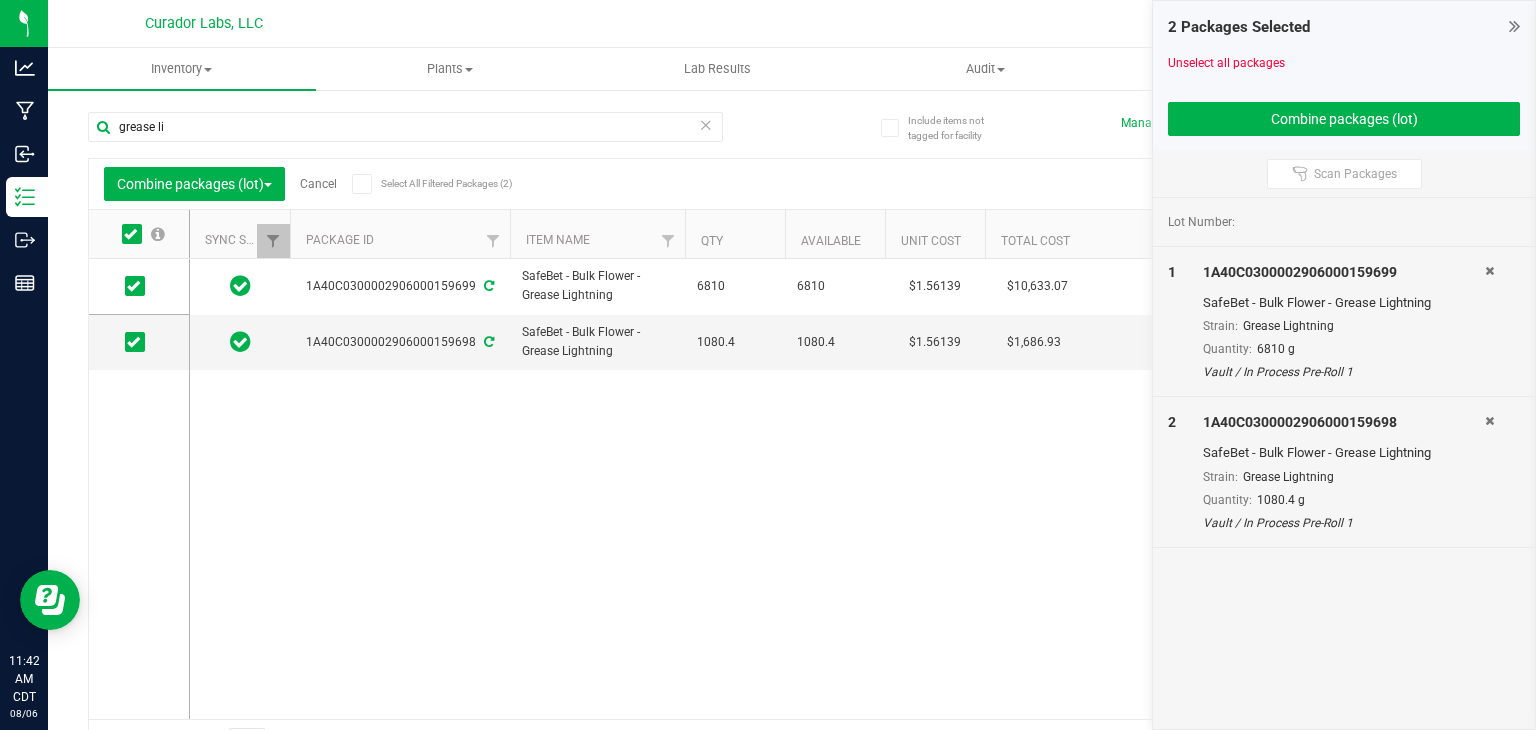 click on "2 Packages Selected   Unselect all packages   Combine packages (lot)" at bounding box center (1344, 76) 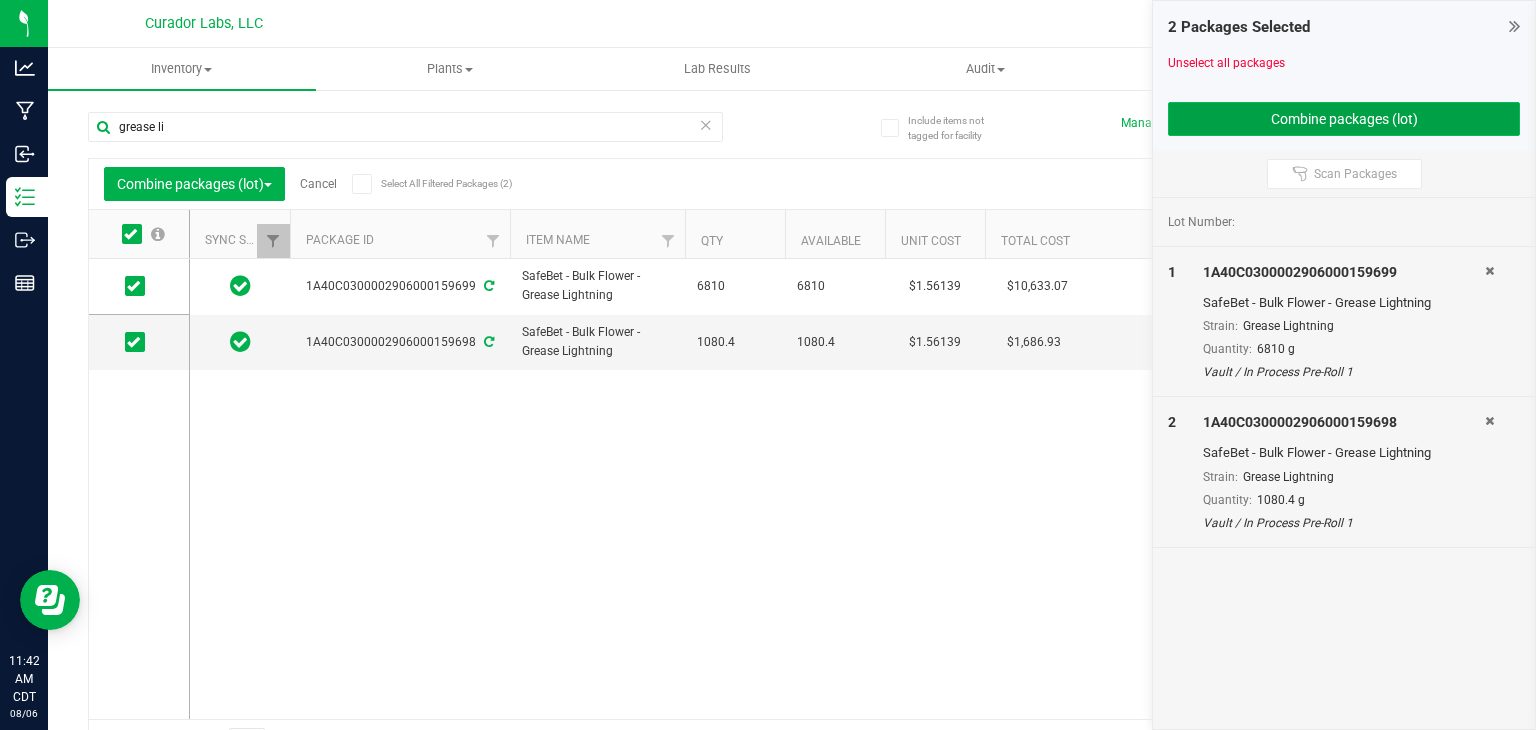 click on "Combine packages (lot)" at bounding box center [1344, 119] 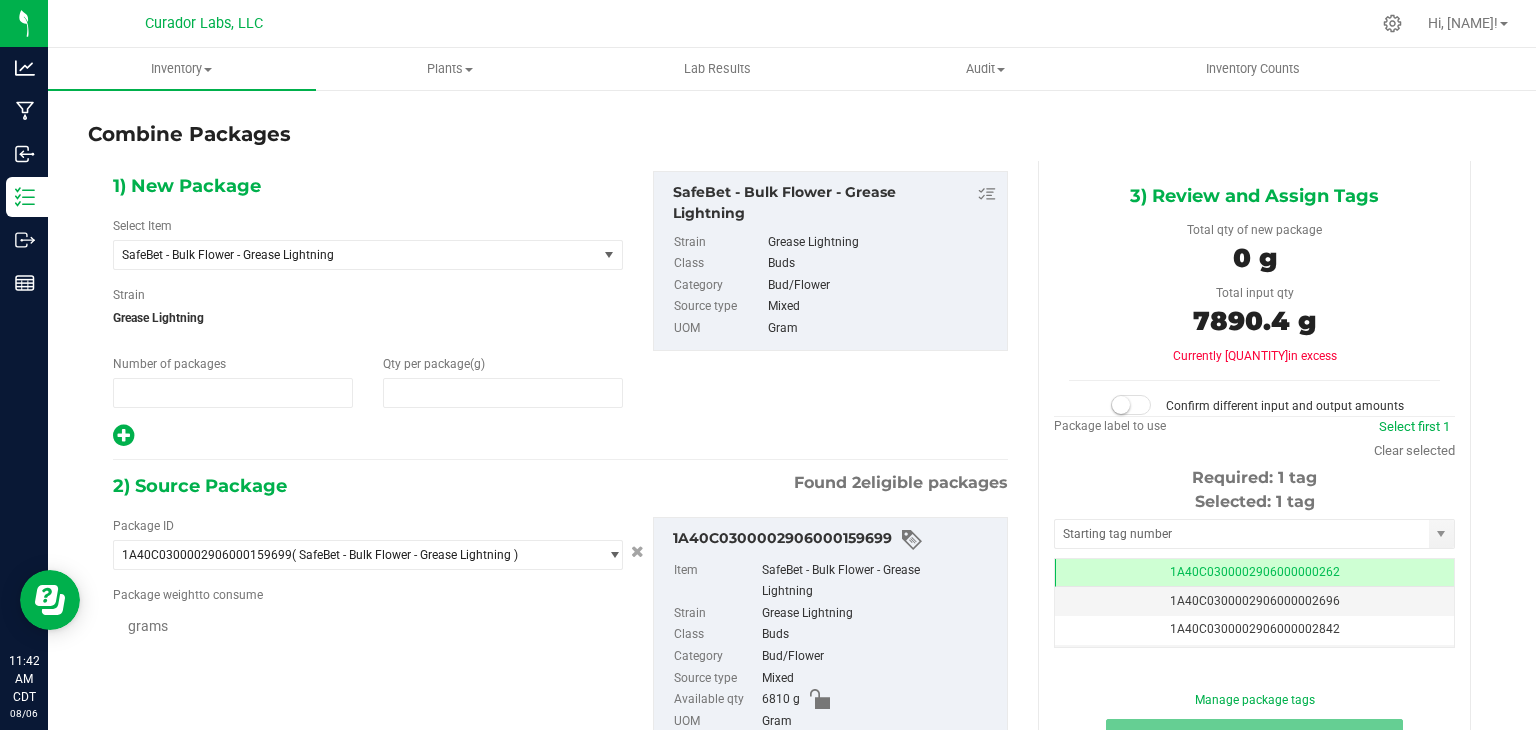 type on "1" 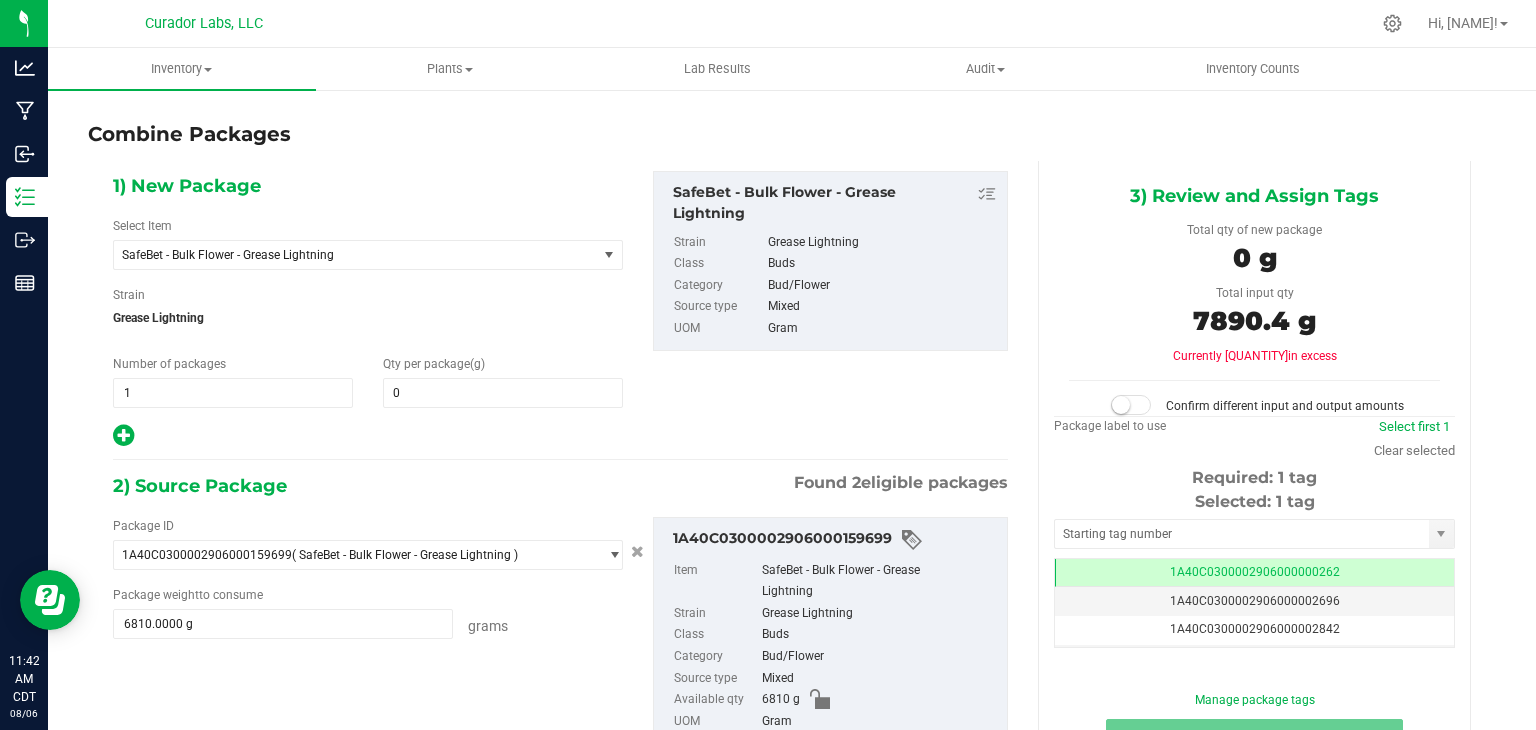 scroll, scrollTop: 0, scrollLeft: 0, axis: both 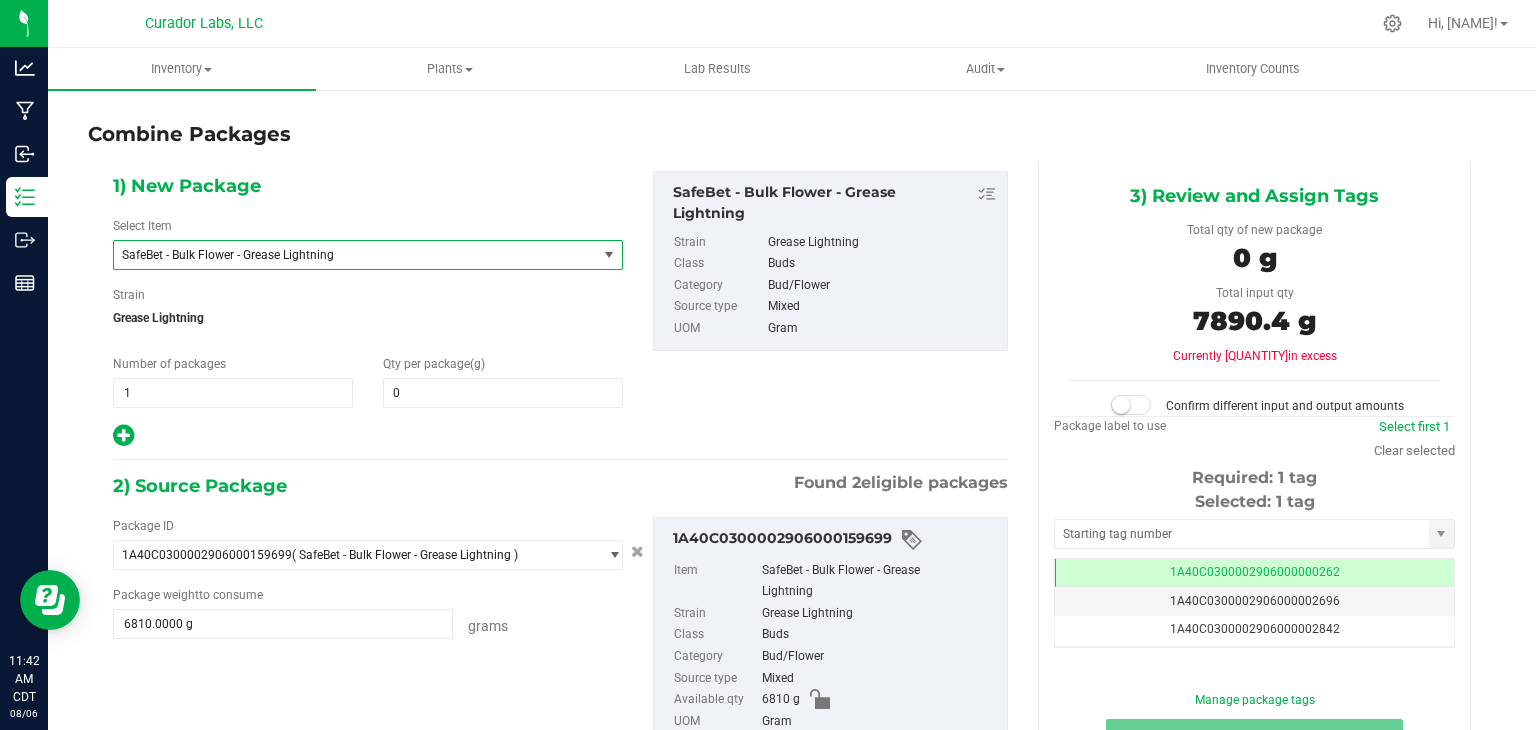 click on "SafeBet - Bulk Flower - Grease Lightning" at bounding box center [346, 255] 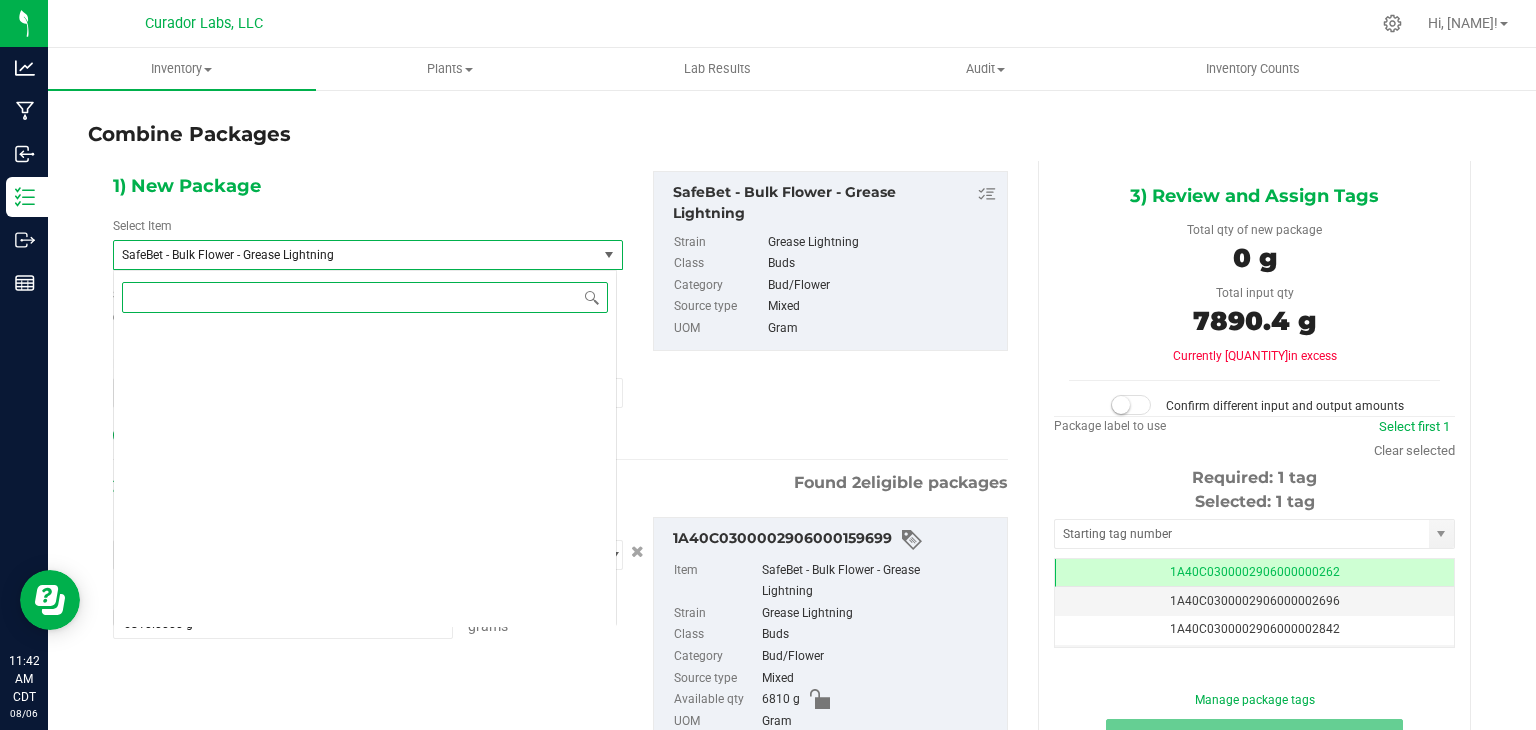 scroll, scrollTop: 157640, scrollLeft: 0, axis: vertical 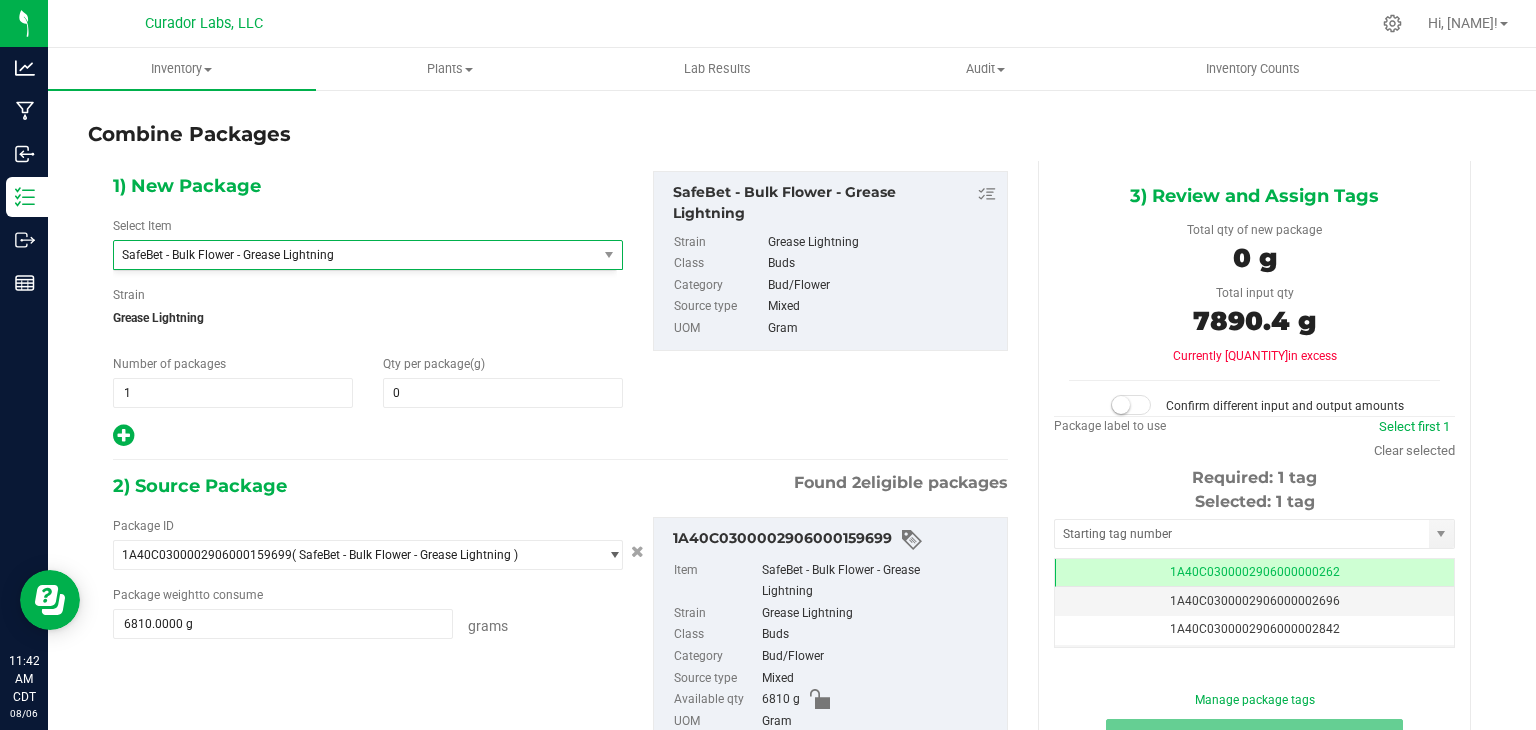 click on "1) New Package
Select Item
SafeBet - Bulk Flower - Grease Lightning
SafeBet - Bulk Flower - Fruit Cake SafeBet - Bulk Flower - Fudge Truffles SafeBet - Bulk Flower - Garanimals SafeBet - Bulk Flower - Gary Poppins SafeBet - Bulk Flower - Gateway Gas SafeBet - Bulk Flower - Gondola Wish SafeBet - Bulk Flower - Goofiez SafeBet - Bulk Flower - Government Oasis SafeBet - Bulk Flower - Governmint Oasis SafeBet - Bulk Flower - Grape Grease SafeBet - Bulk Flower - Grapefruit Durban SafeBet - Bulk Flower - Grease Lightning SafeBet - Bulk Flower - Grease Monkey SafeBet - Bulk Flower - Grimm Glue SafeBet - Bulk Flower - Grimreefah SafeBet - Bulk Flower - Gruntz" at bounding box center [560, 310] 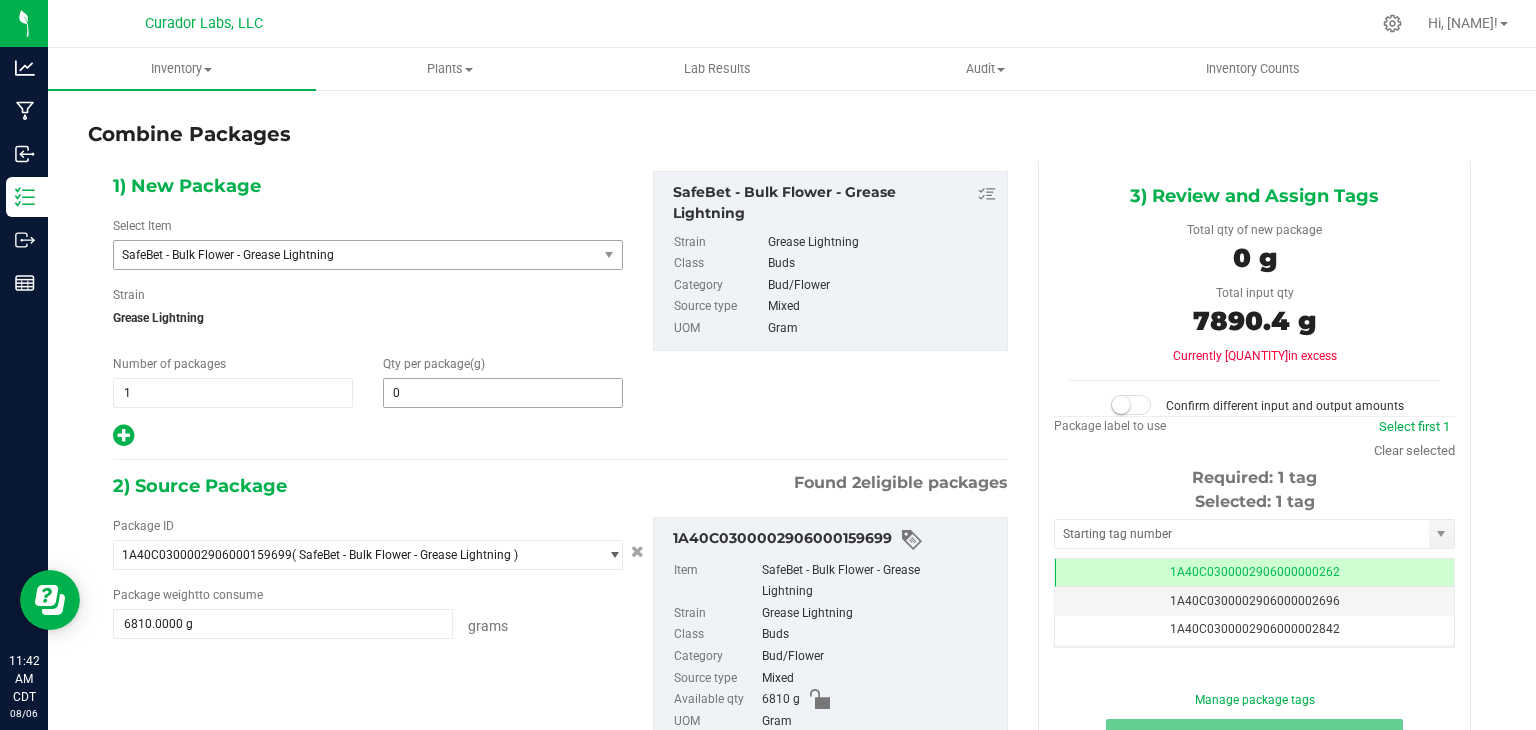 type 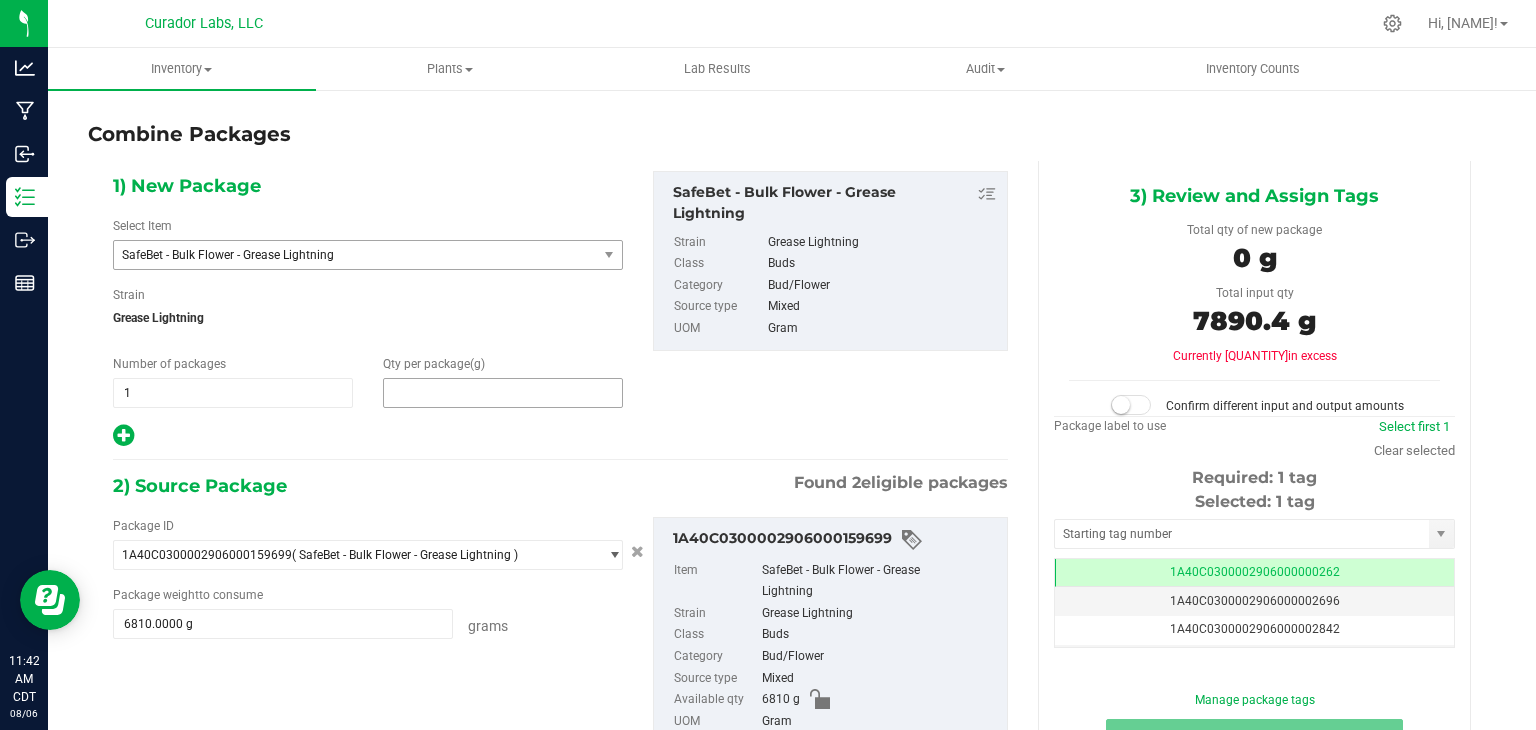 click at bounding box center (503, 393) 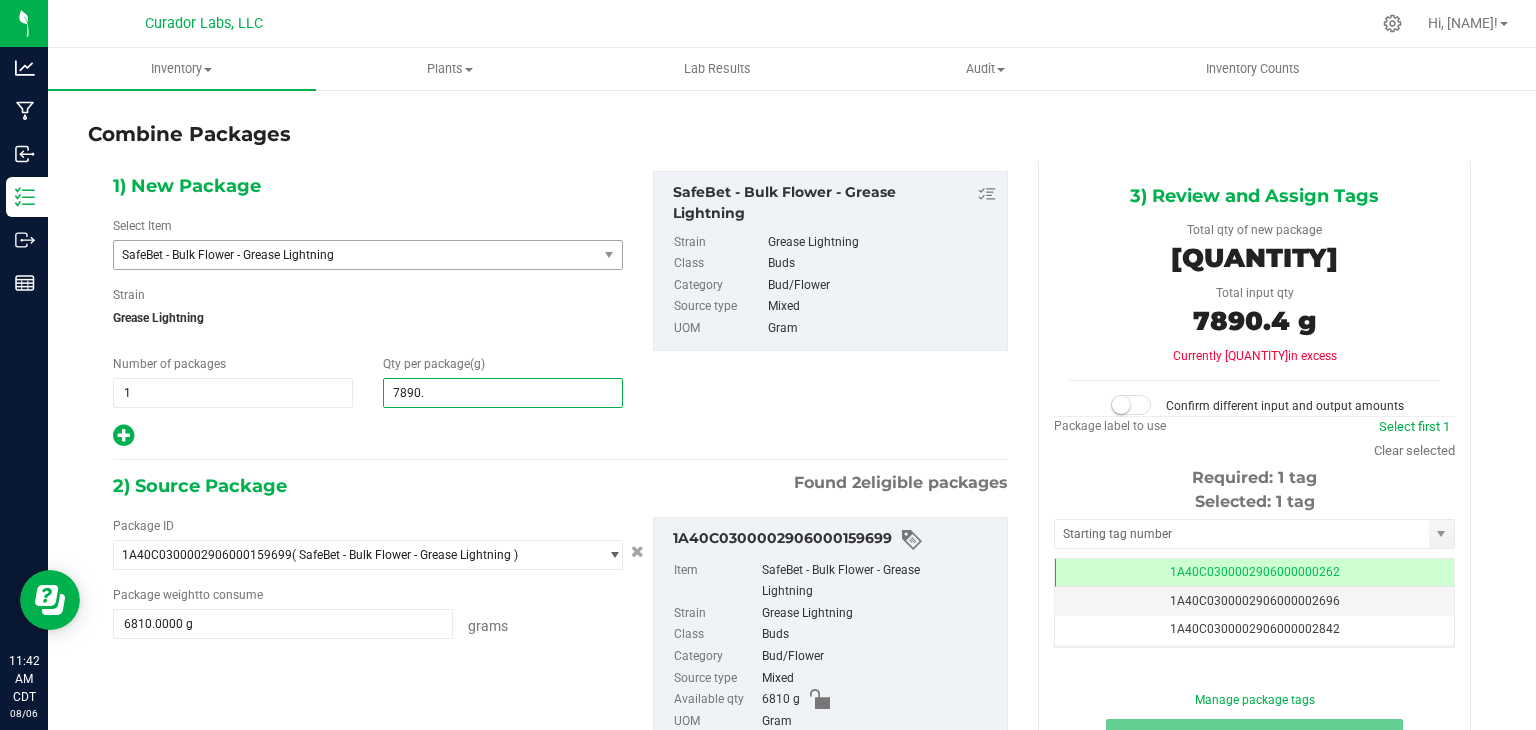 type on "7890.4" 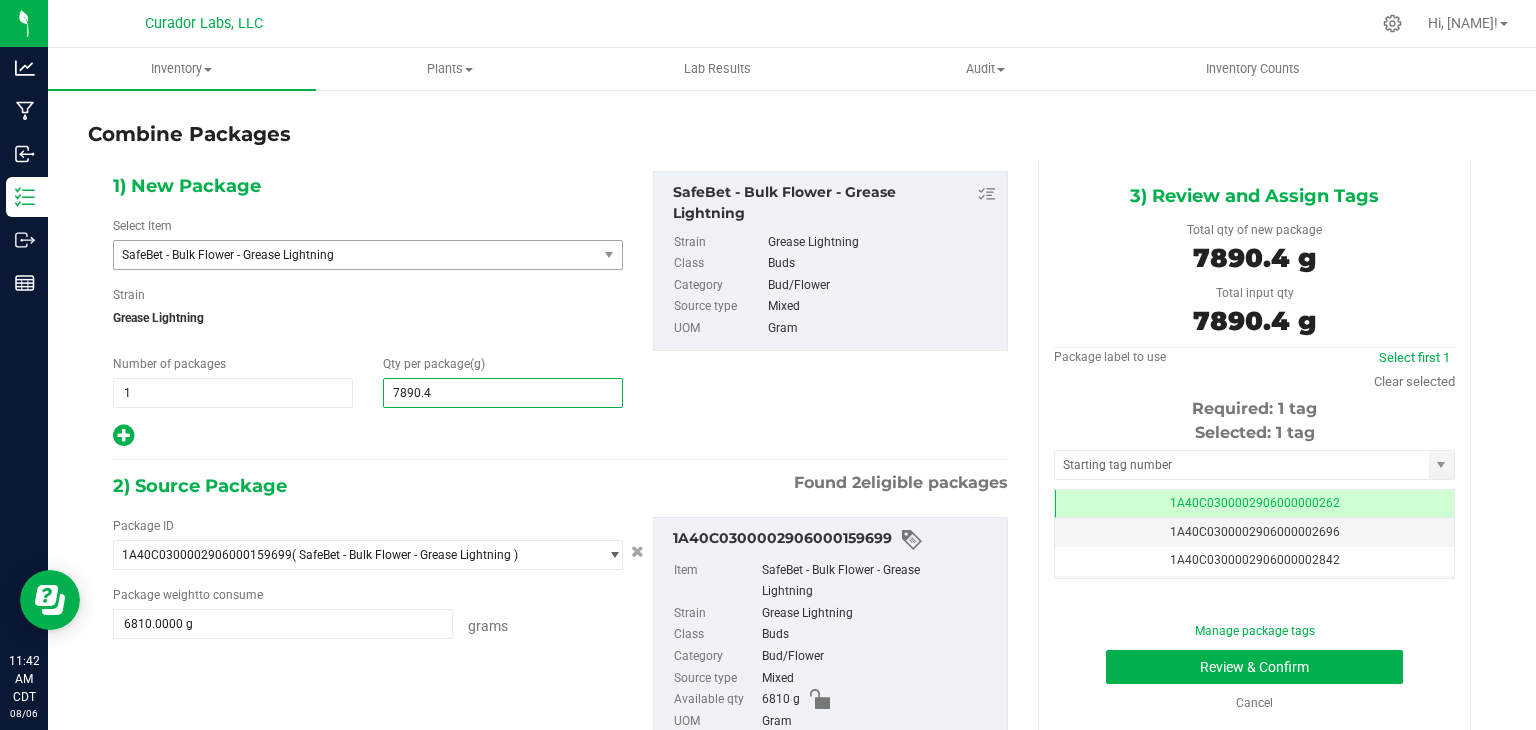 type on "[QUANTITY]" 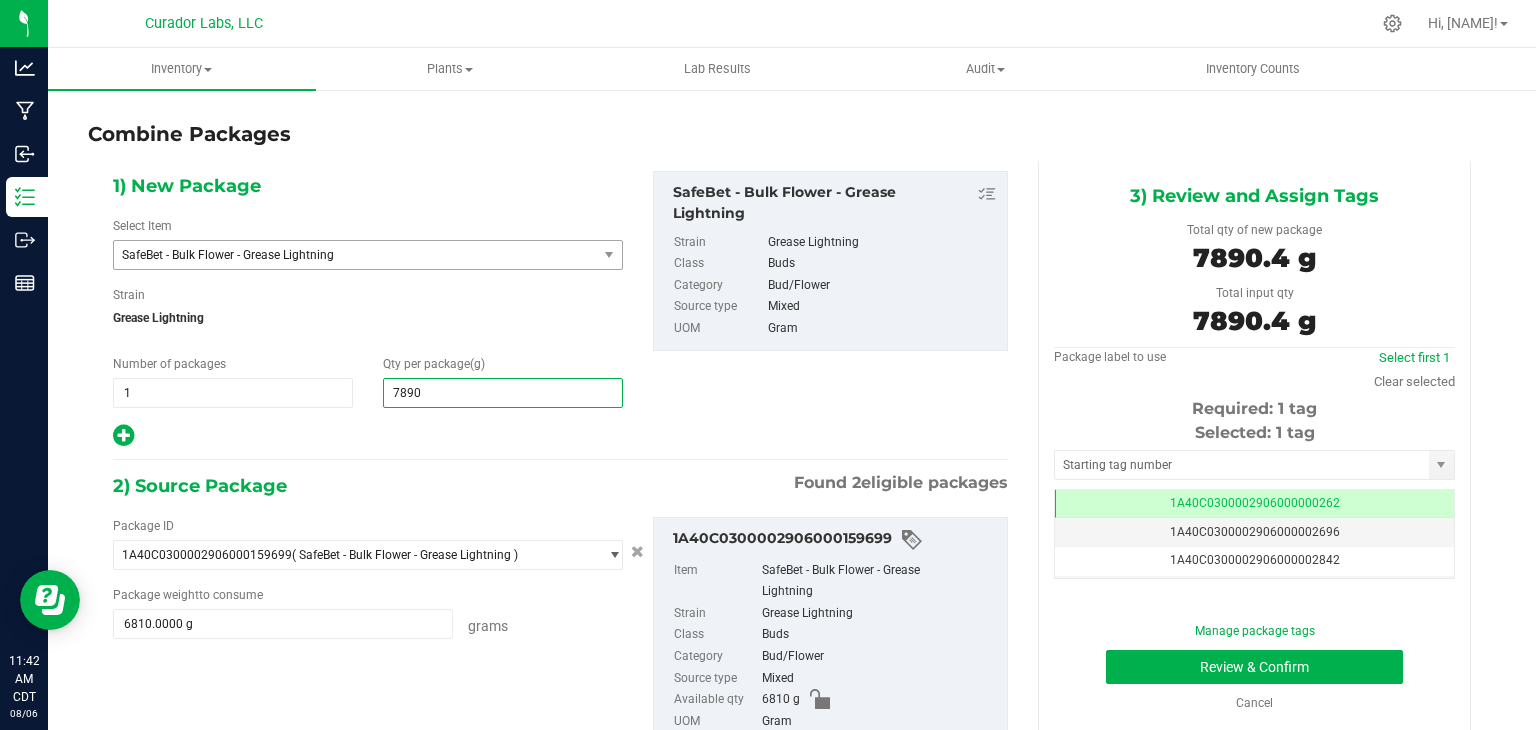 click on "1) New Package
Select Item
SafeBet - Bulk Flower - Grease Lightning
SafeBet - Bulk Flower - Fruit Cake SafeBet - Bulk Flower - Fudge Truffles SafeBet - Bulk Flower - Garanimals SafeBet - Bulk Flower - Gary Poppins SafeBet - Bulk Flower - Gateway Gas SafeBet - Bulk Flower - Gondola Wish SafeBet - Bulk Flower - Goofiez SafeBet - Bulk Flower - Government Oasis SafeBet - Bulk Flower - Governmint Oasis SafeBet - Bulk Flower - Grape Grease SafeBet - Bulk Flower - Grapefruit Durban SafeBet - Bulk Flower - Grease Lightning SafeBet - Bulk Flower - Grease Monkey SafeBet - Bulk Flower - Grimm Glue SafeBet - Bulk Flower - Grimreefah SafeBet - Bulk Flower - Gruntz" at bounding box center (560, 310) 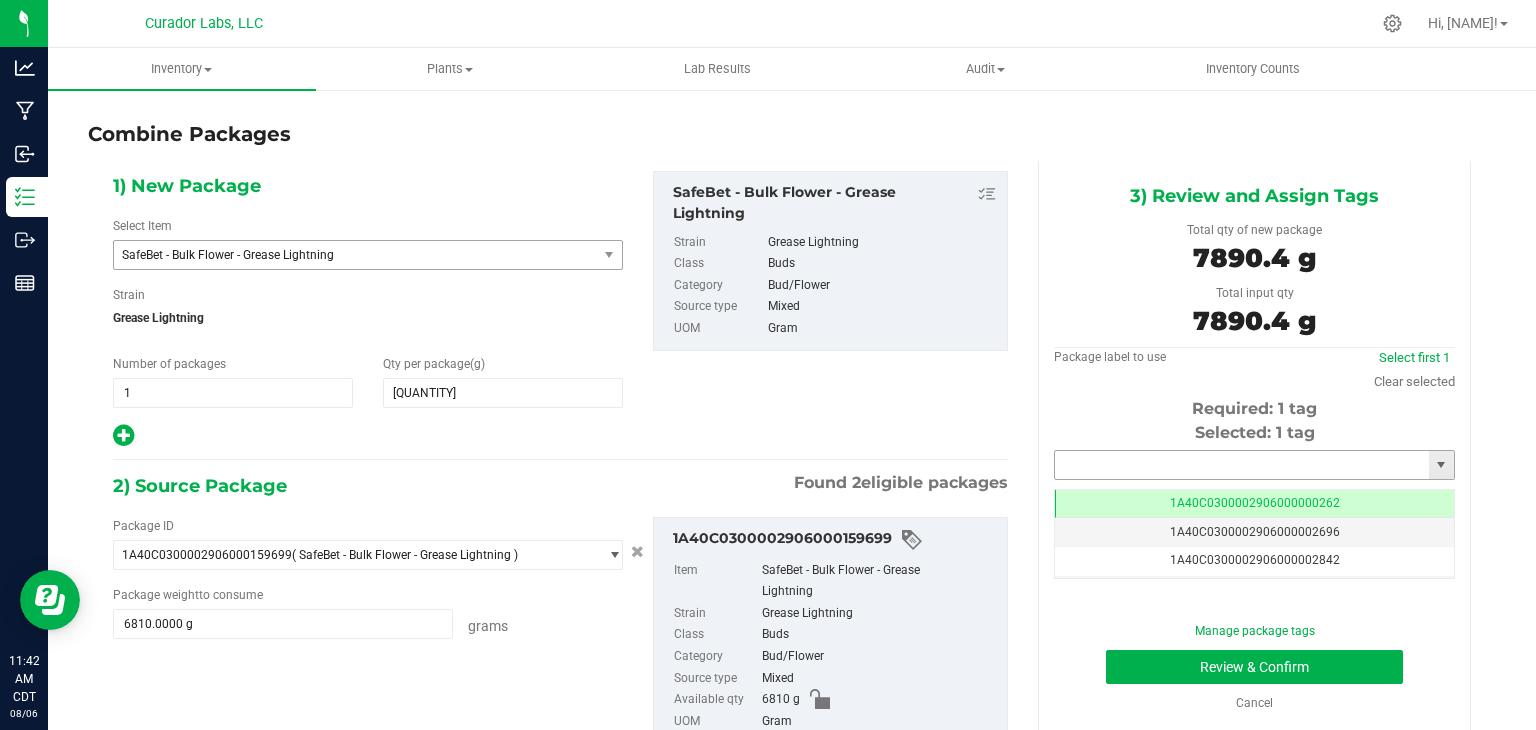 click at bounding box center [1242, 465] 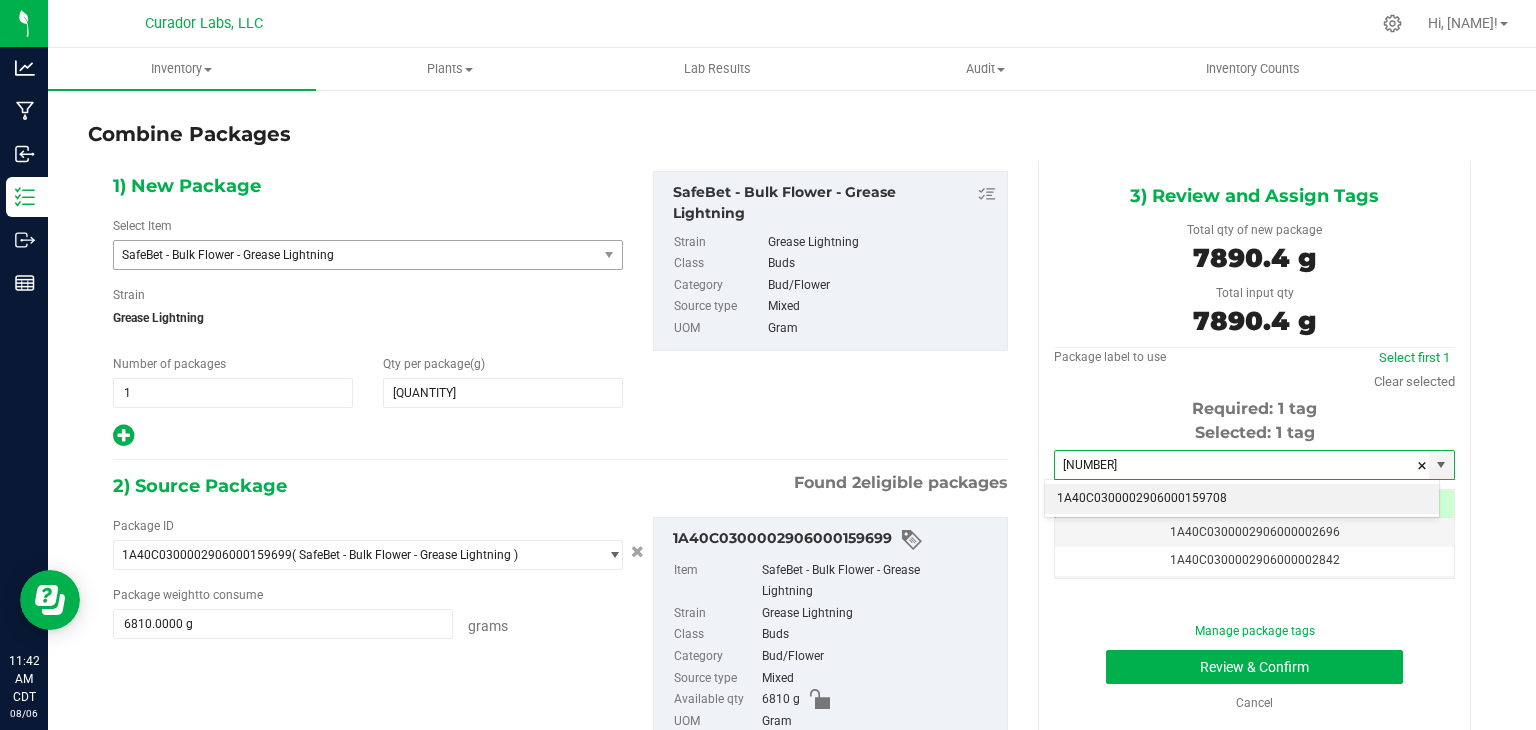 click on "1A40C0300002906000159708" at bounding box center [1242, 499] 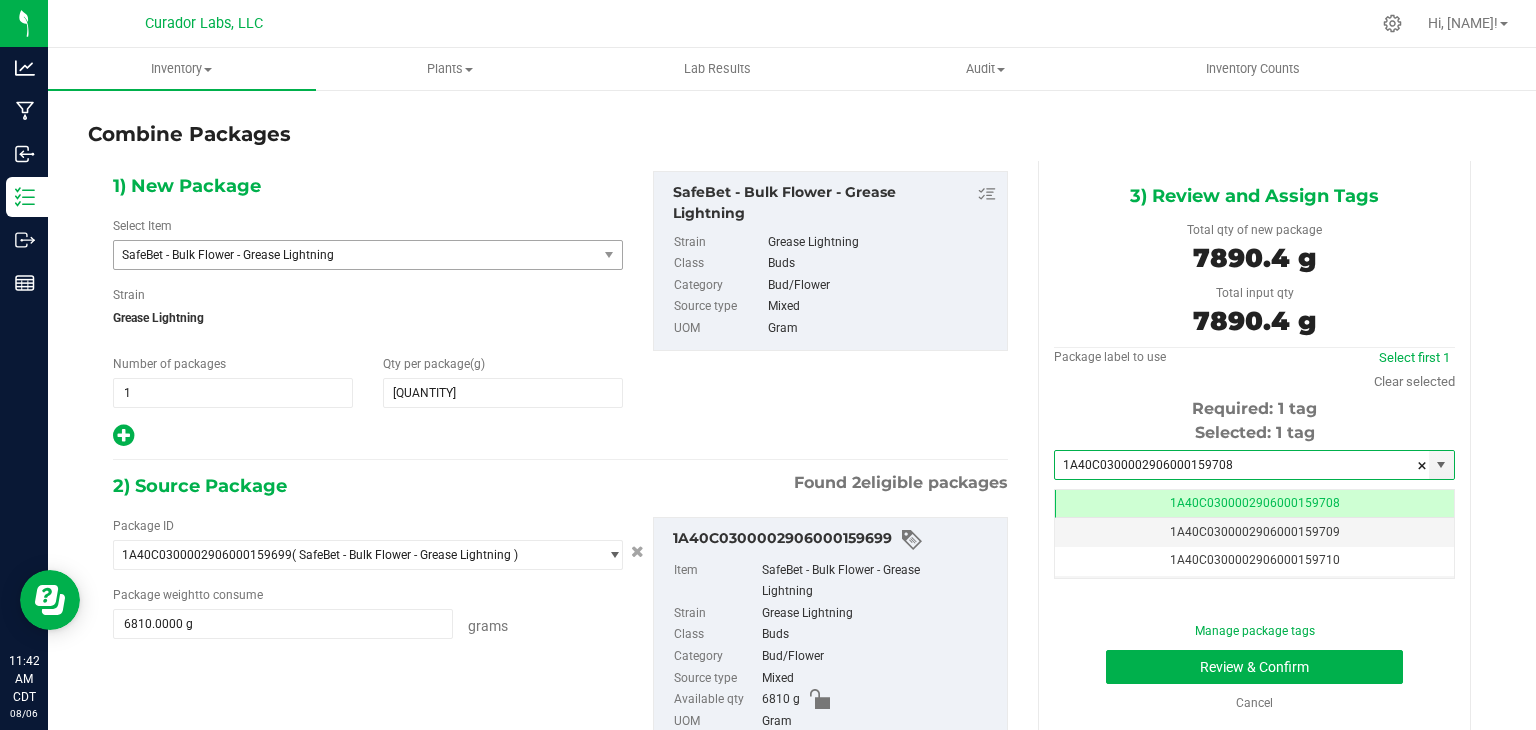 type on "1A40C0300002906000159708" 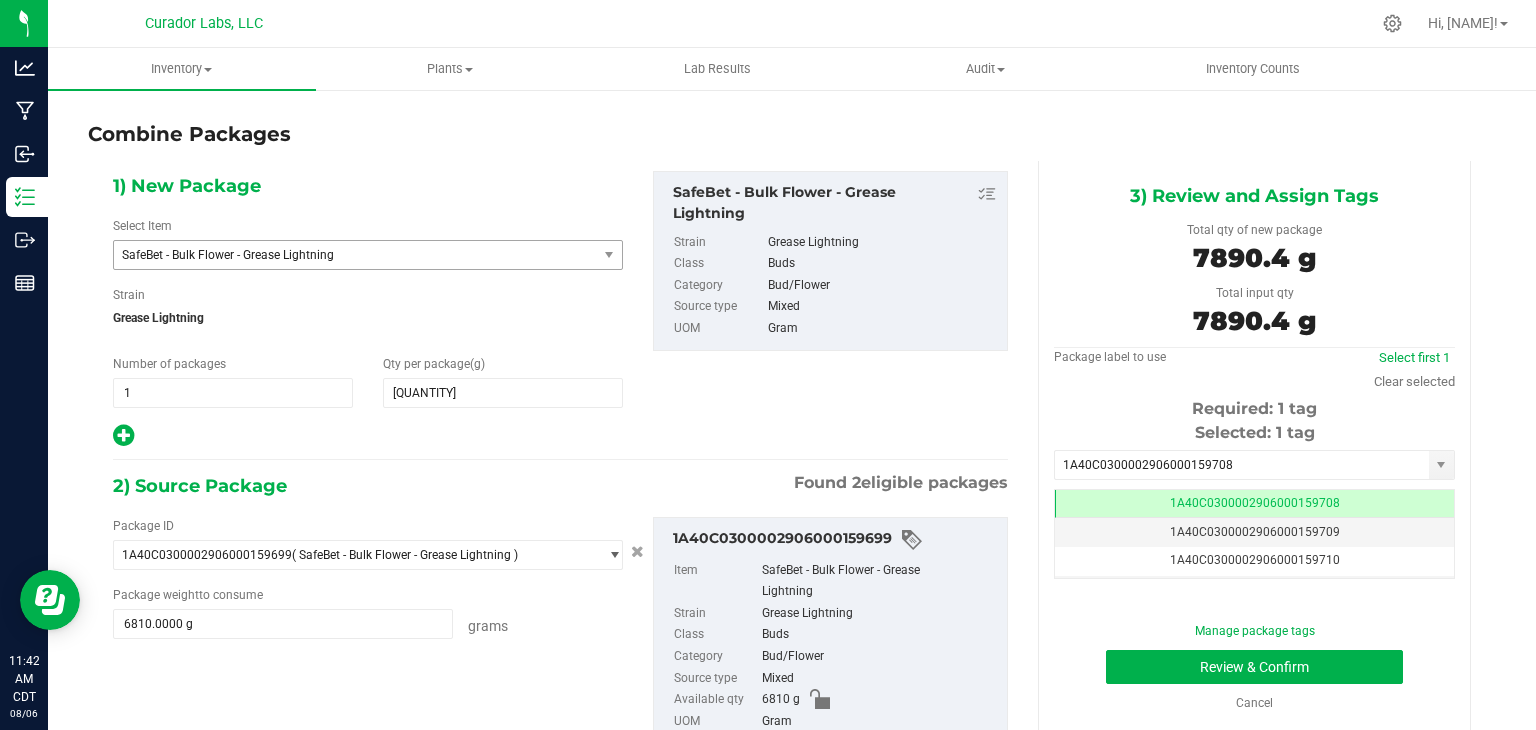 click on "Package ID
[NUMBER]
(
SafeBet - Bulk Flower - Grease Lightning
)
[NUMBER] [NUMBER]
Package
weight
to consume
[QUANTITY] [QUANTITY]
Grams" at bounding box center (368, 585) 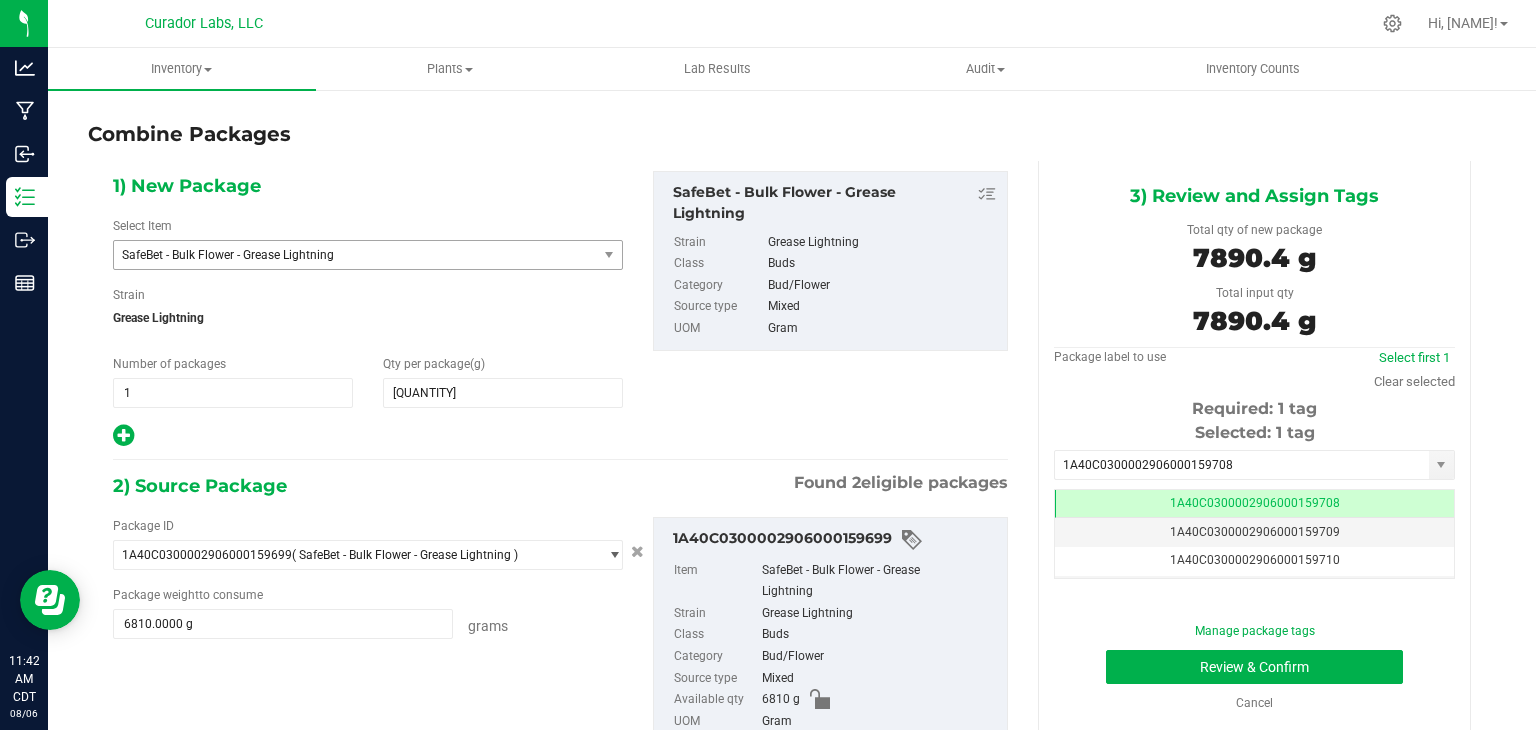 click on "Review & Confirm" at bounding box center [1254, 667] 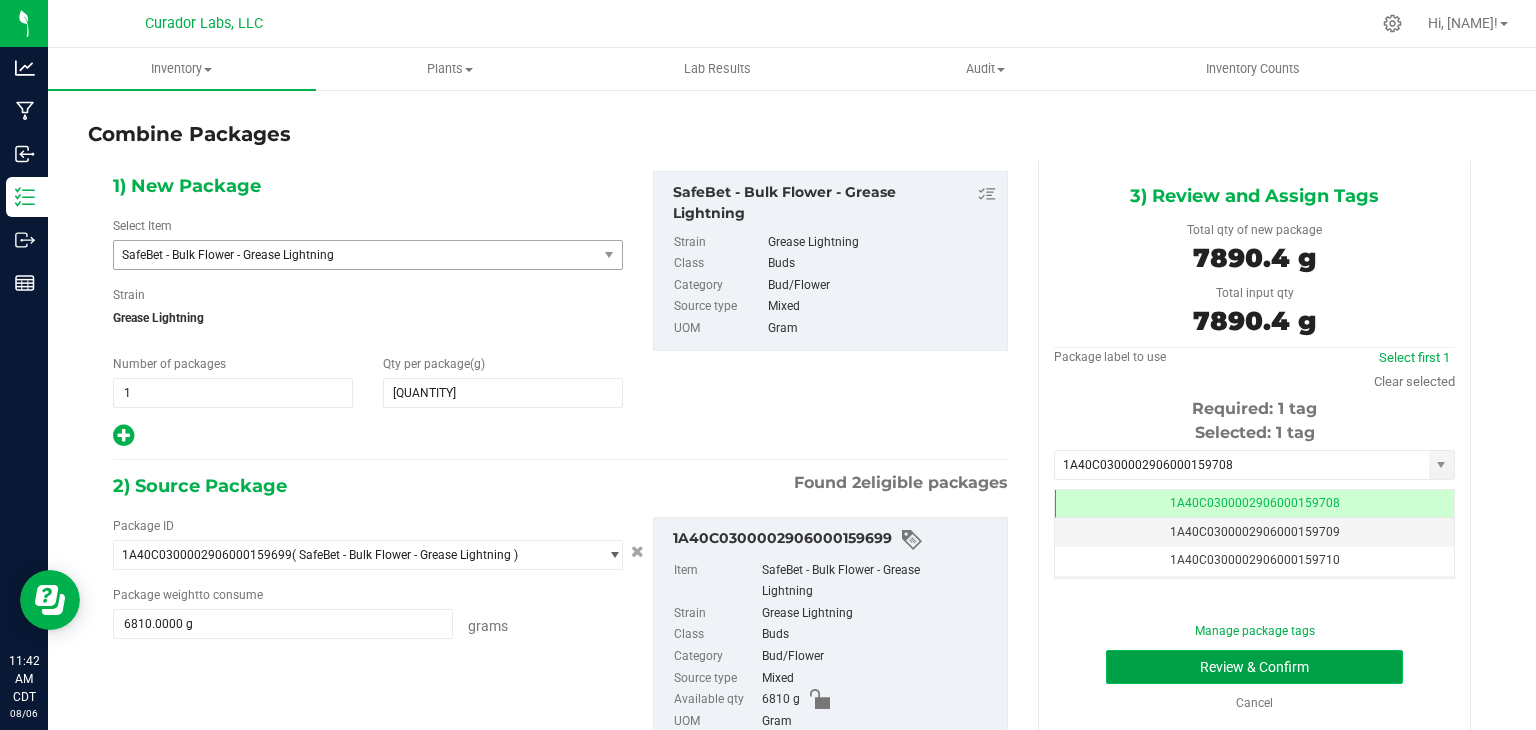 click on "Review & Confirm" at bounding box center (1254, 667) 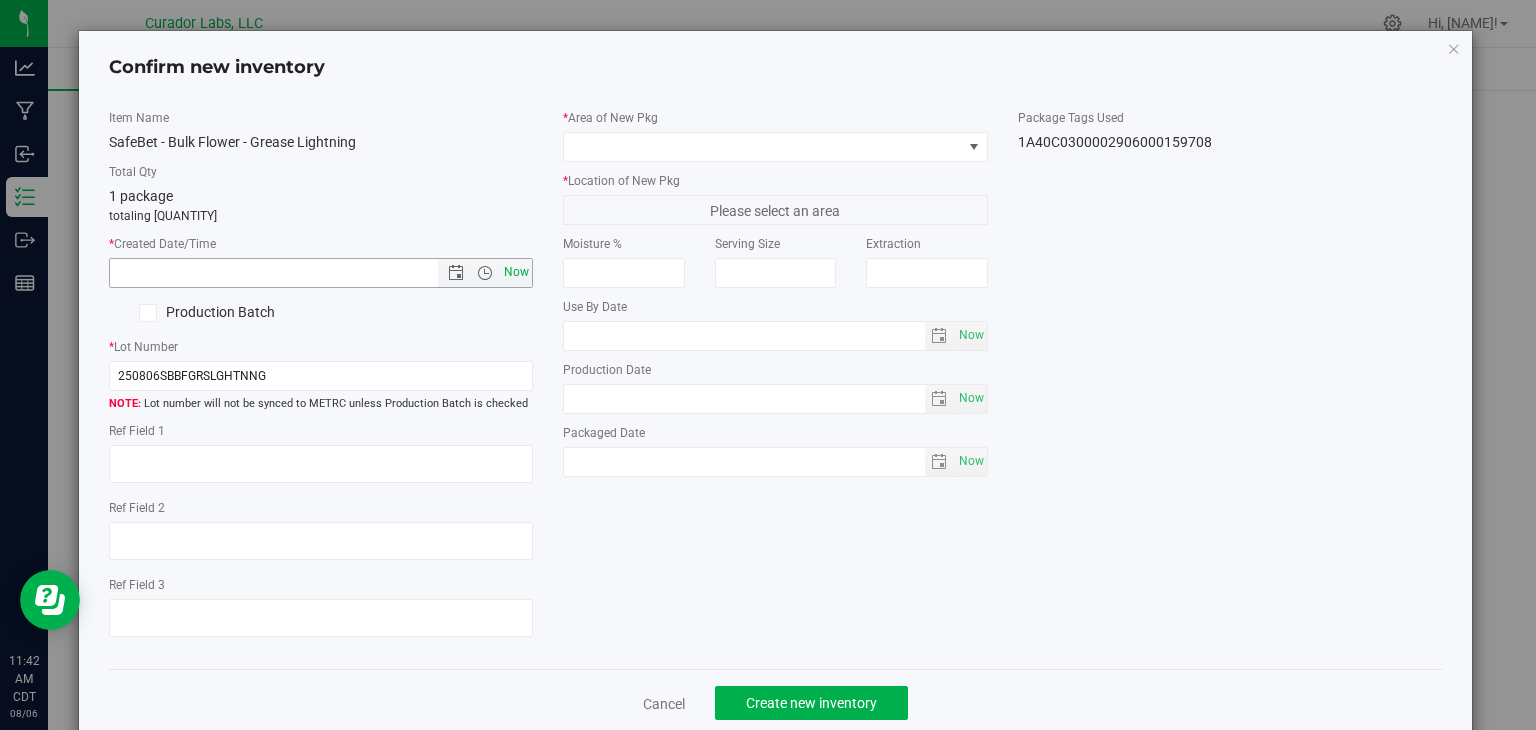 click on "Now" at bounding box center (517, 272) 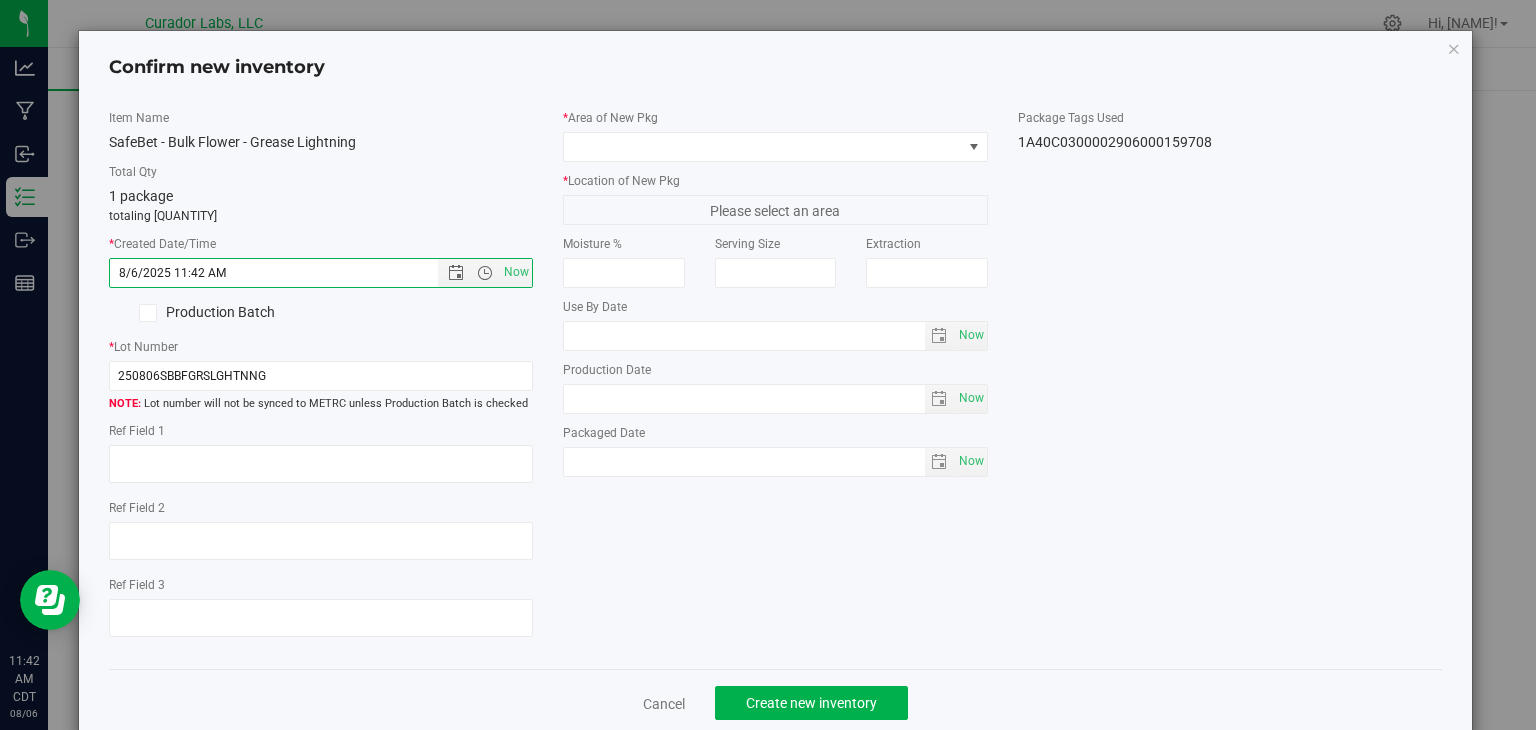 click on "*
Area of New Pkg
*
Location of New Pkg
Please select an area
Moisture %
Serving Size
Extraction" at bounding box center (775, 298) 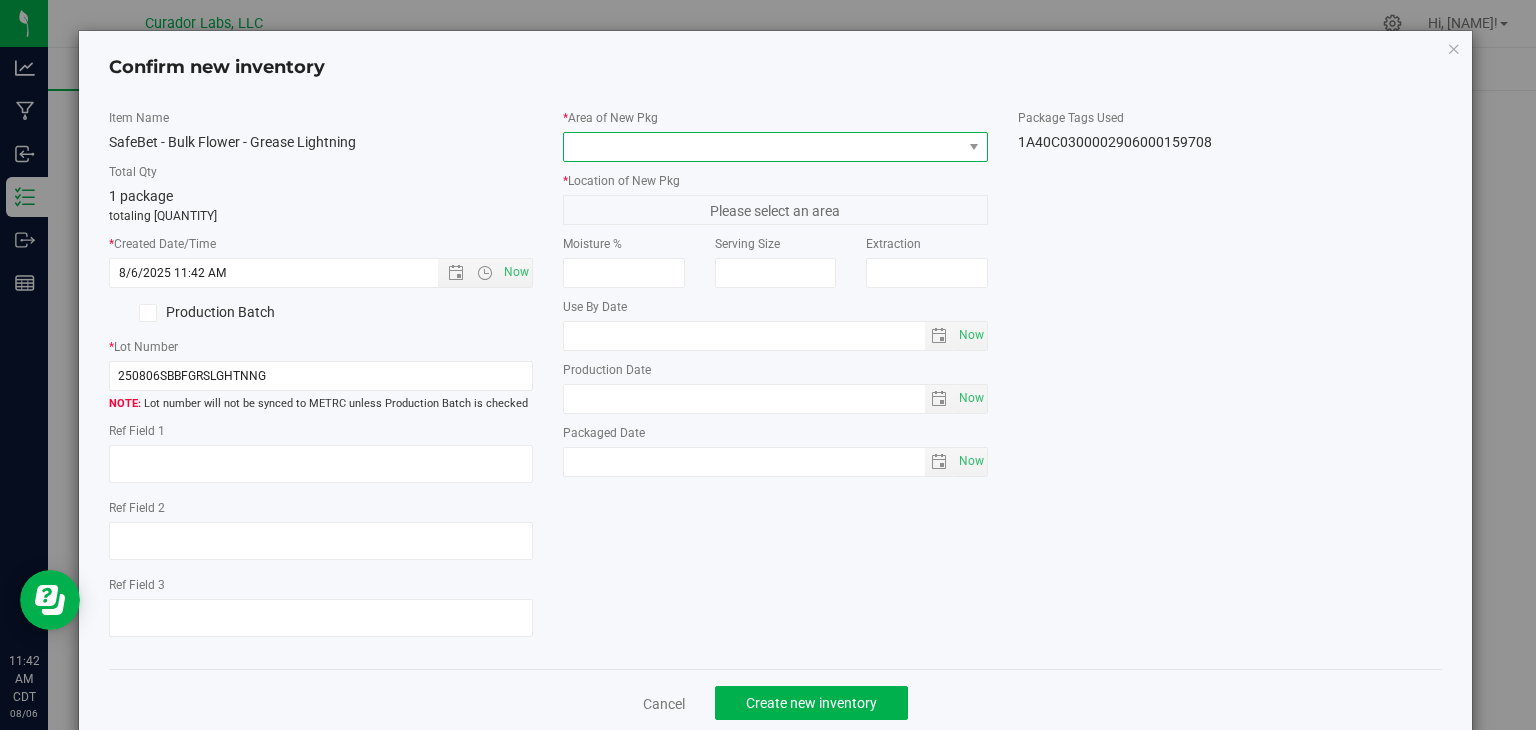 click at bounding box center (763, 147) 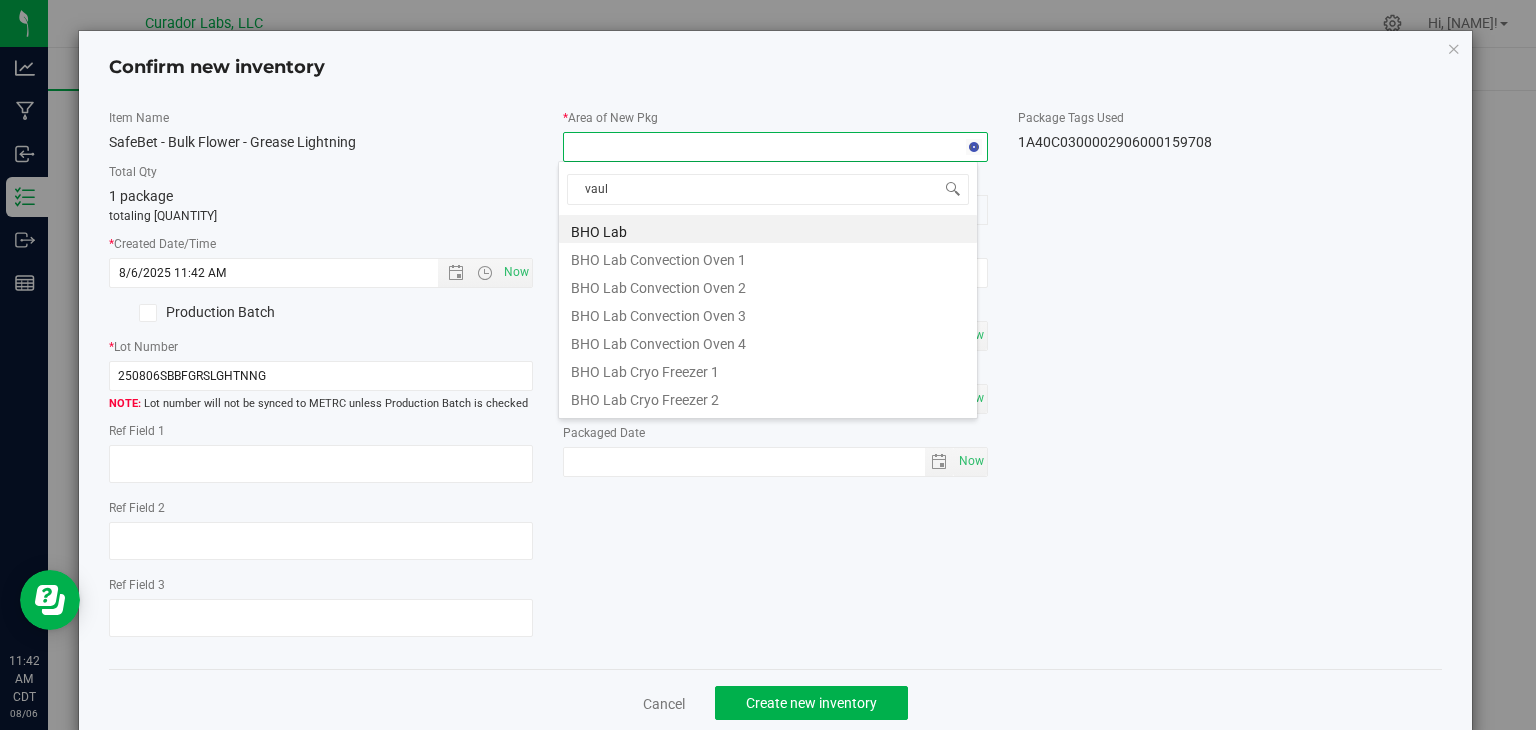 type on "vault" 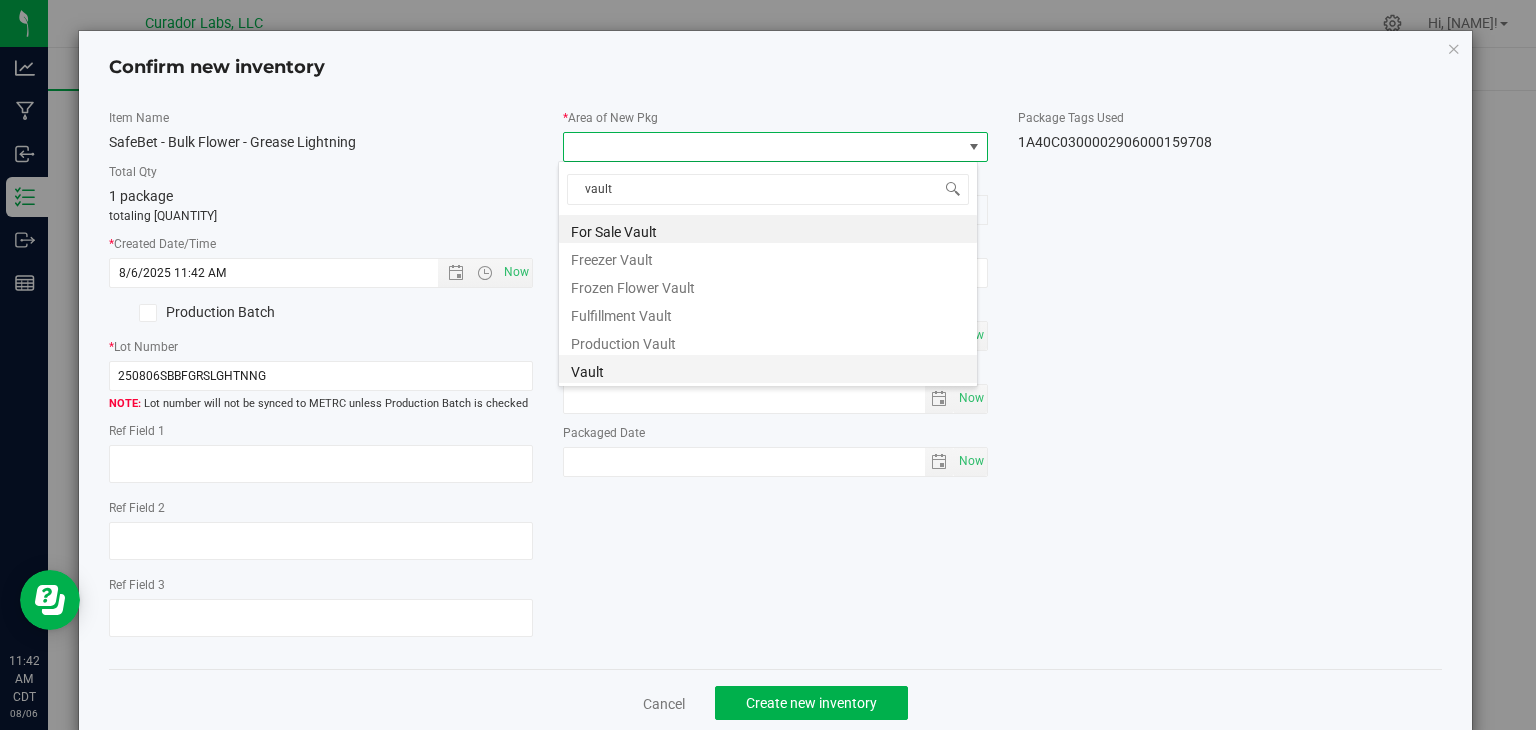 click on "Vault" at bounding box center (768, 369) 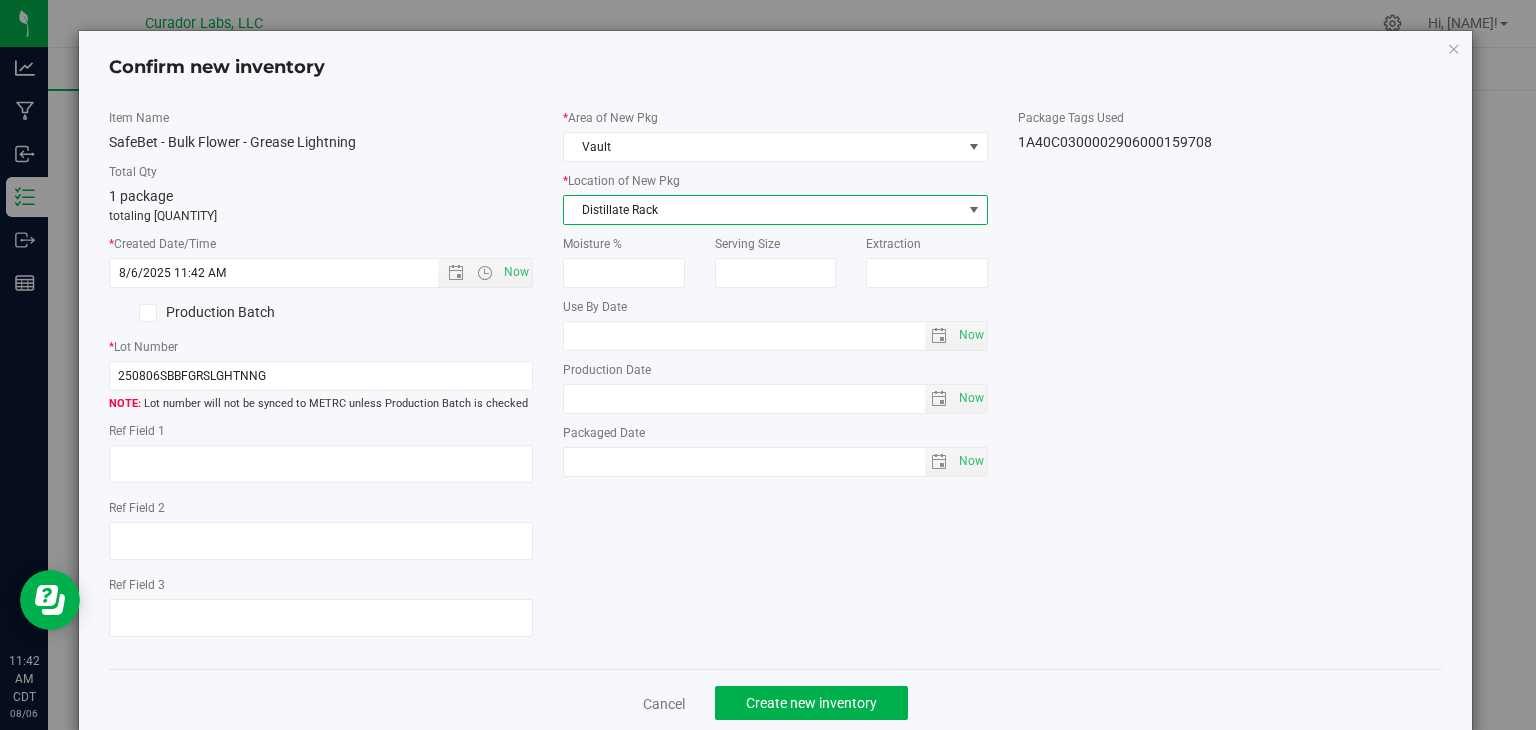 click on "Distillate Rack" at bounding box center [763, 210] 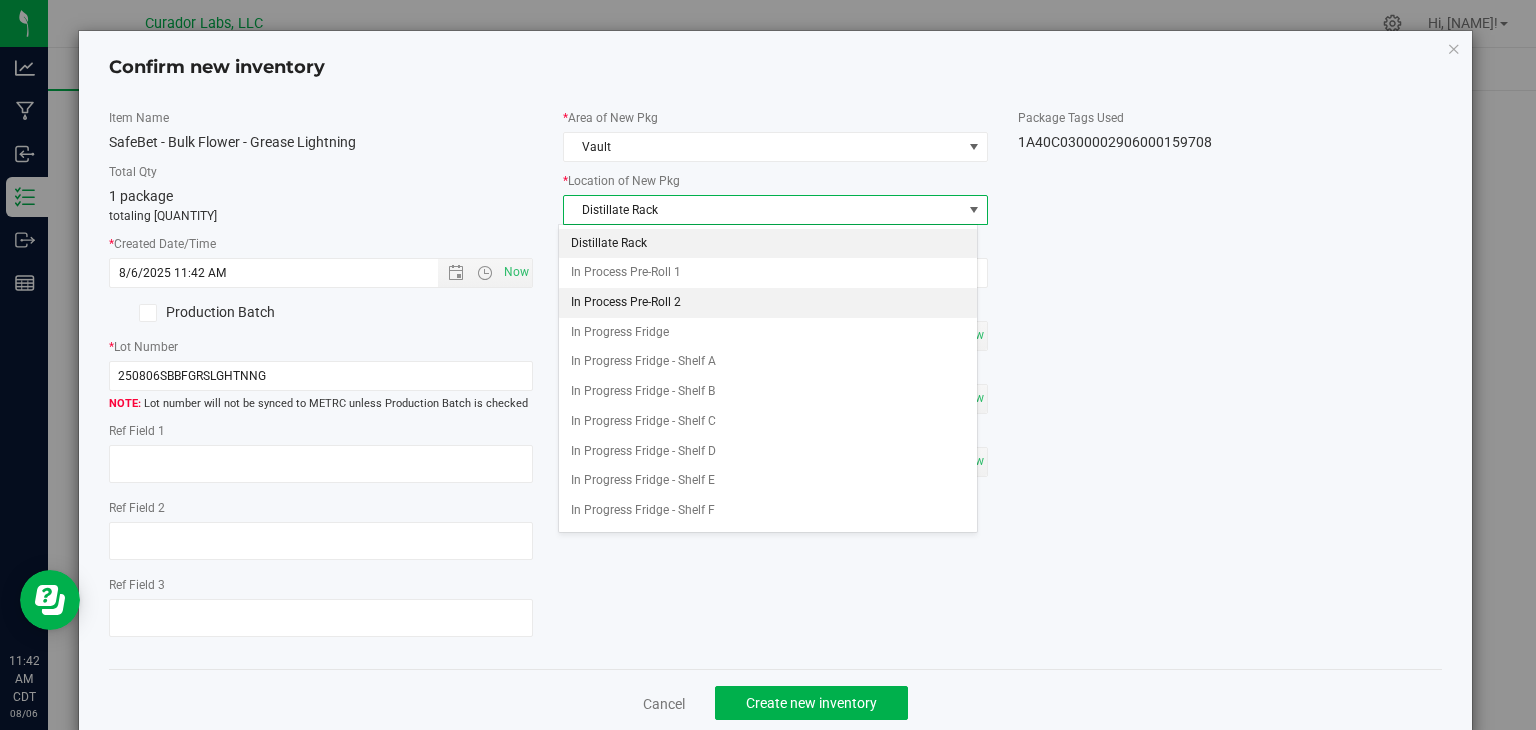 click on "In Process Pre-Roll 2" at bounding box center (768, 303) 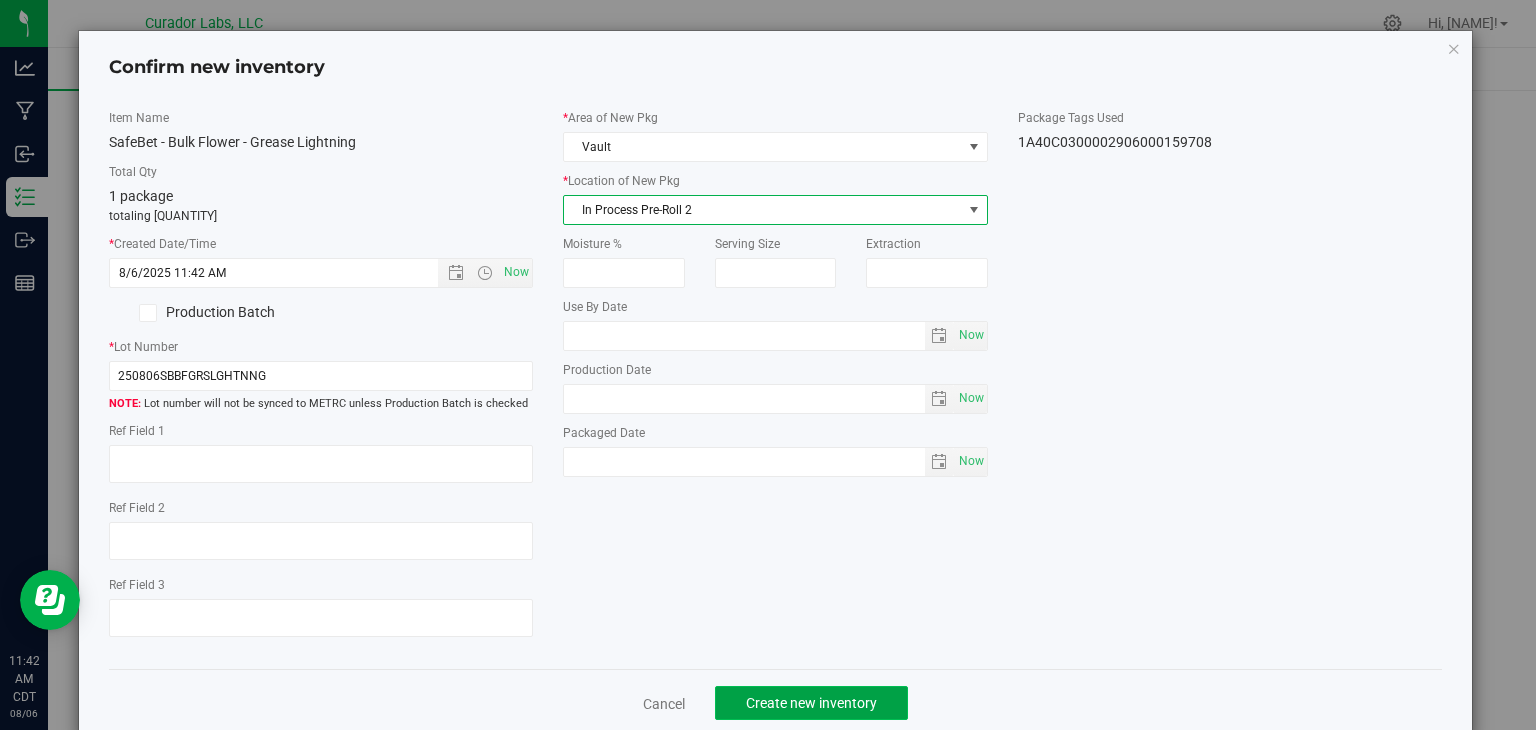 click on "Create new inventory" 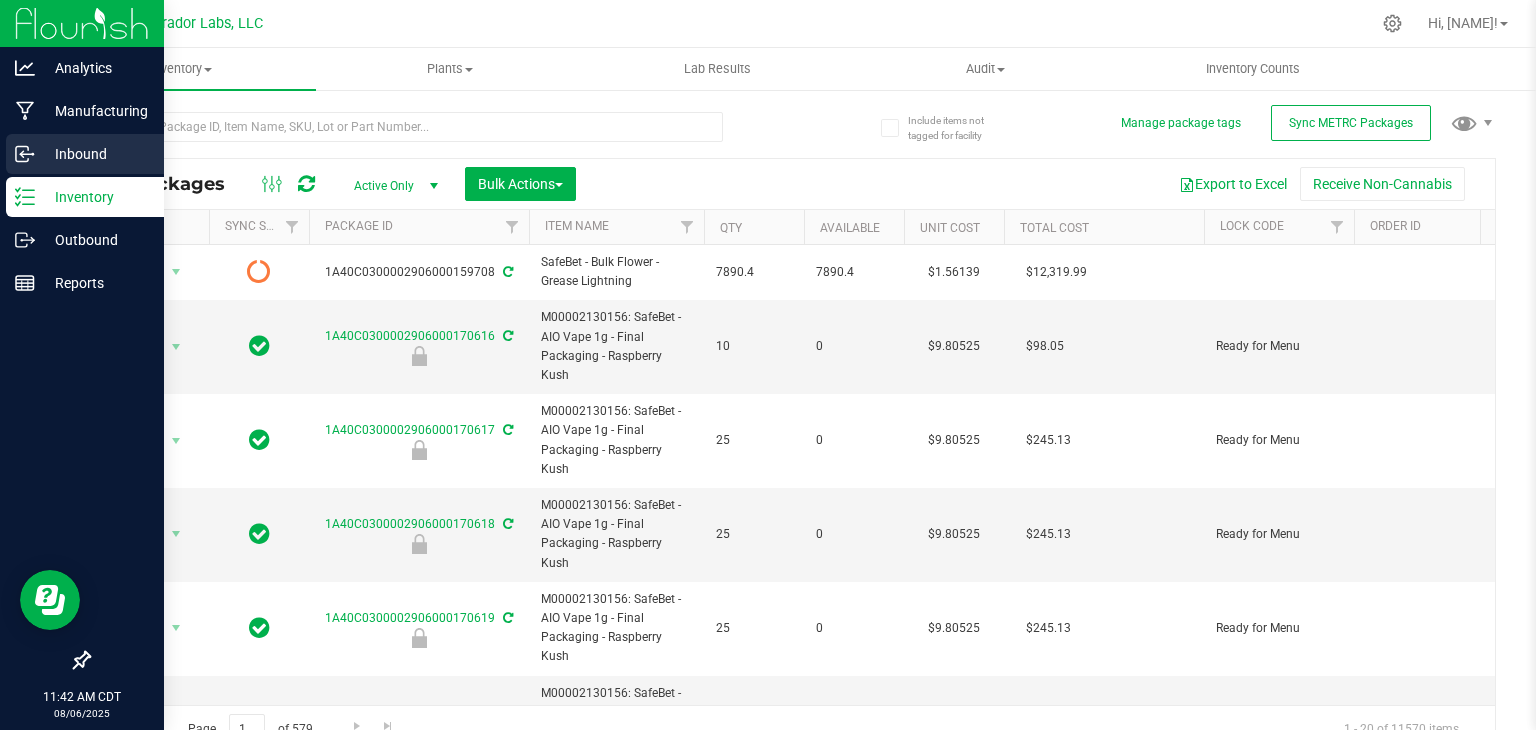 click on "Inbound" at bounding box center [95, 154] 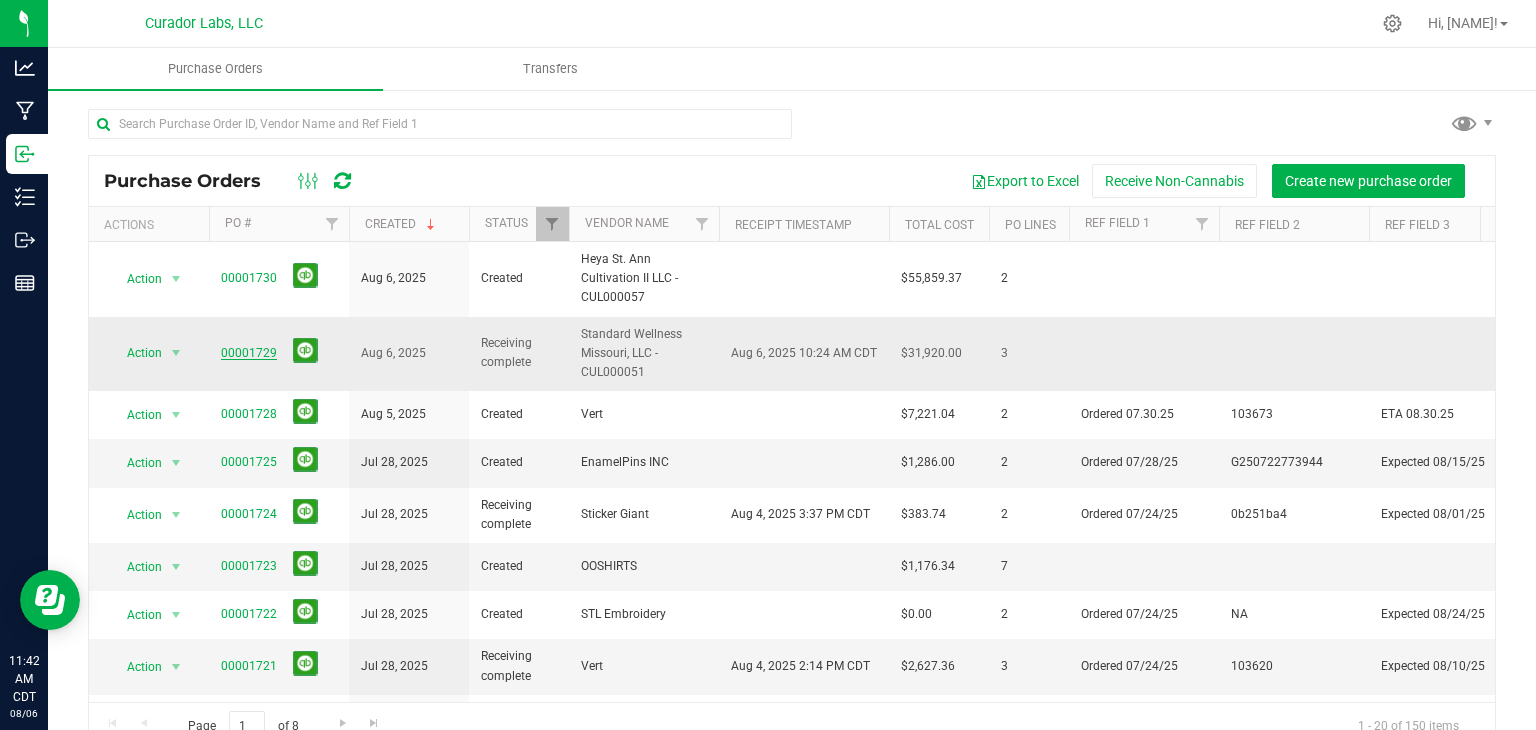 click on "00001729" at bounding box center [249, 353] 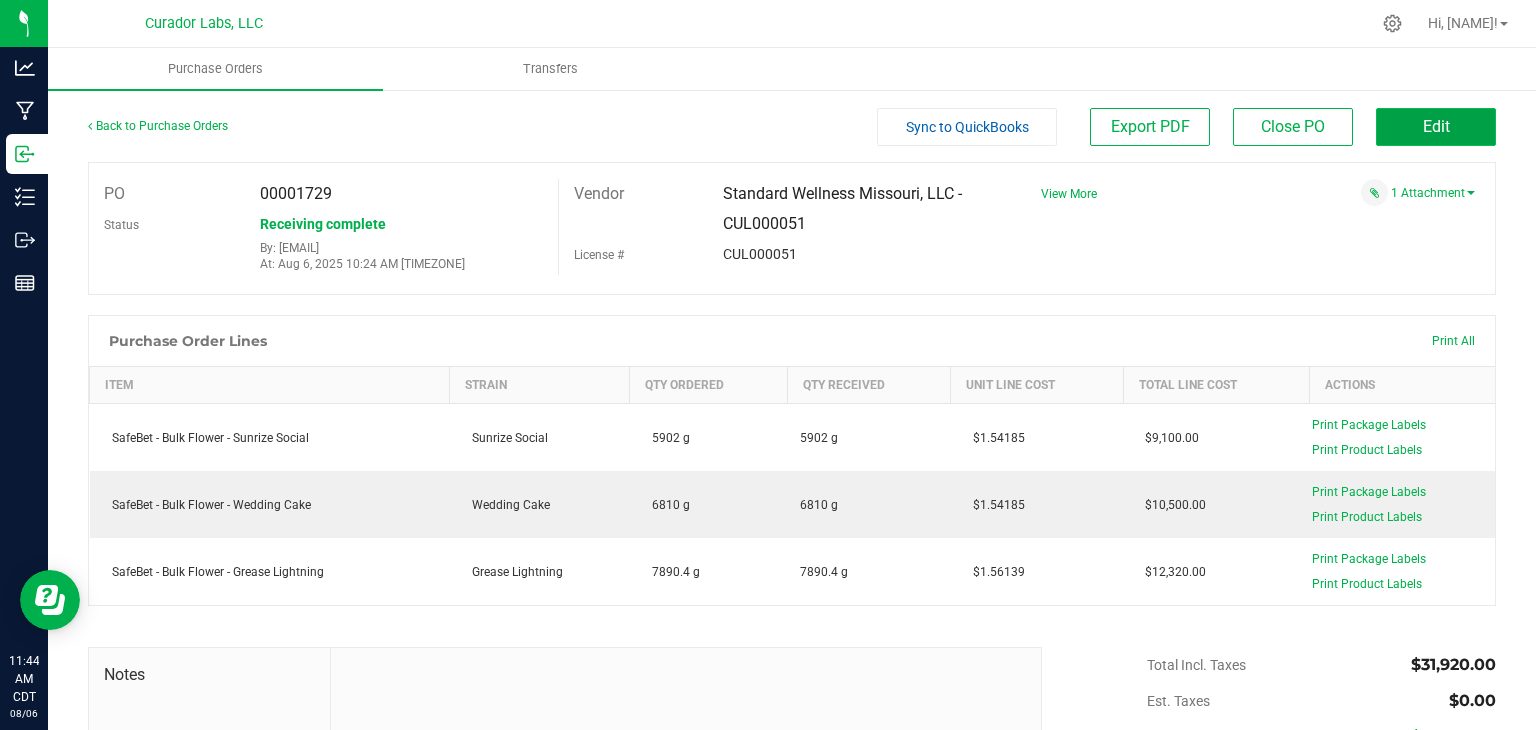 click on "Edit" at bounding box center (1436, 127) 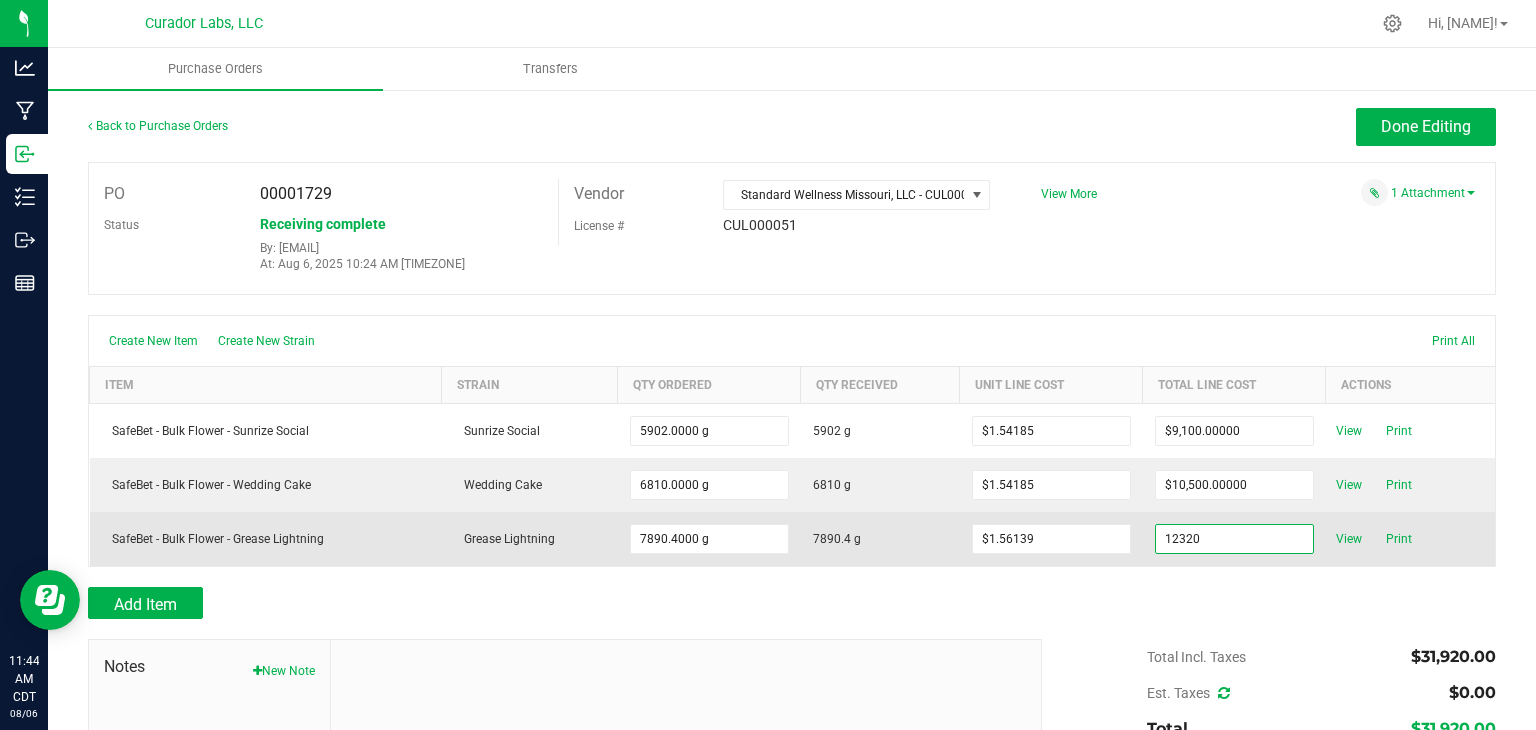 click on "12320" at bounding box center (1234, 539) 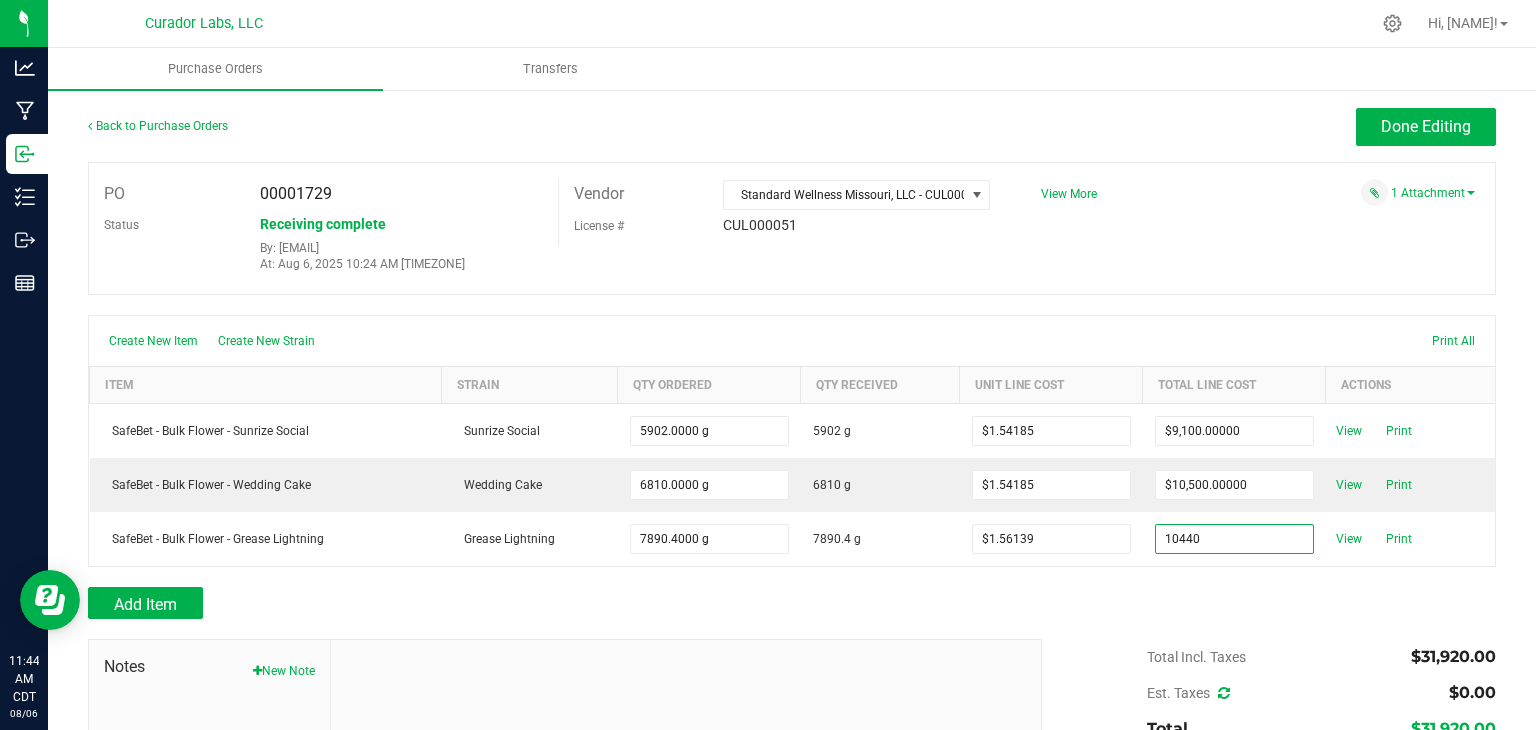 type on "$10,440.00000" 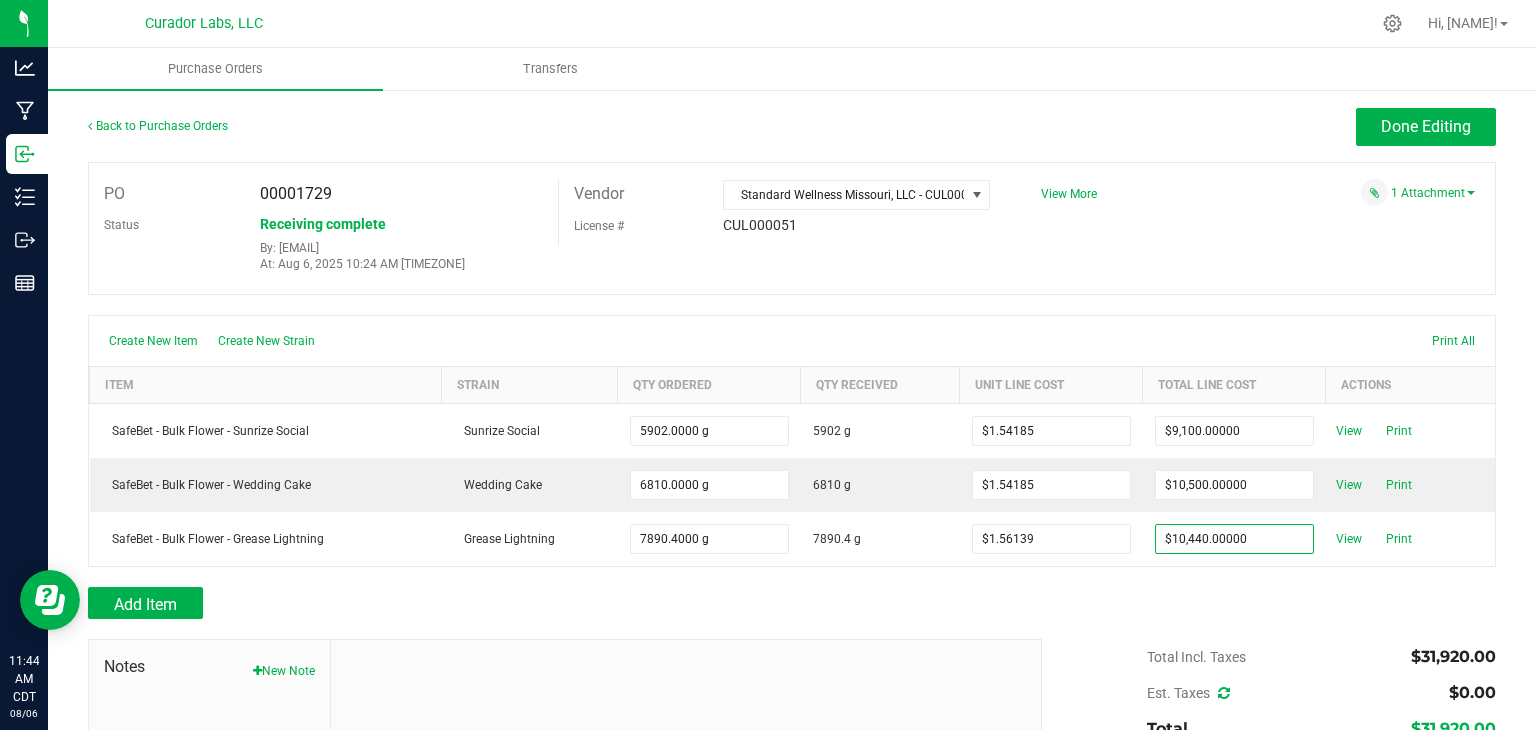 click on "Analytics Manufacturing Inbound Inventory Outbound Reports 11:44 AM CDT 08/06/2025  08/06   [COMPANY]   Hi, [NAME]!
Purchase Orders
Transfers
Back to Purchase Orders
Done Editing
PO
[NUMBER]
Status" at bounding box center [768, 365] 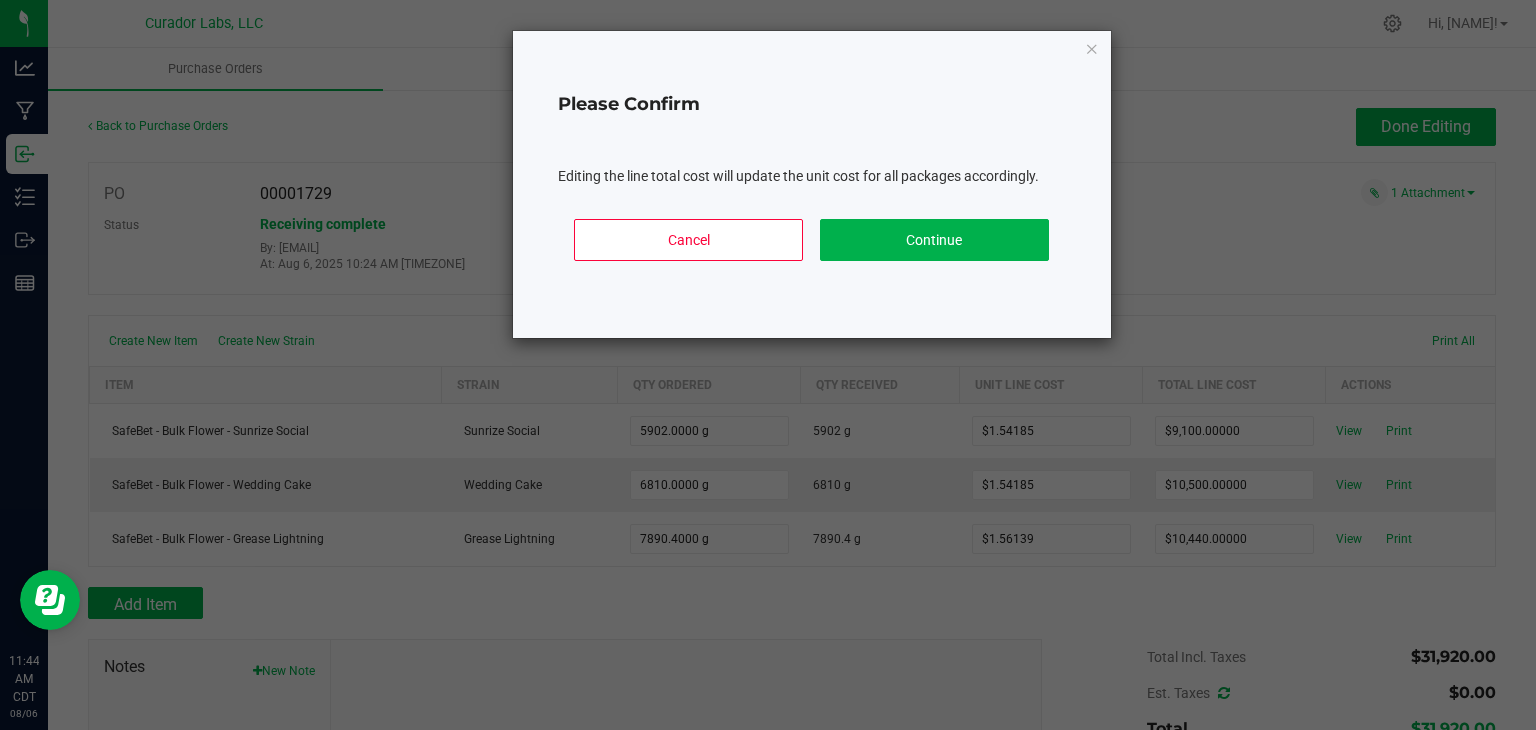 click on "Editing the line total cost will update the unit cost for all packages accordingly." 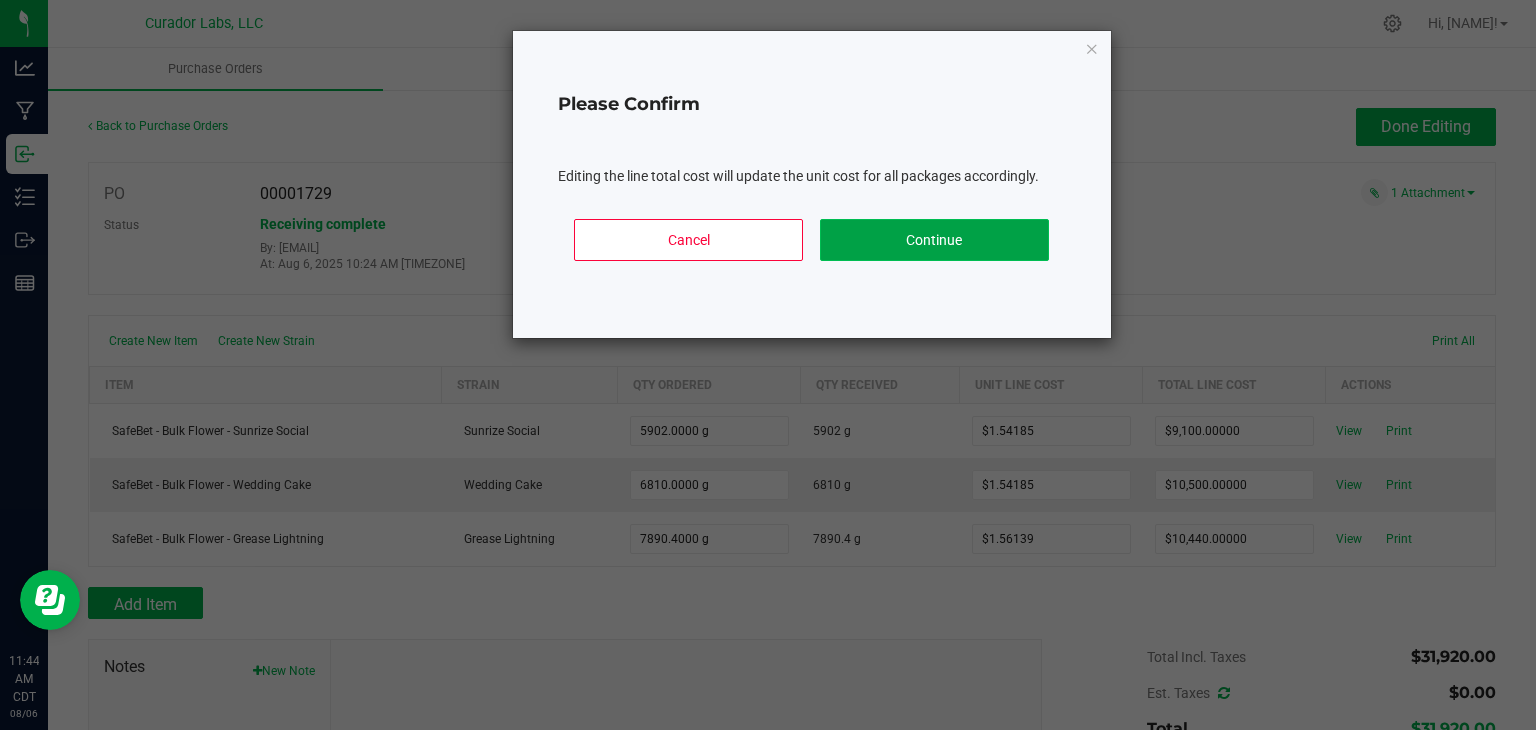 click on "Continue" 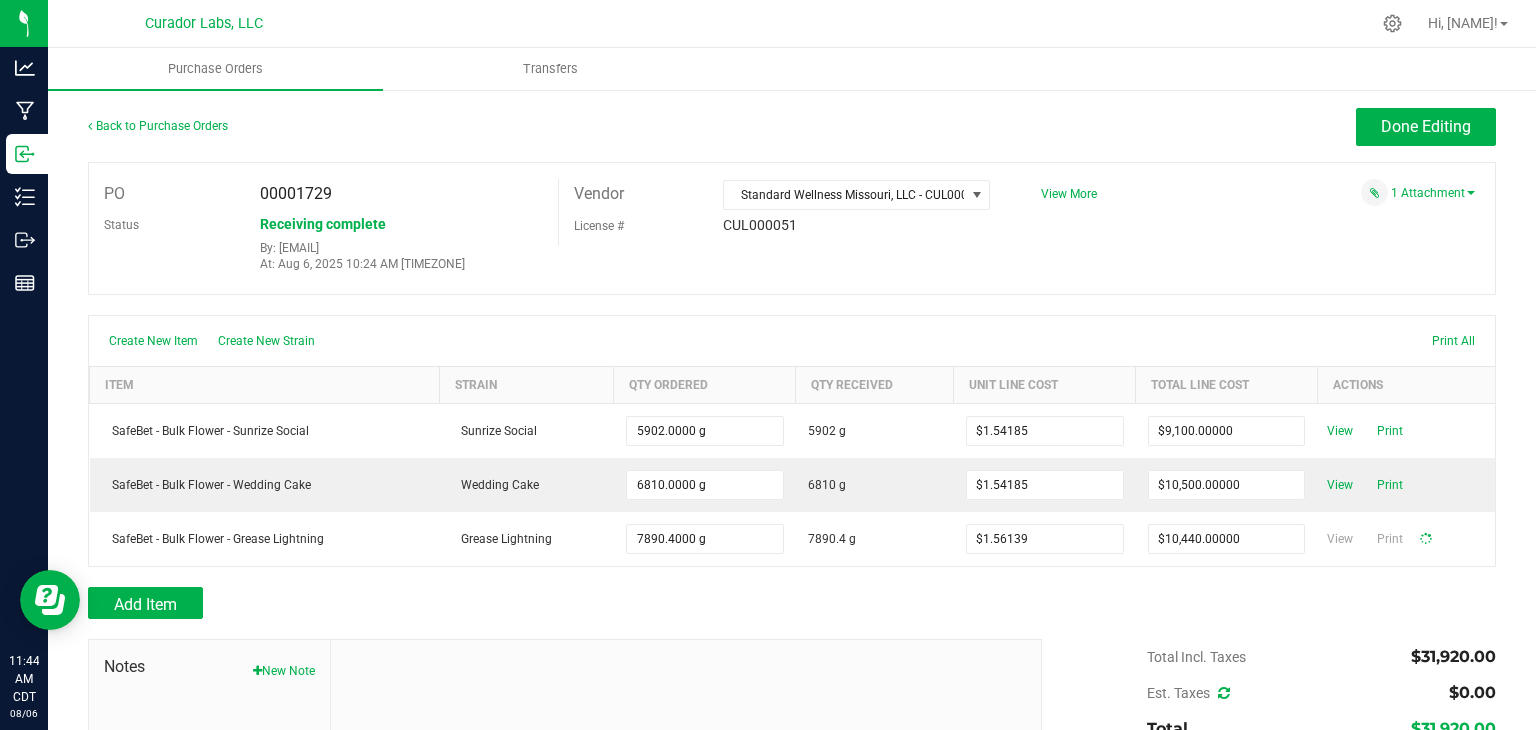type on "7890" 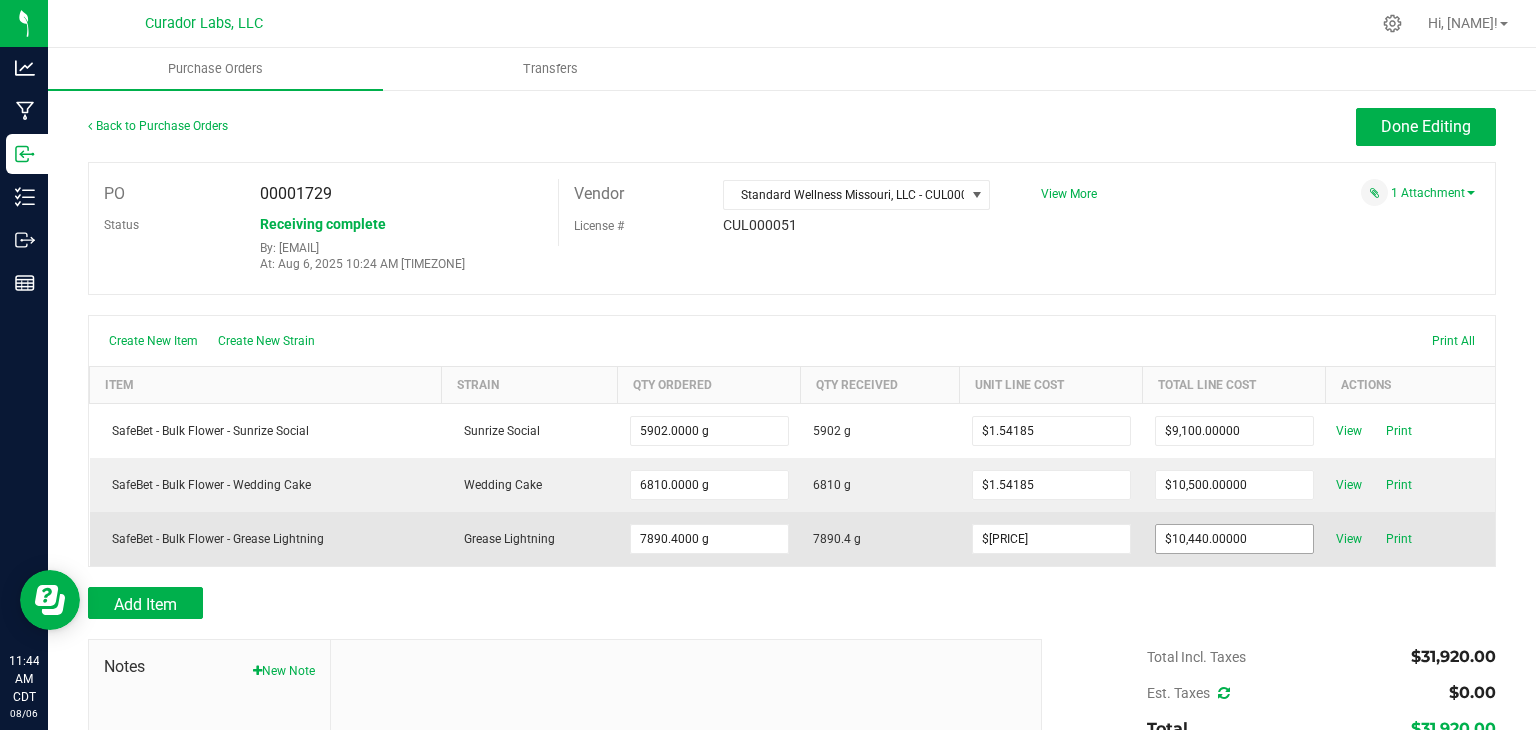 type on "10440" 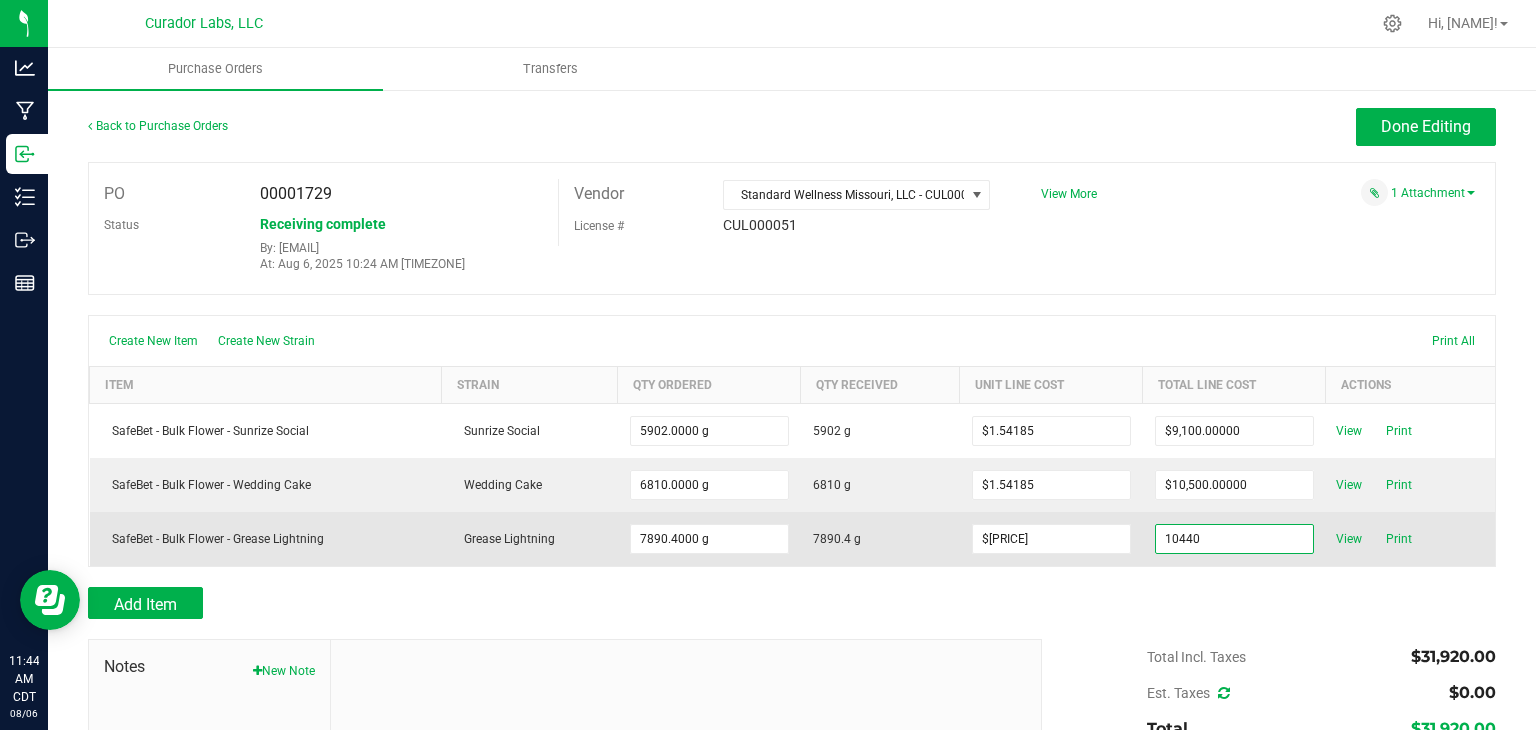 click on "10440" at bounding box center [1234, 539] 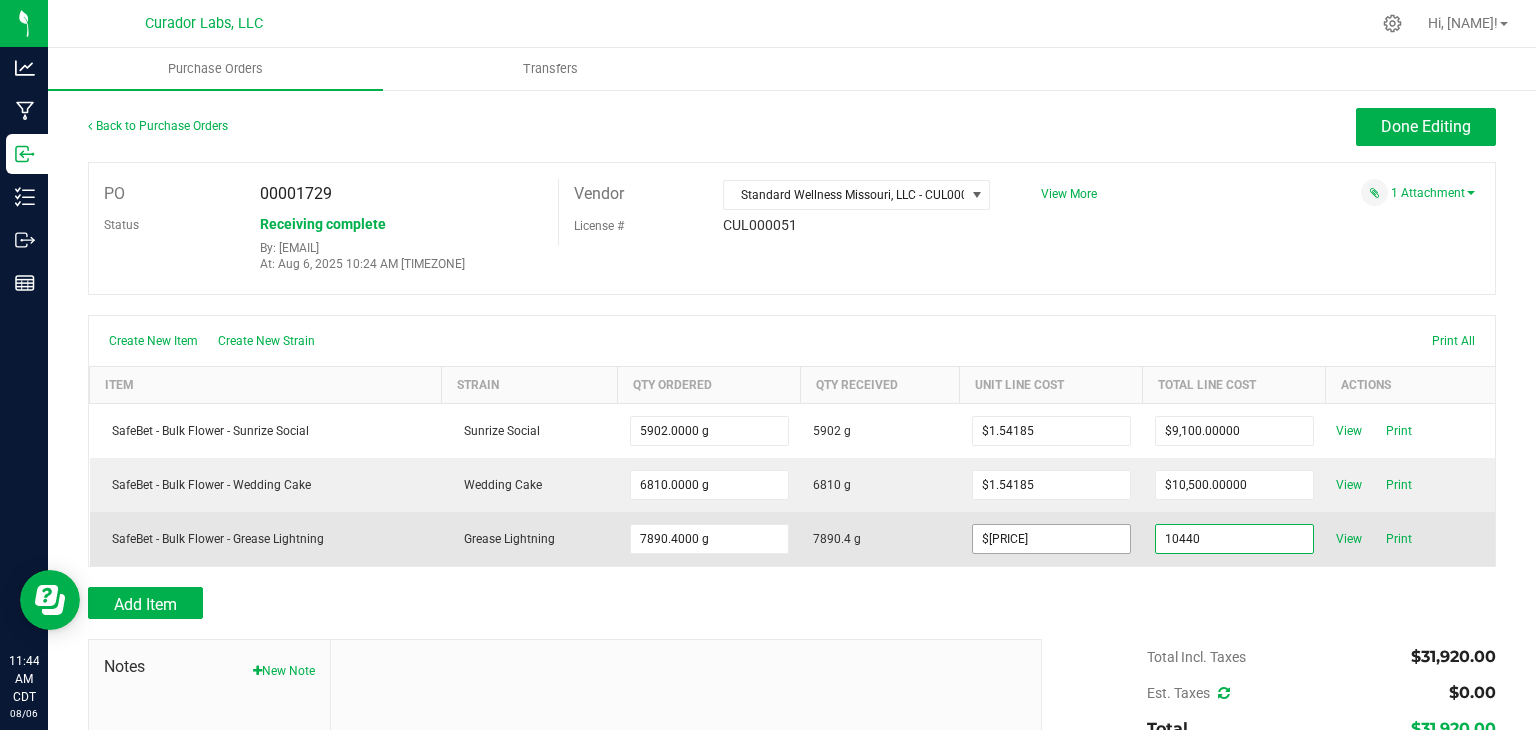 type on "[PRICE]" 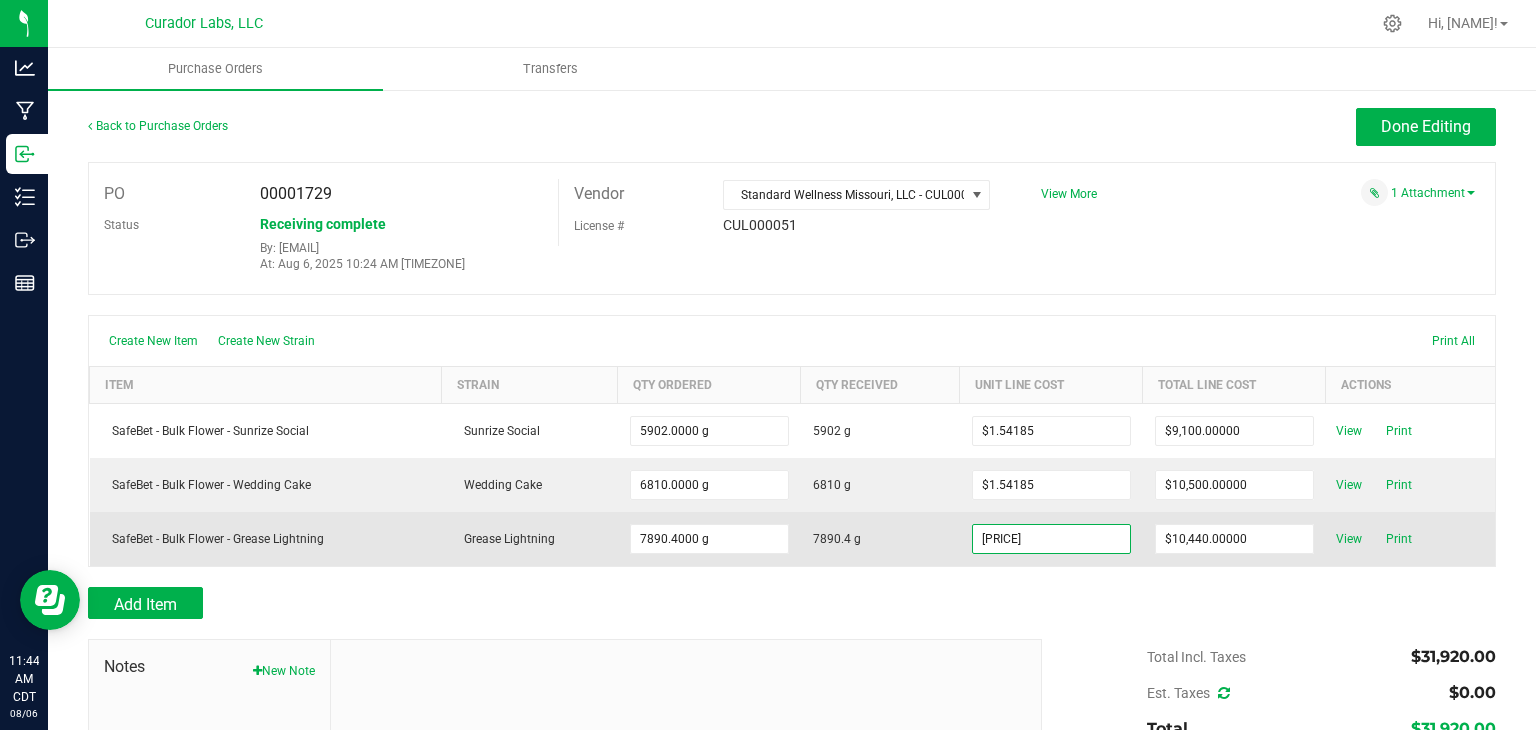 click on "[PRICE]" at bounding box center (1051, 539) 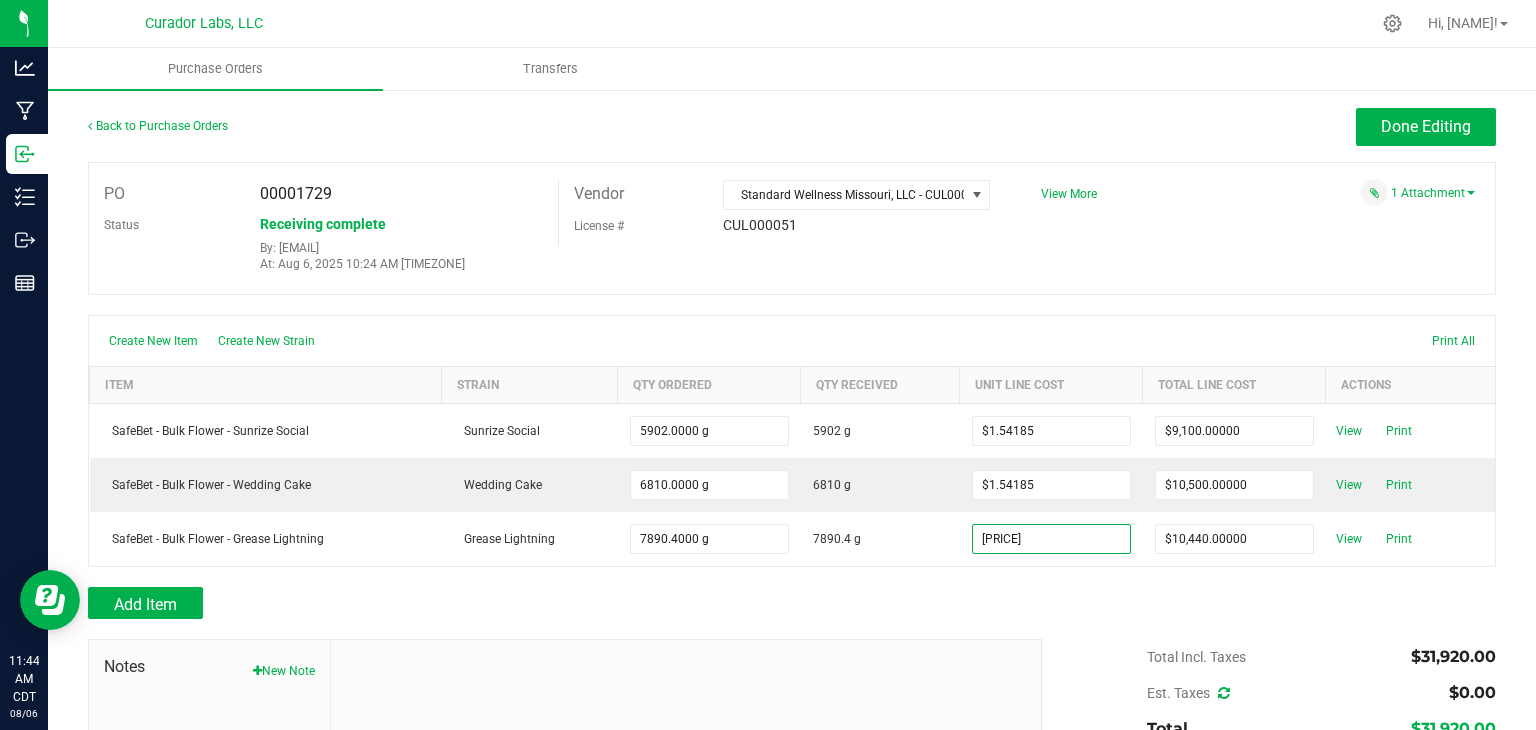 type on "$1.54185" 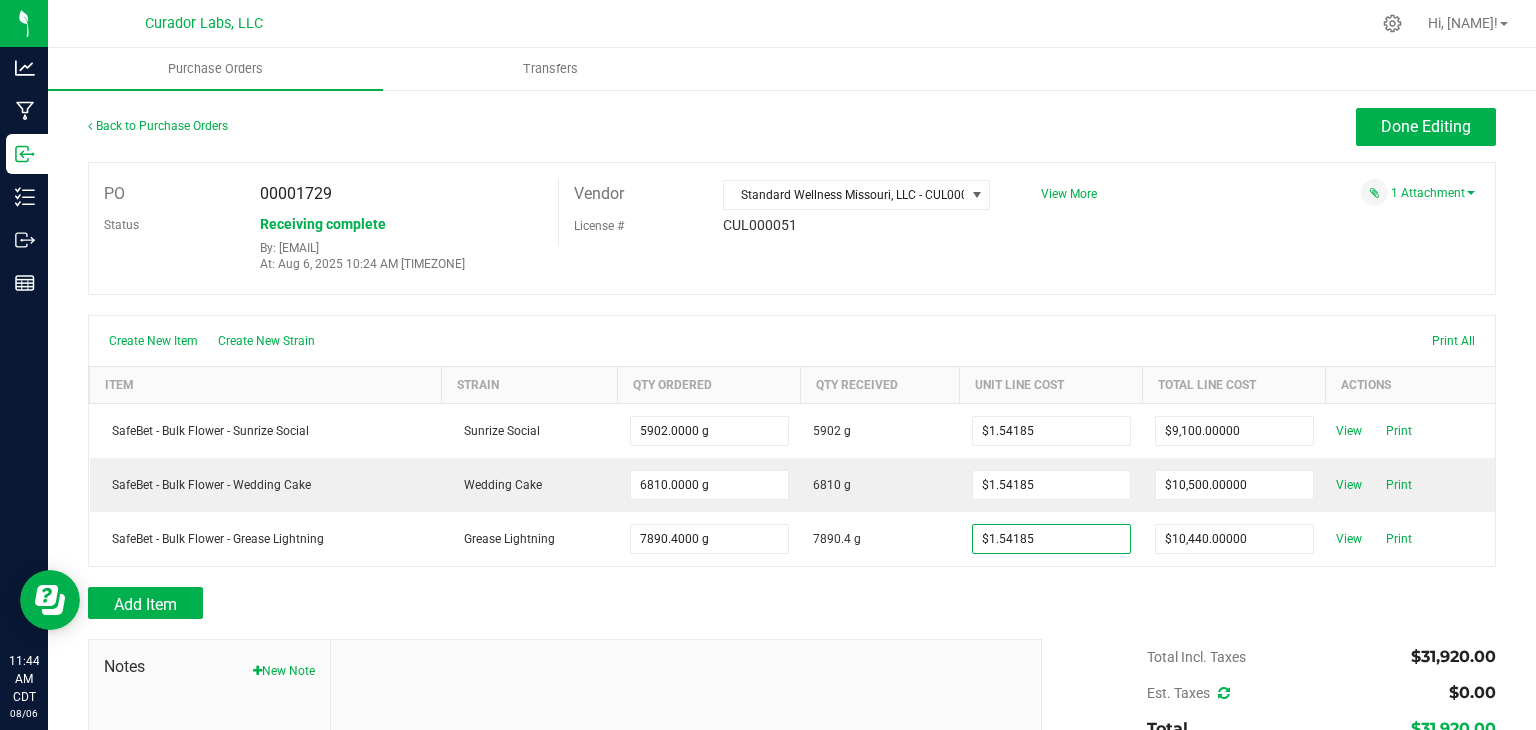 click on "Analytics Manufacturing Inbound Inventory Outbound Reports 11:44 AM CDT 08/06/2025  08/06   [COMPANY]   Hi, [NAME]!
Purchase Orders
Transfers
Back to Purchase Orders
Done Editing
PO
[NUMBER]
Status" at bounding box center (768, 365) 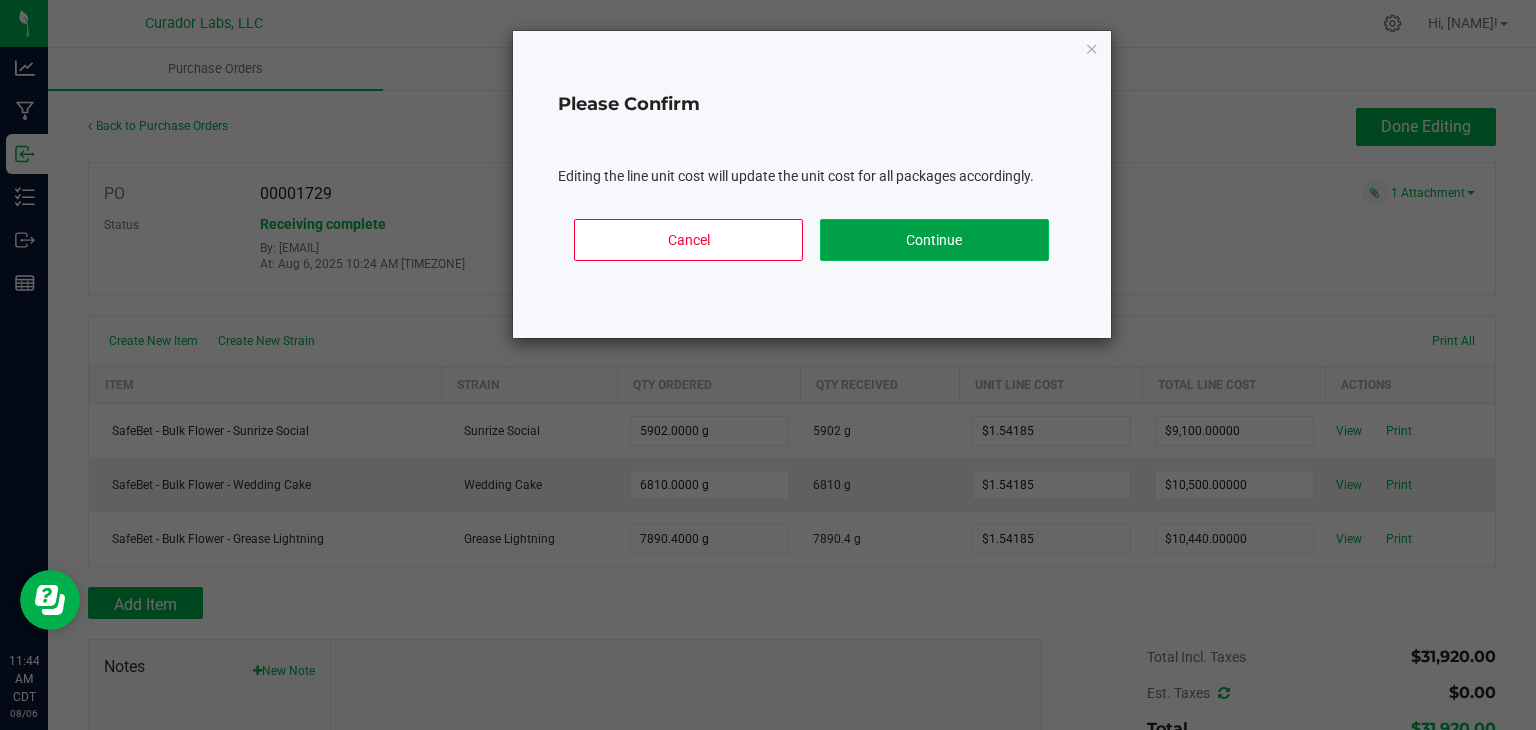 click on "Continue" 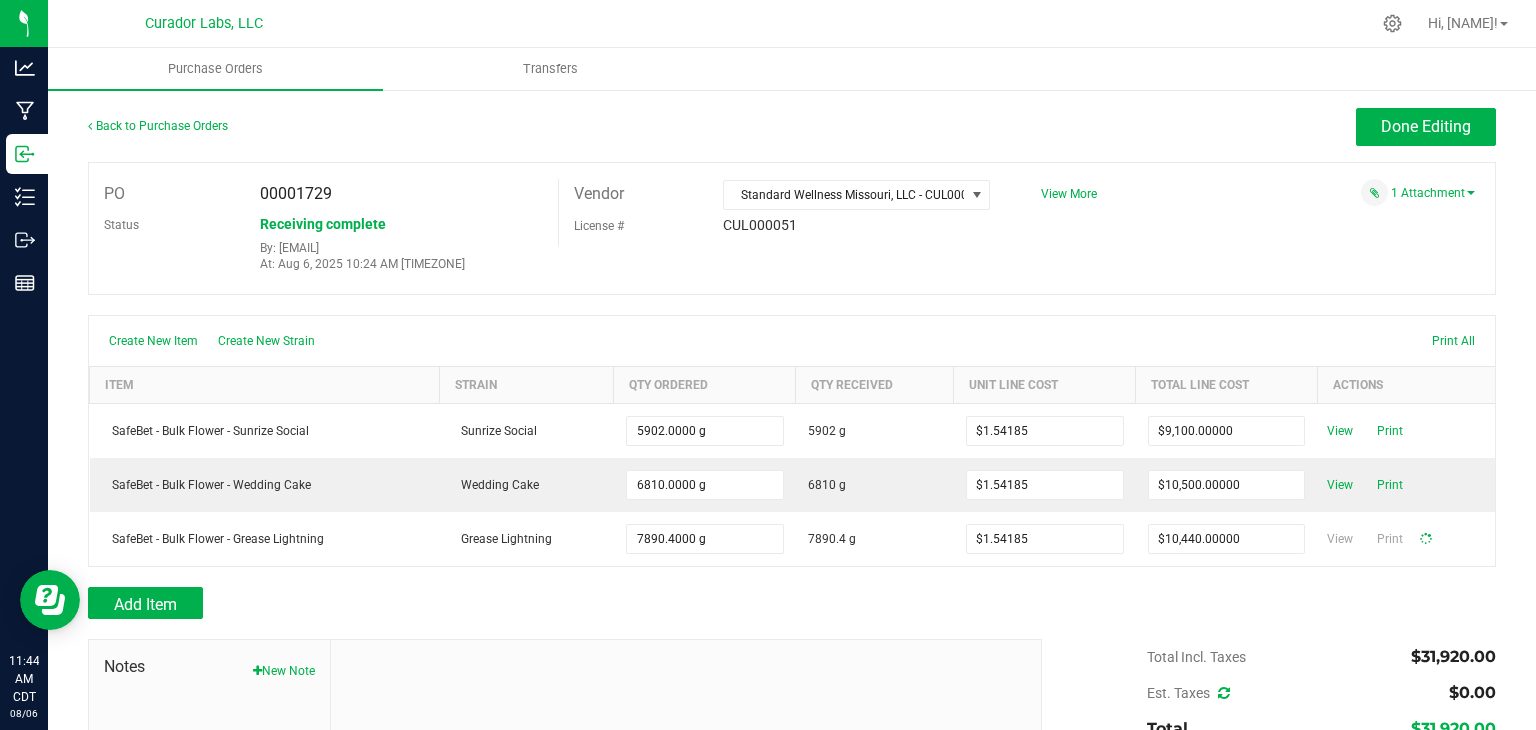 type on "7890" 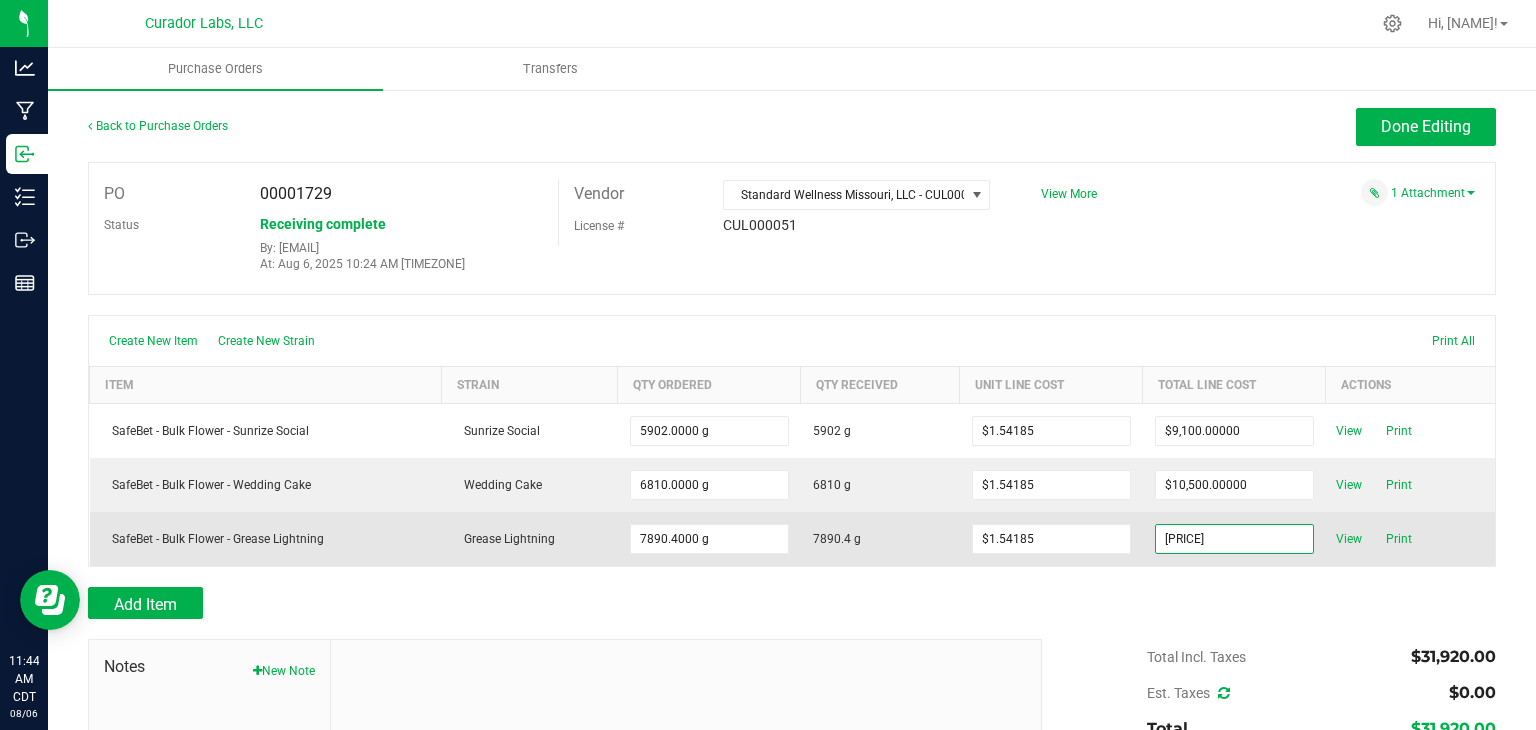 click on "[PRICE]" at bounding box center [1234, 539] 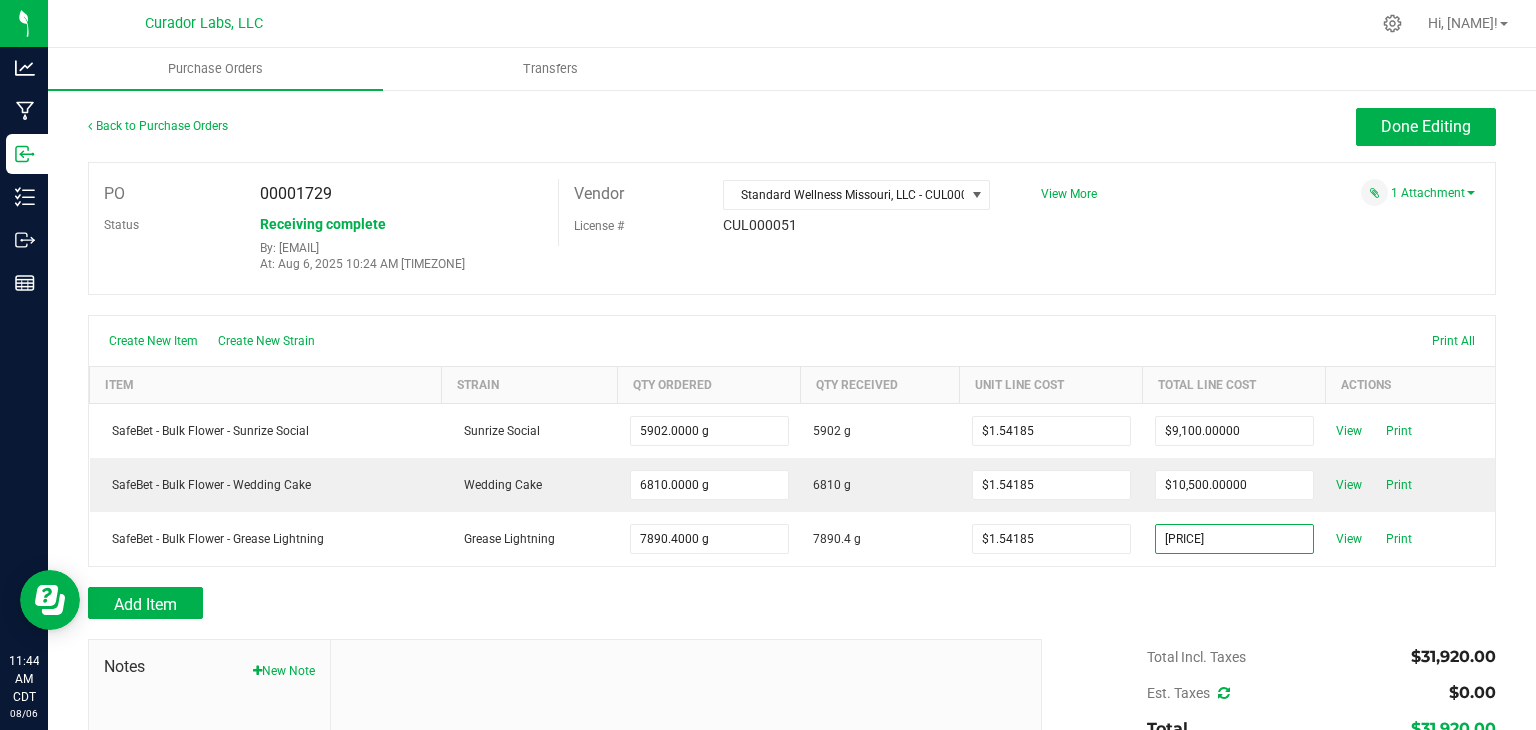 type on "$[PRICE]" 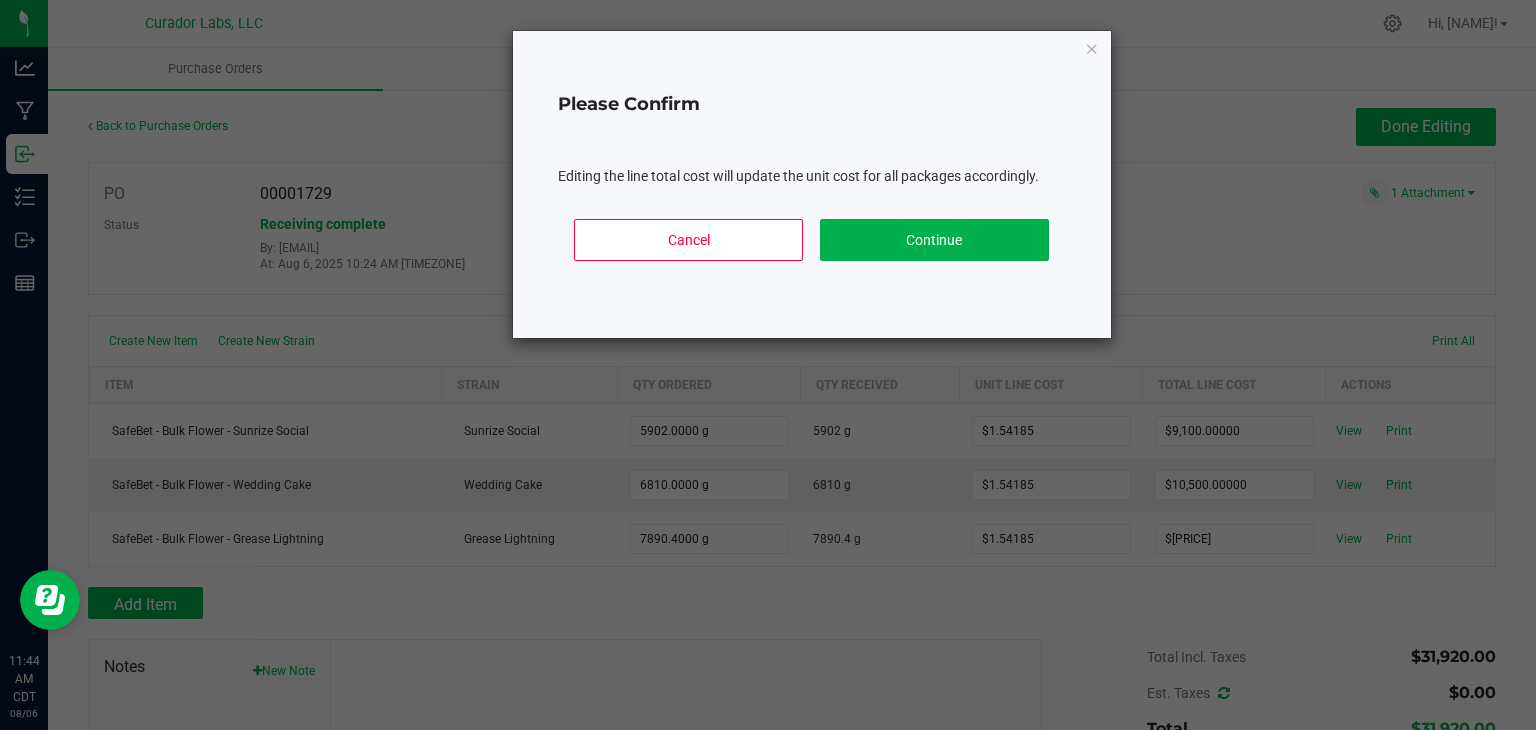 click on "Analytics Manufacturing Inbound Inventory Outbound Reports 11:44 AM CDT 08/06/2025  08/06   [COMPANY]   Hi, [NAME]!
Purchase Orders
Transfers
Back to Purchase Orders
Done Editing
PO
[NUMBER]
Status" at bounding box center [768, 365] 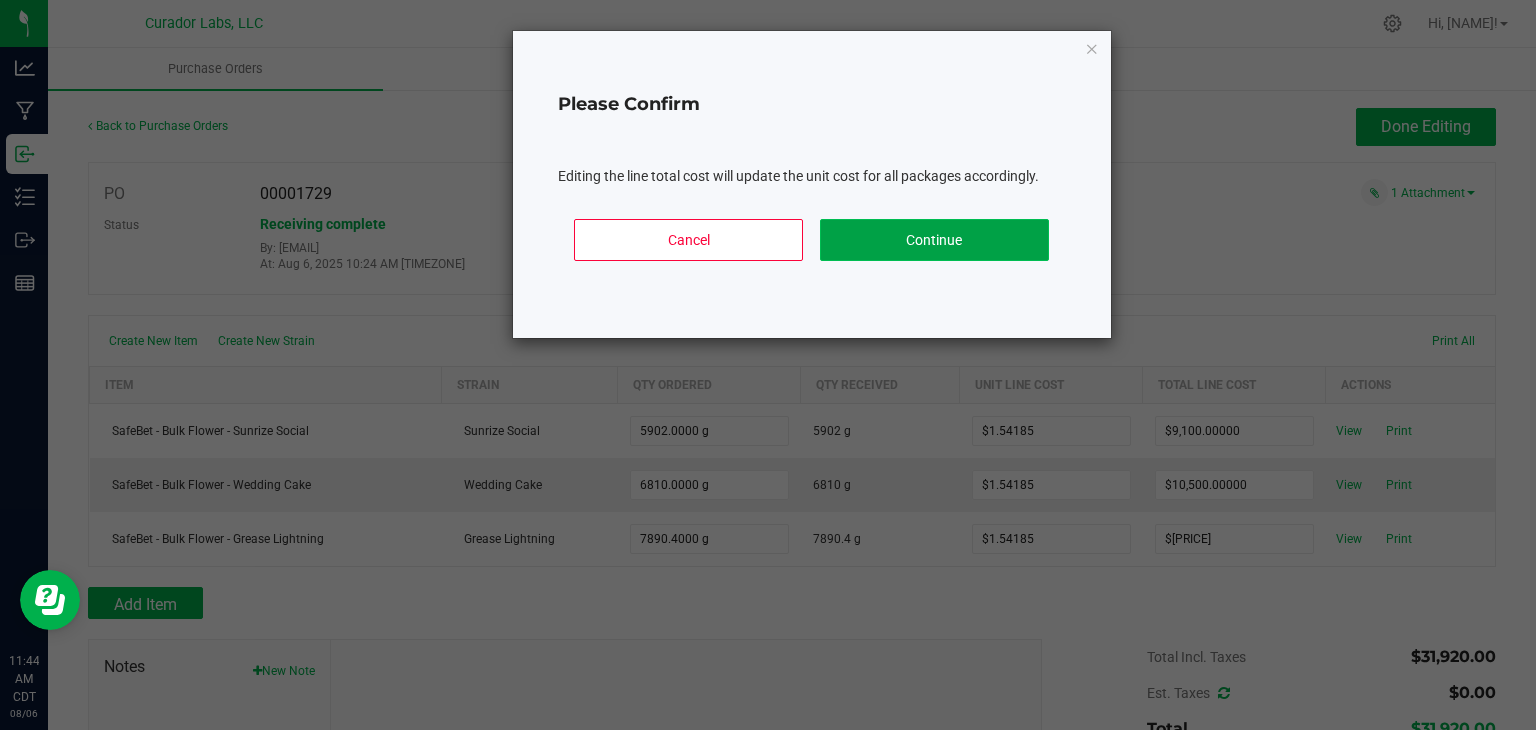 click on "Continue" 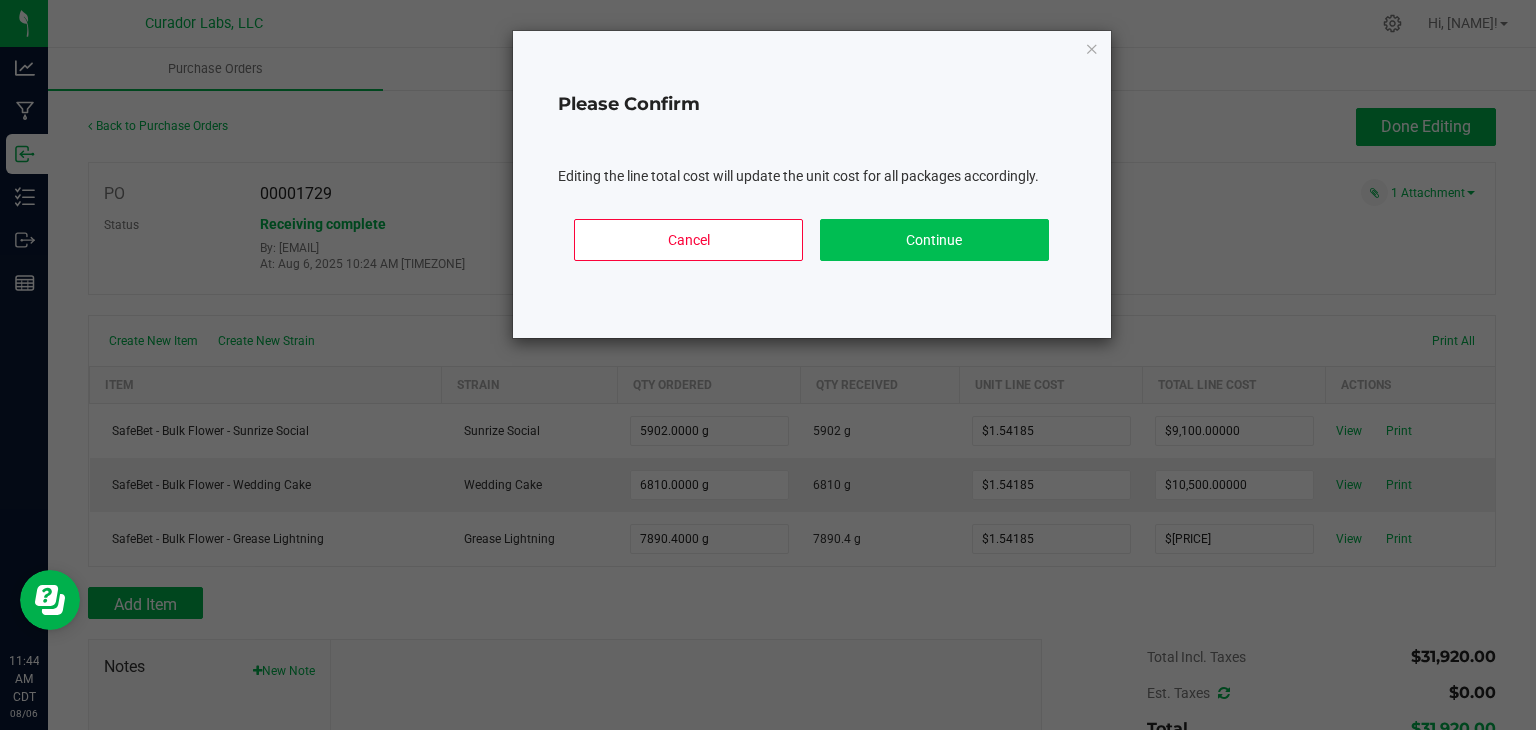 type on "7890" 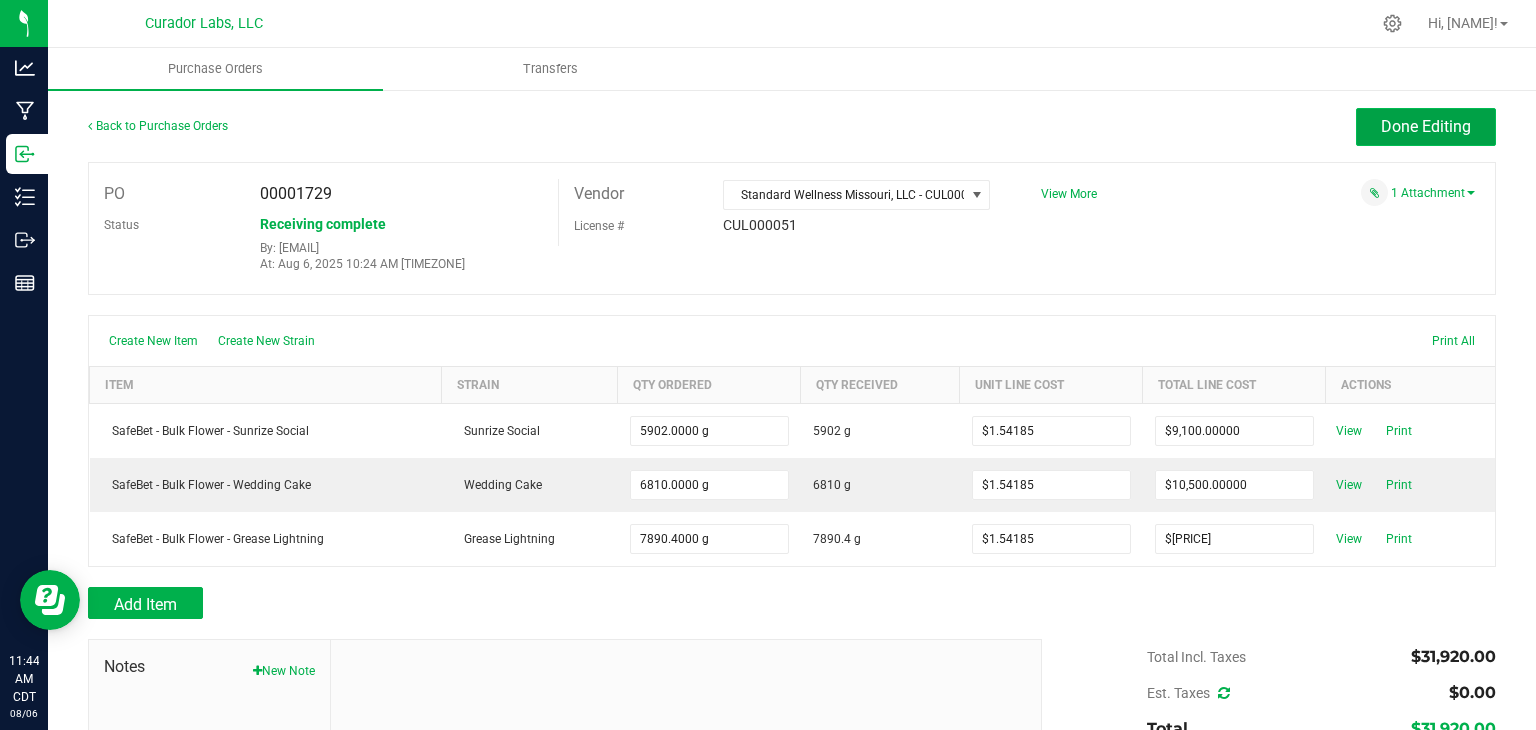 click on "Done Editing" at bounding box center [1426, 127] 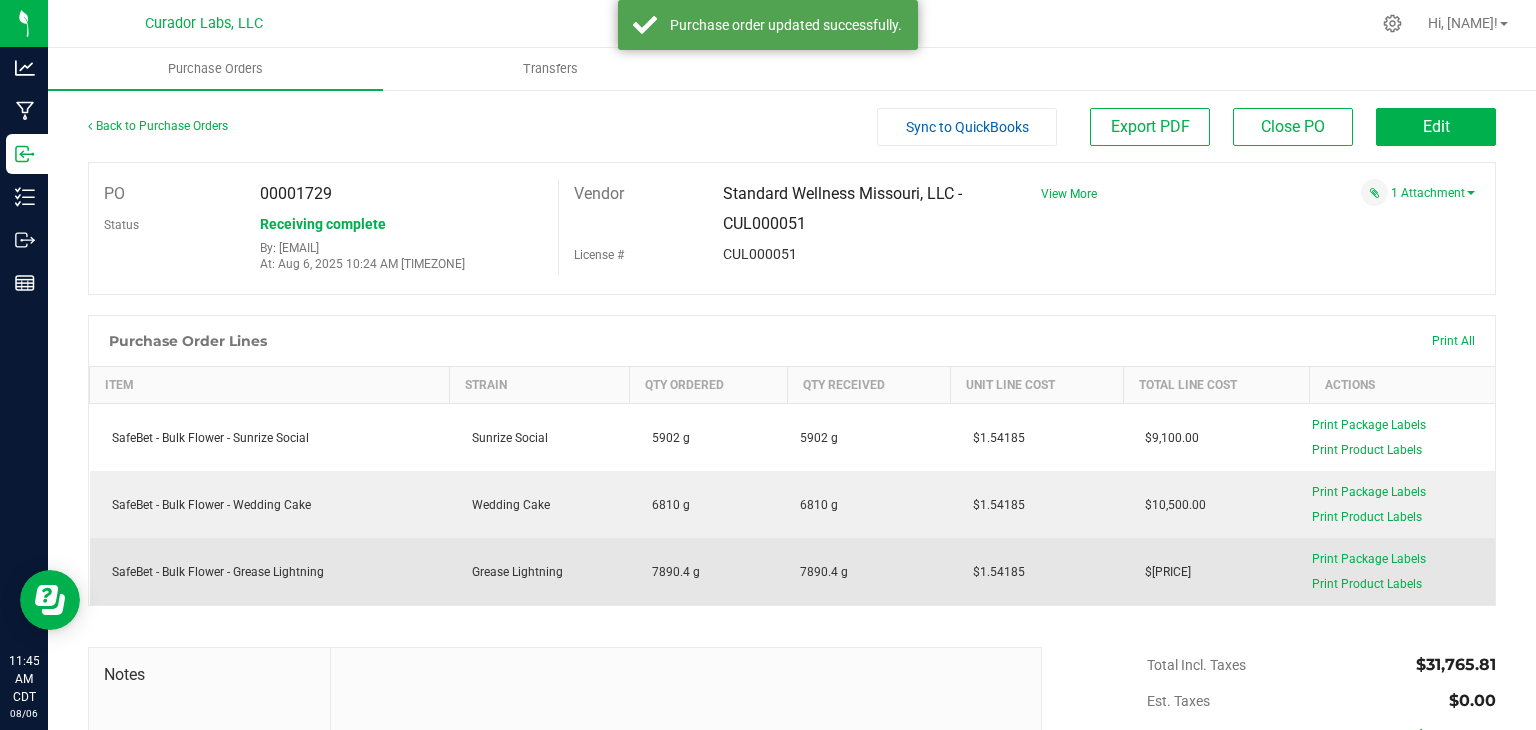 drag, startPoint x: 1206, startPoint y: 575, endPoint x: 1099, endPoint y: 581, distance: 107.16809 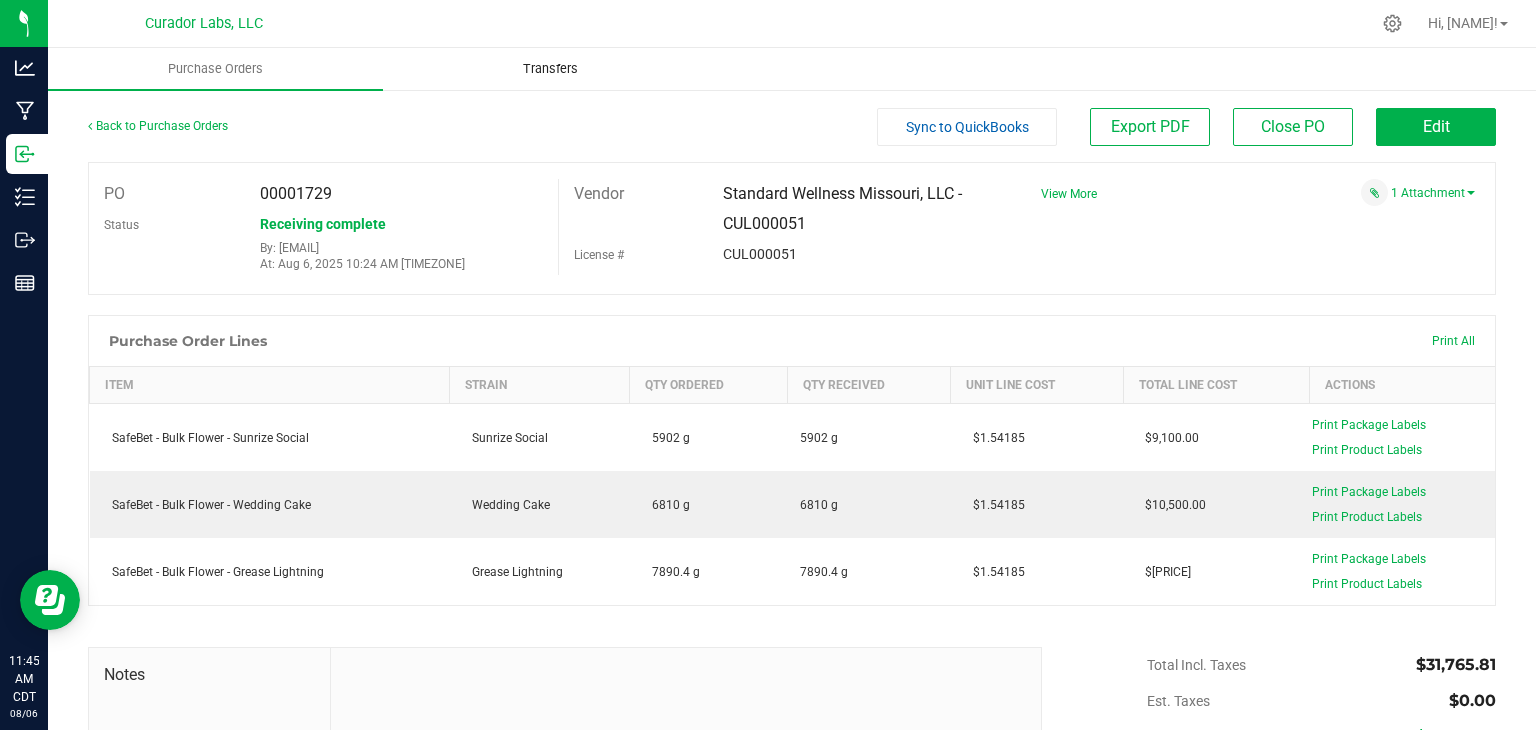 click on "Transfers" at bounding box center [550, 69] 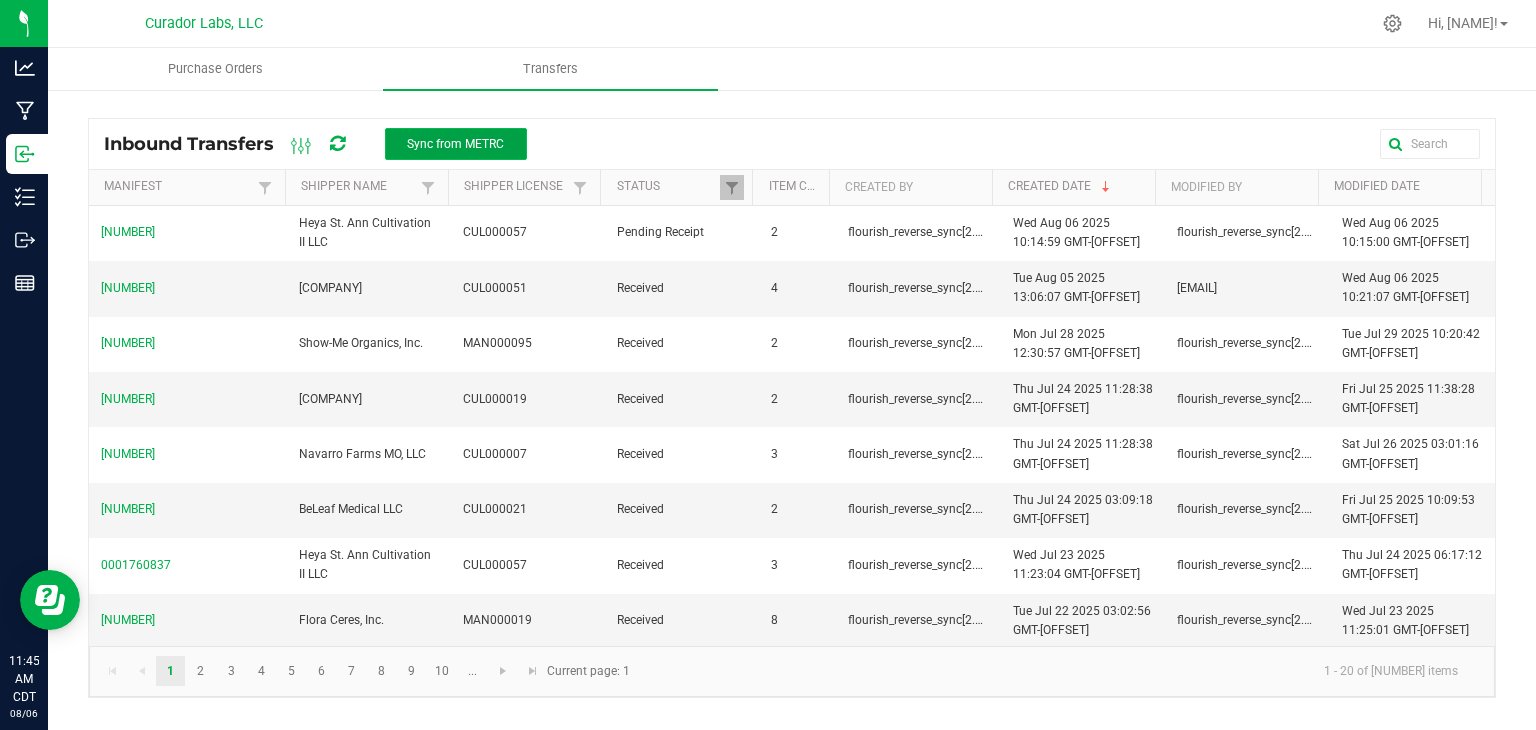 click on "Sync from METRC" at bounding box center (455, 144) 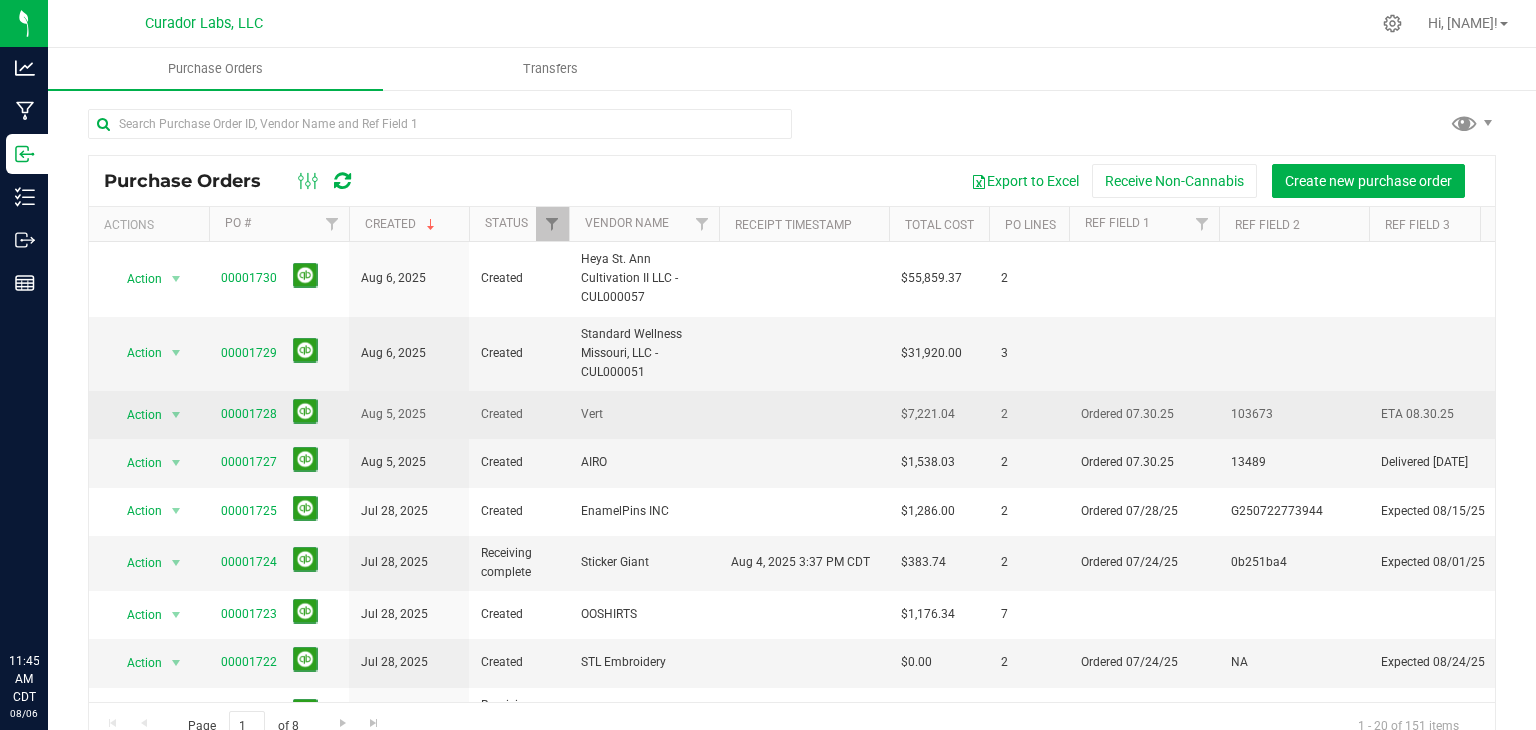 scroll, scrollTop: 0, scrollLeft: 0, axis: both 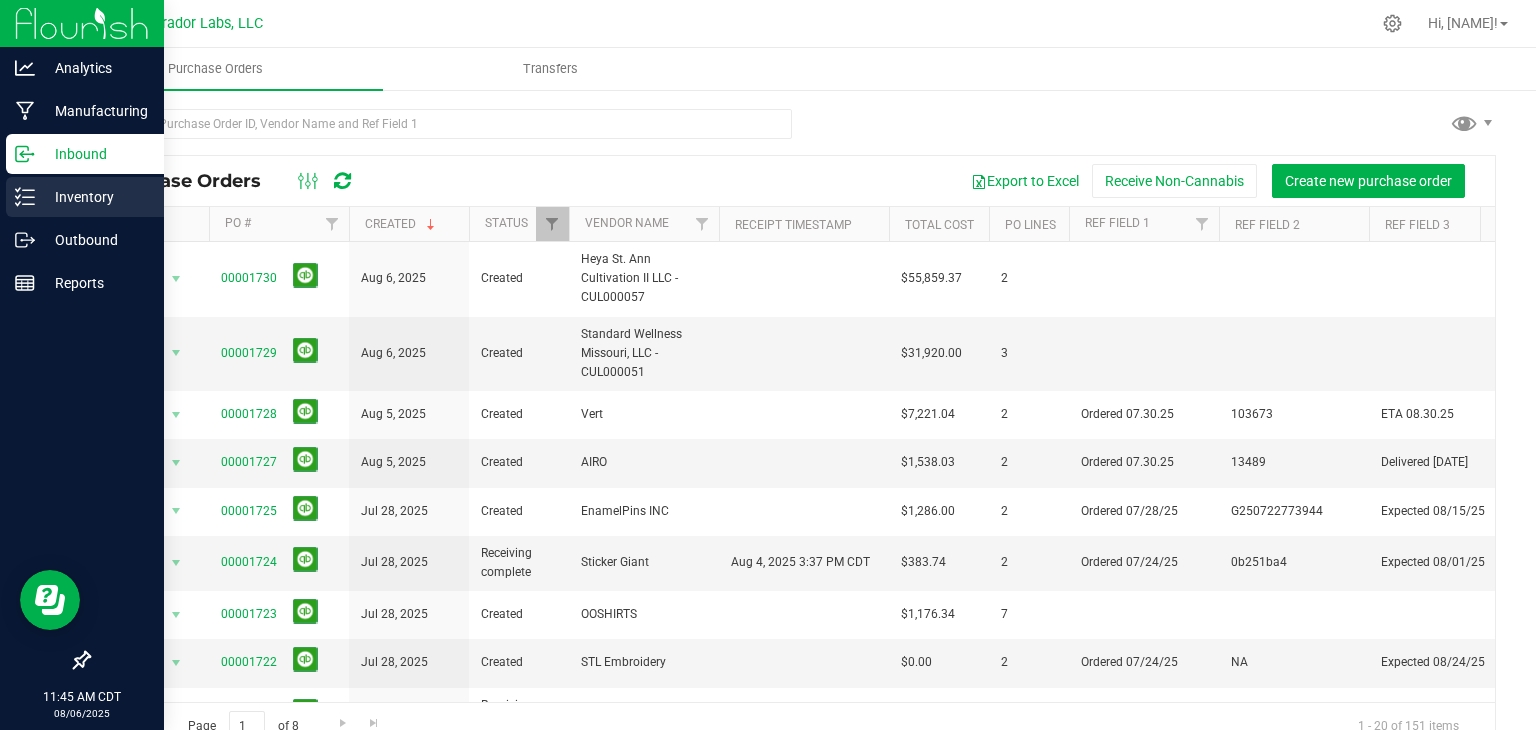 click on "Inventory" at bounding box center (95, 197) 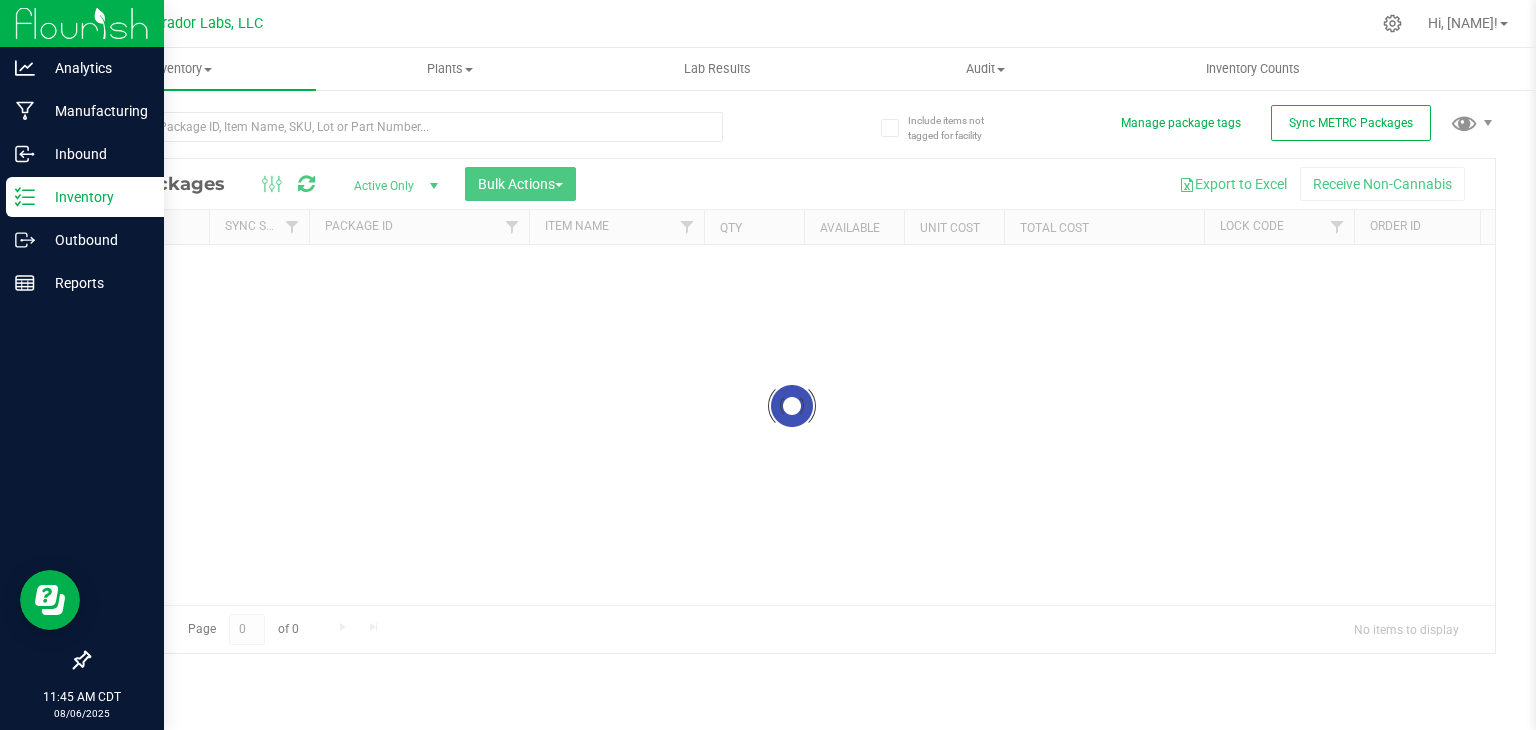 click at bounding box center [792, 406] 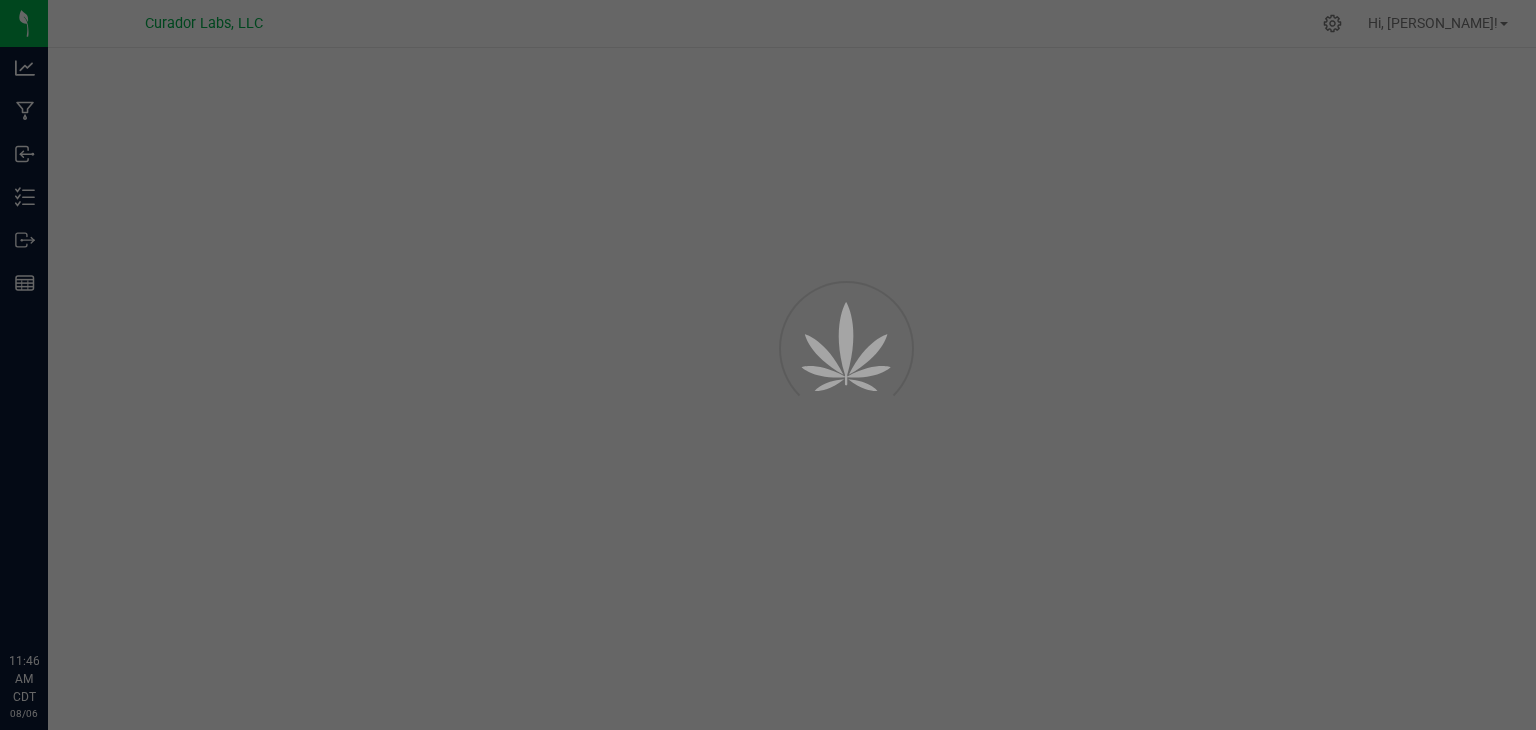 scroll, scrollTop: 0, scrollLeft: 0, axis: both 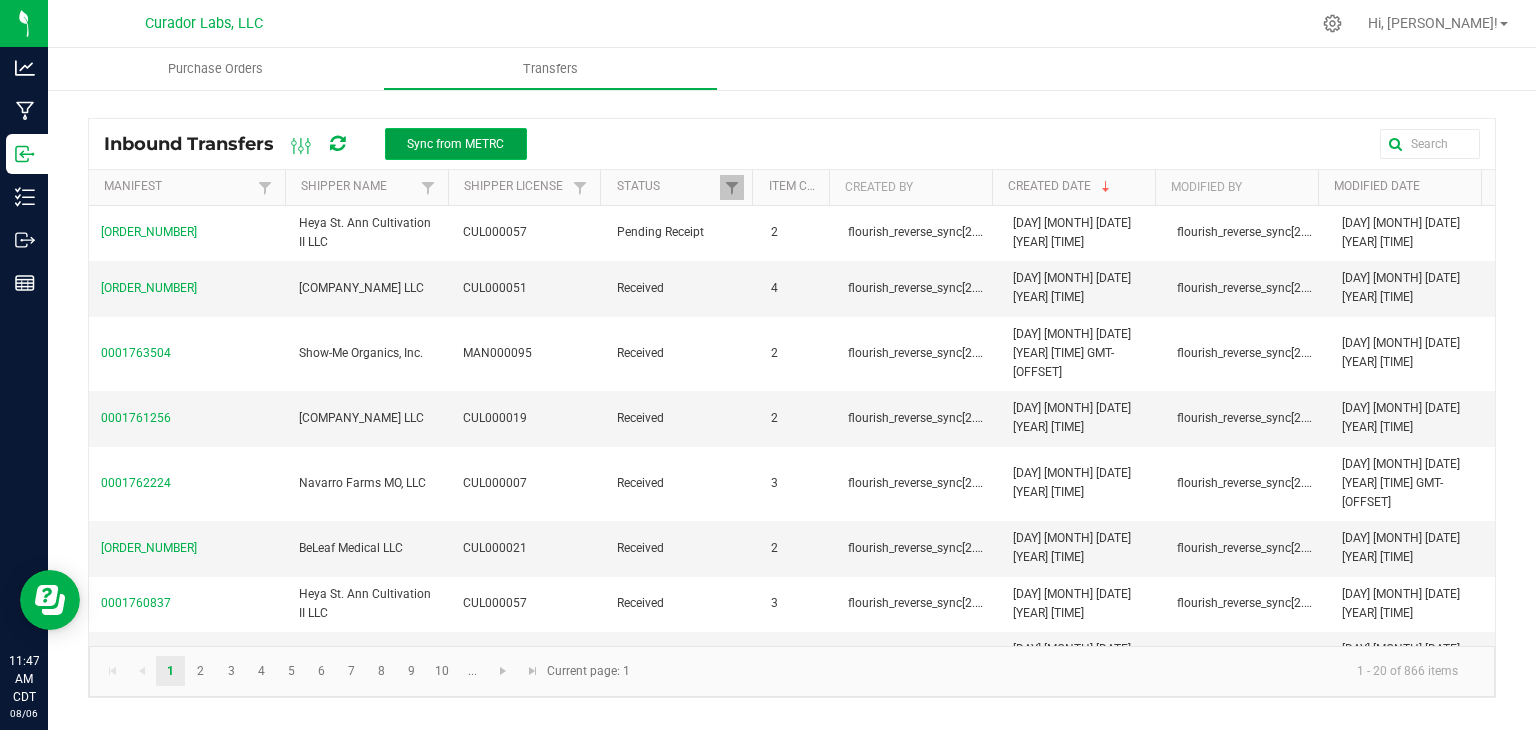 click on "Sync from METRC" at bounding box center (455, 144) 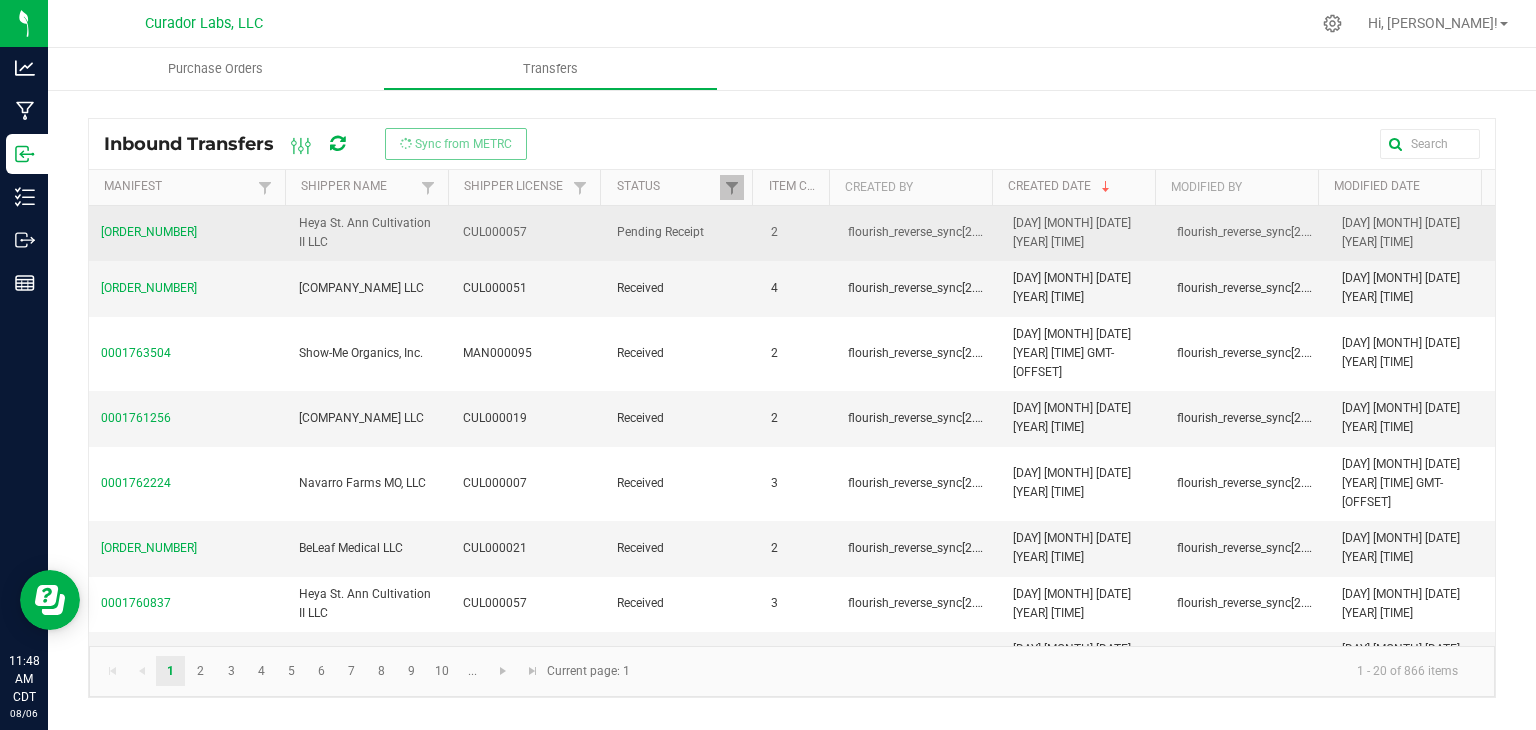 click on "[NUMBER]" at bounding box center (188, 232) 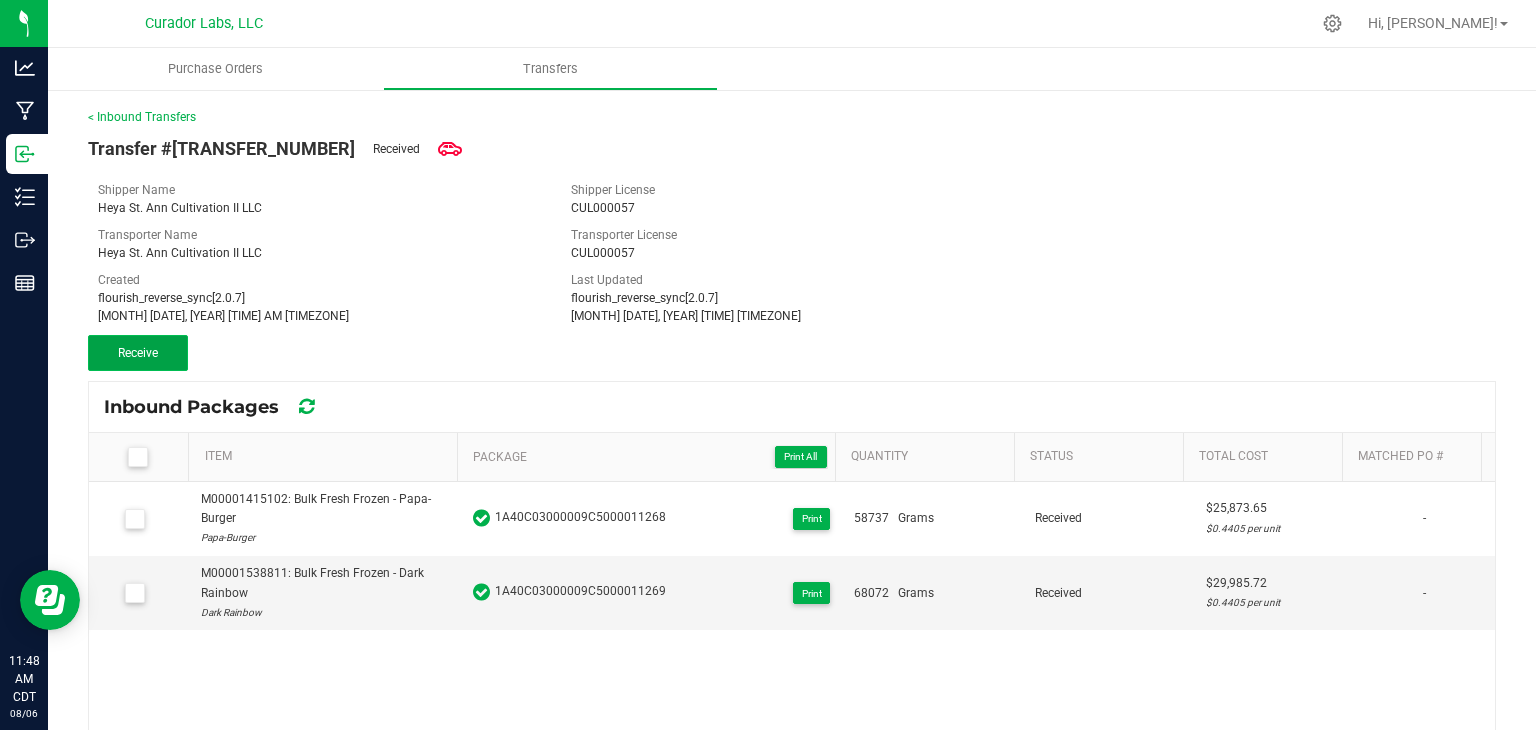 click on "Receive" at bounding box center [138, 353] 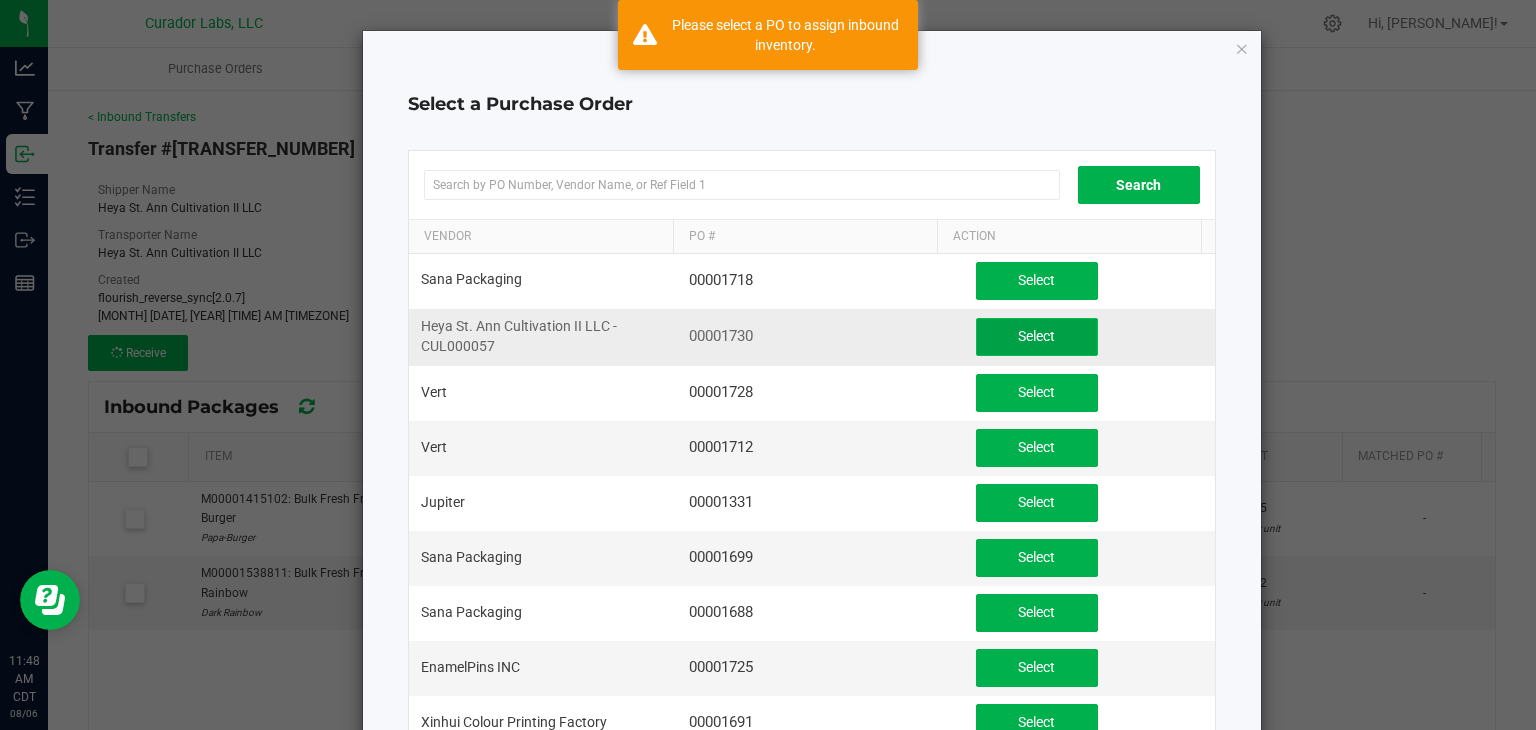 click on "Select" 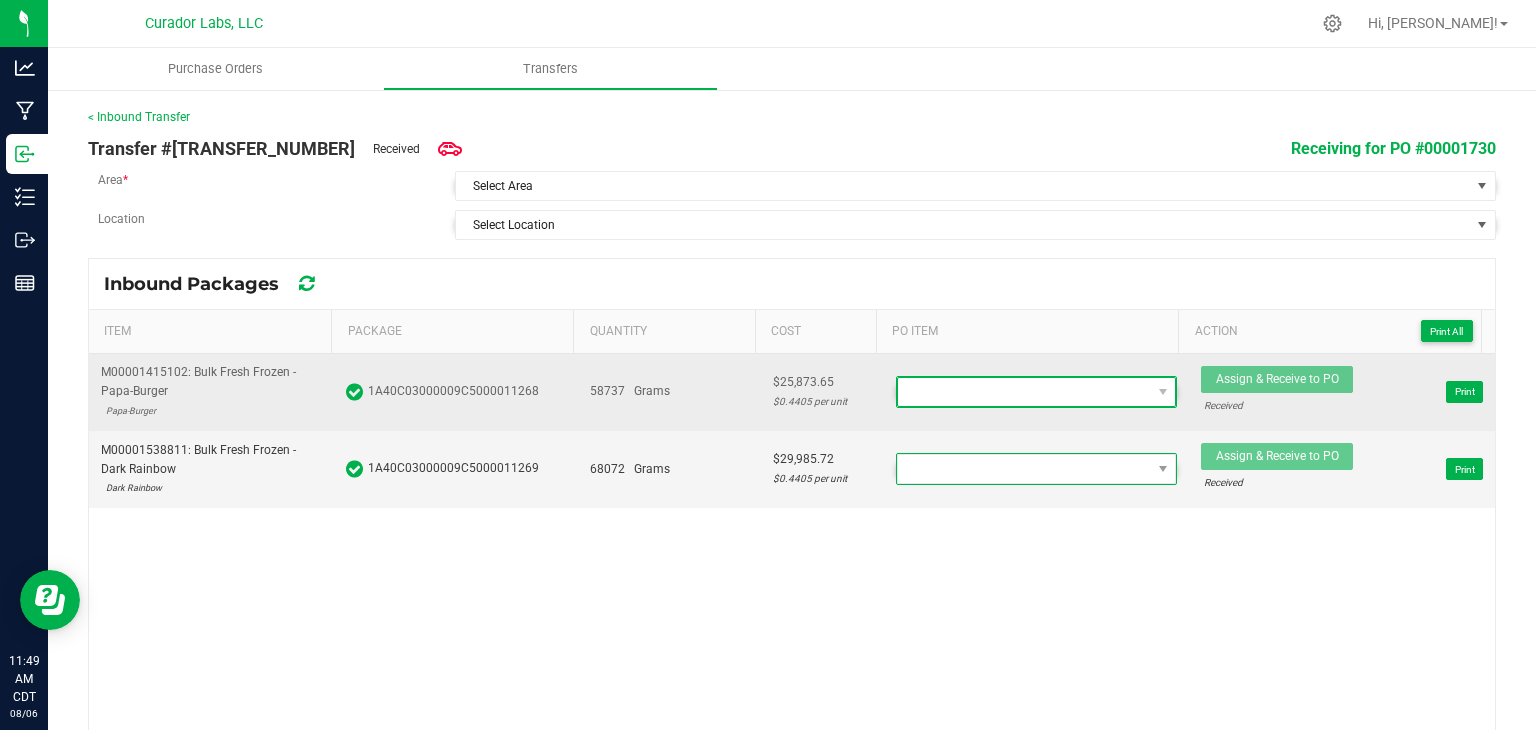 click at bounding box center (1024, 392) 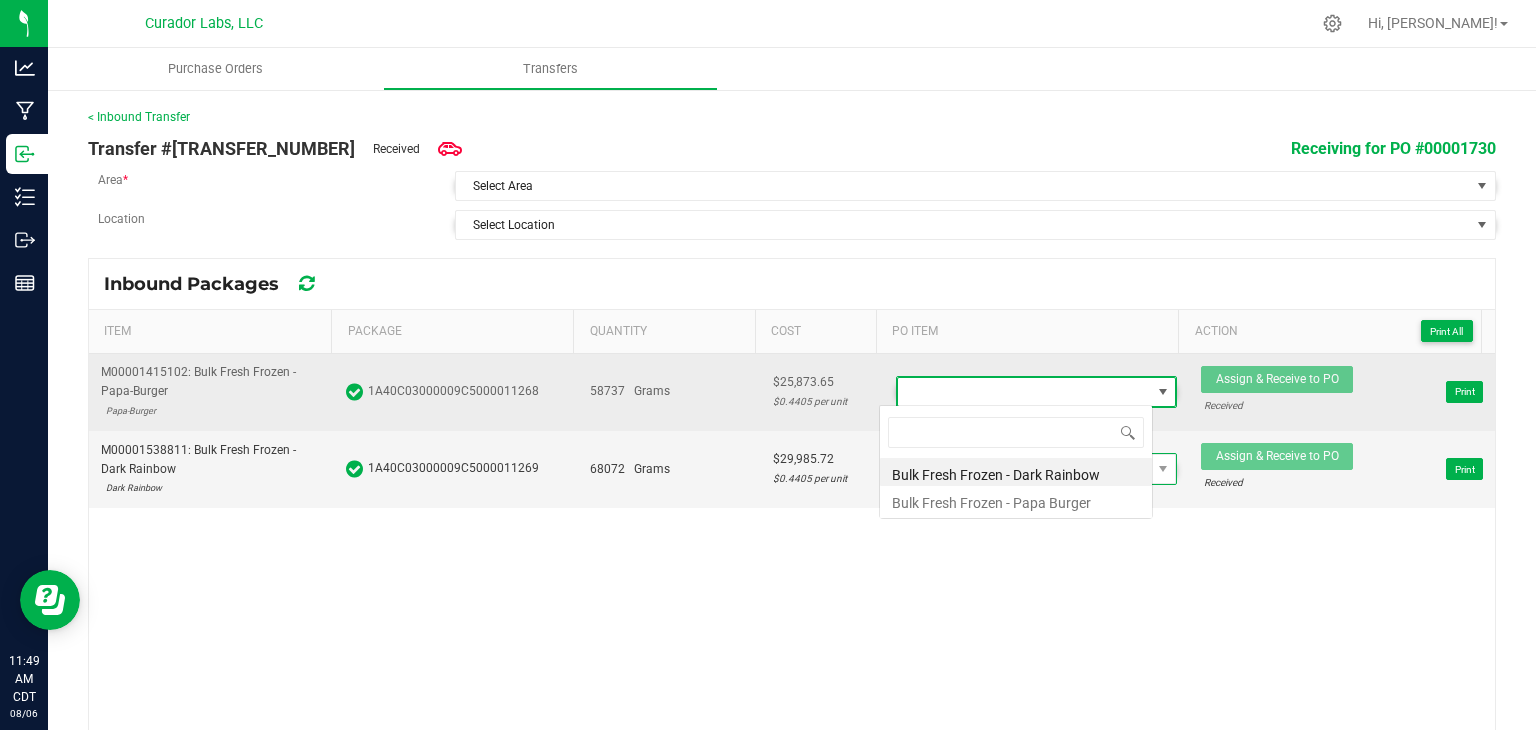 scroll, scrollTop: 99970, scrollLeft: 99726, axis: both 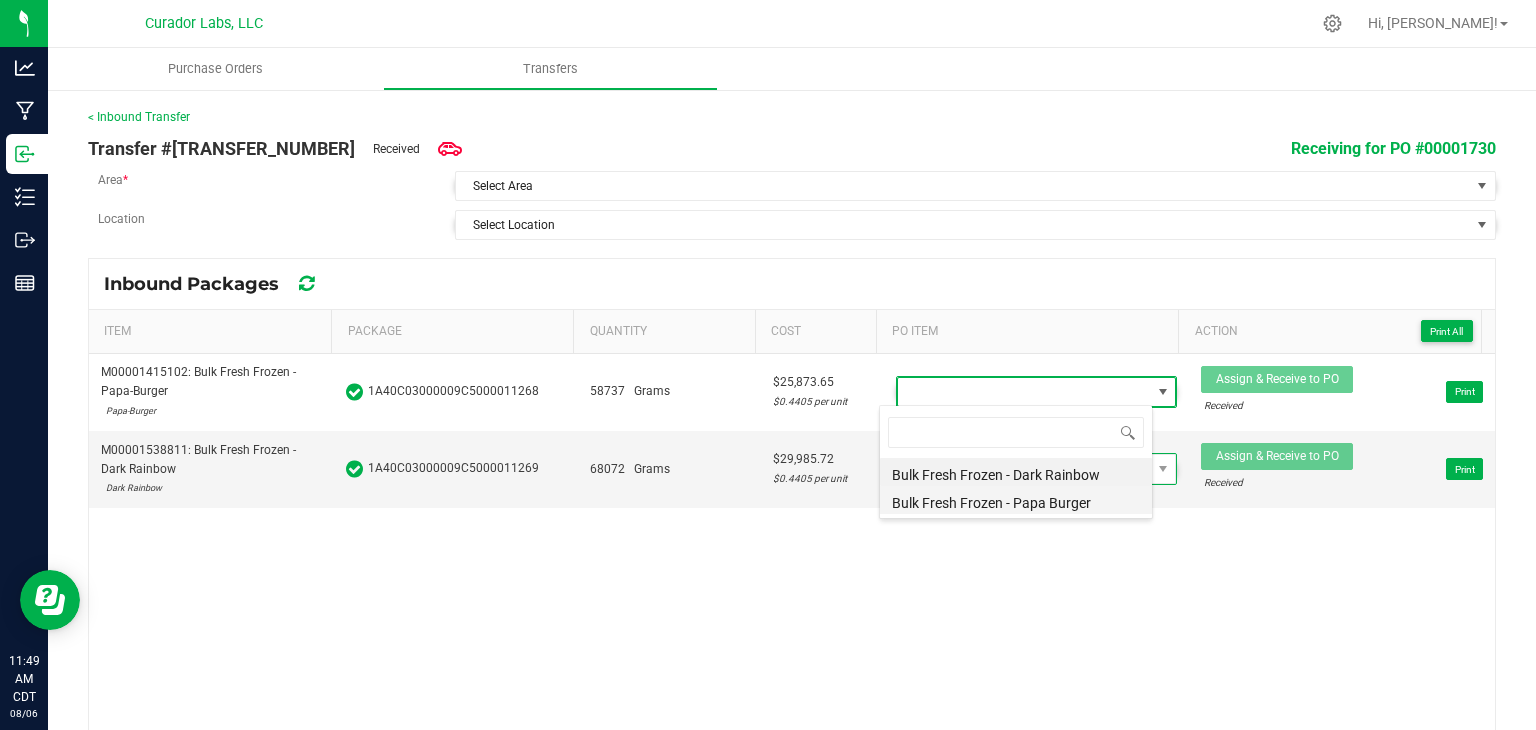 click on "Bulk Fresh Frozen - Papa Burger" at bounding box center (1016, 500) 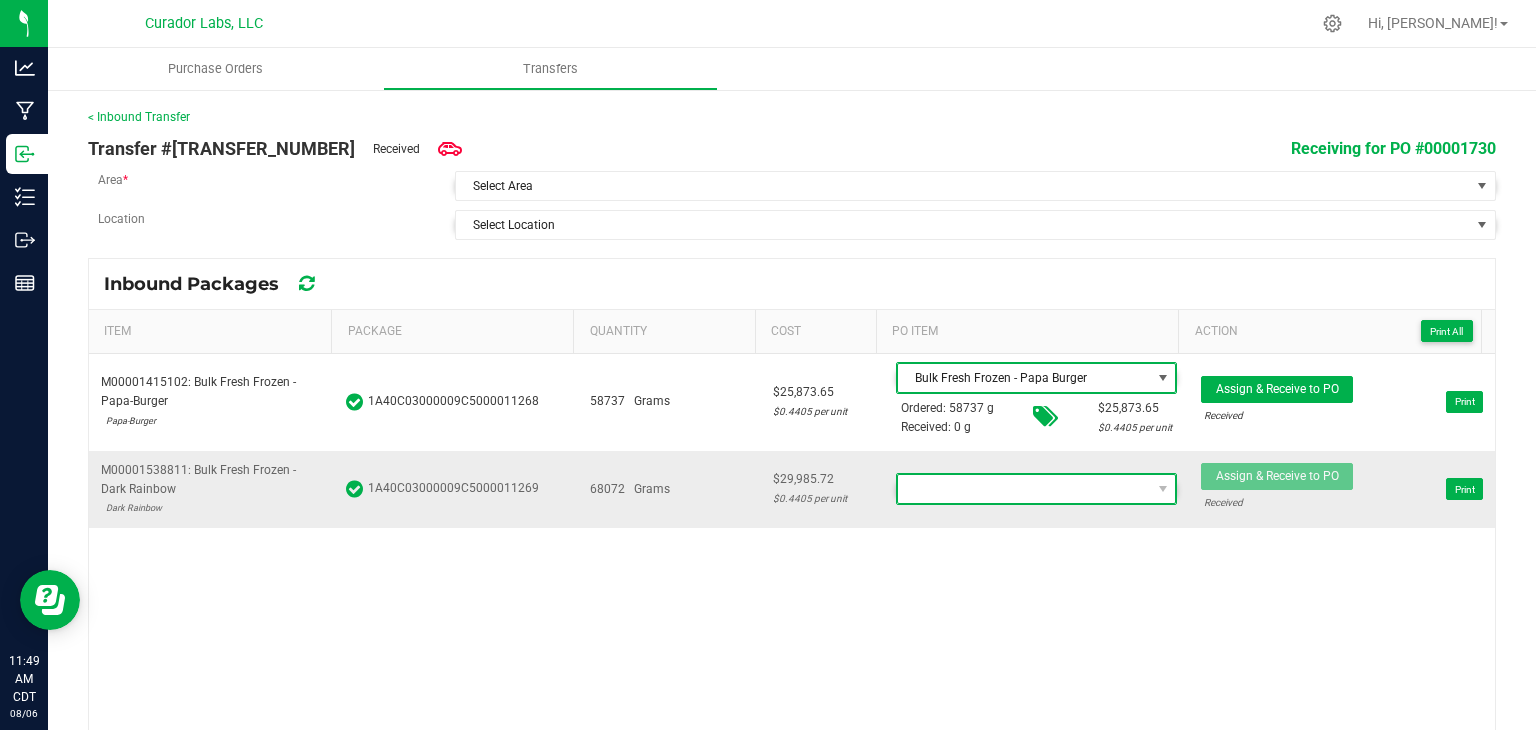 click at bounding box center (1024, 489) 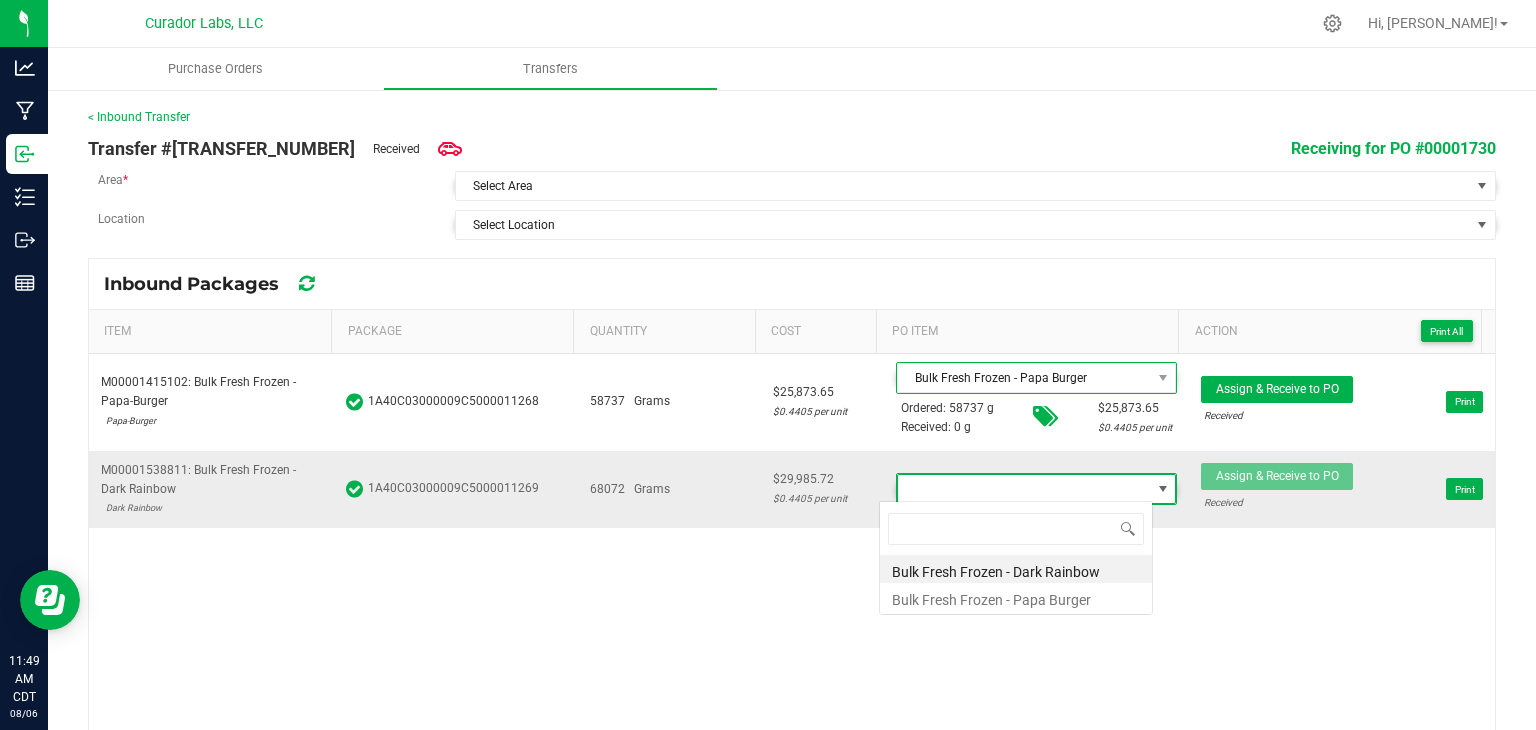 scroll, scrollTop: 99970, scrollLeft: 99726, axis: both 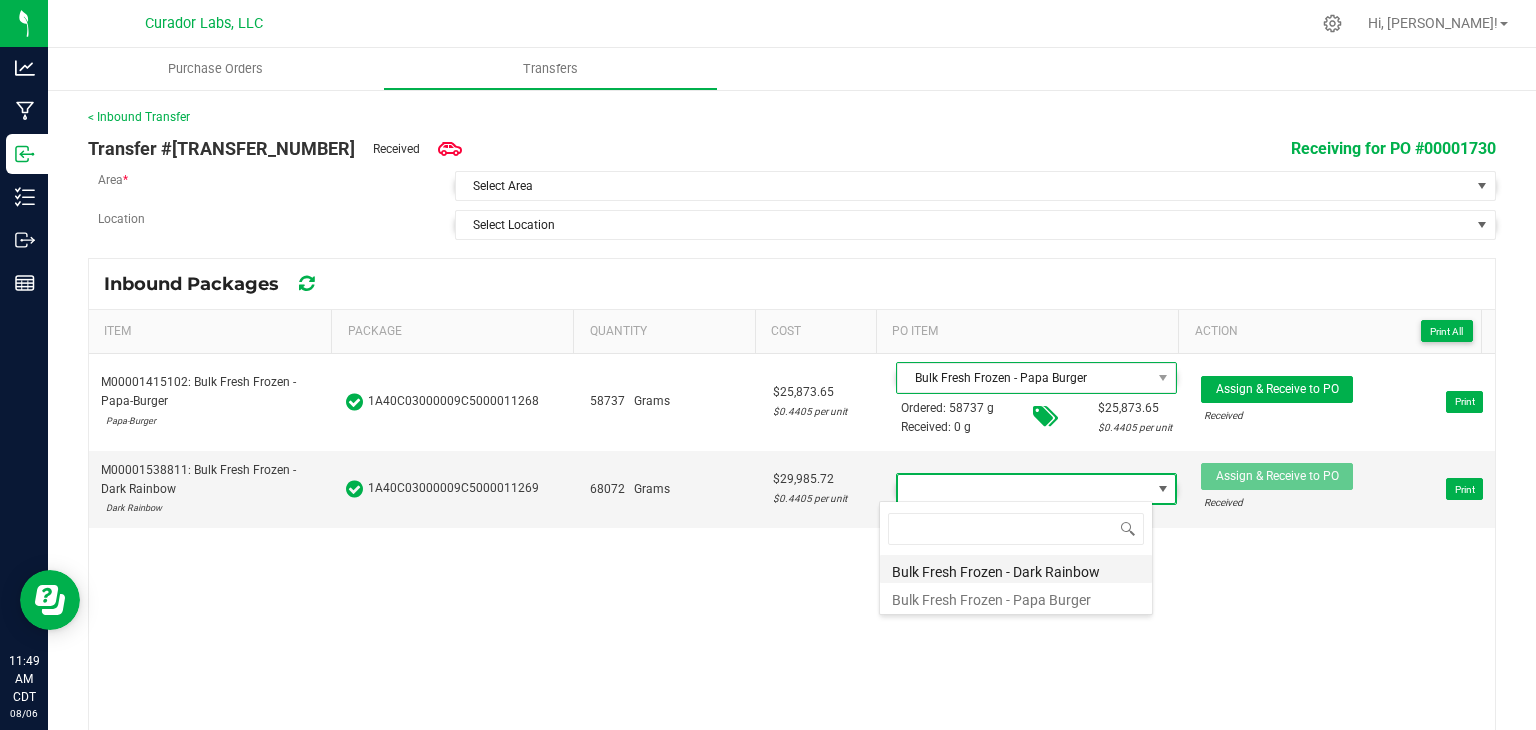 click on "Bulk Fresh Frozen - Dark Rainbow" at bounding box center (1016, 569) 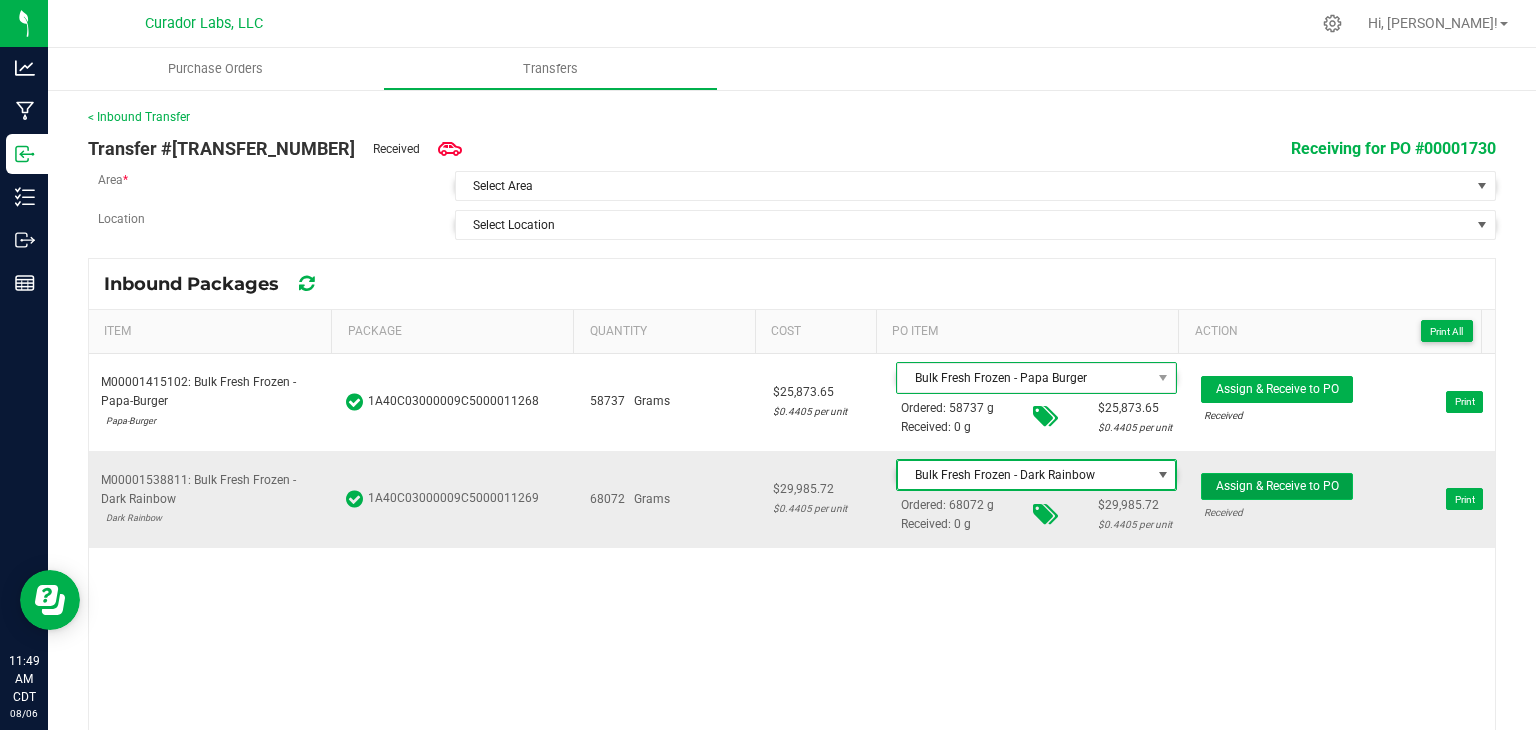 click on "Assign & Receive to PO" at bounding box center [1277, 486] 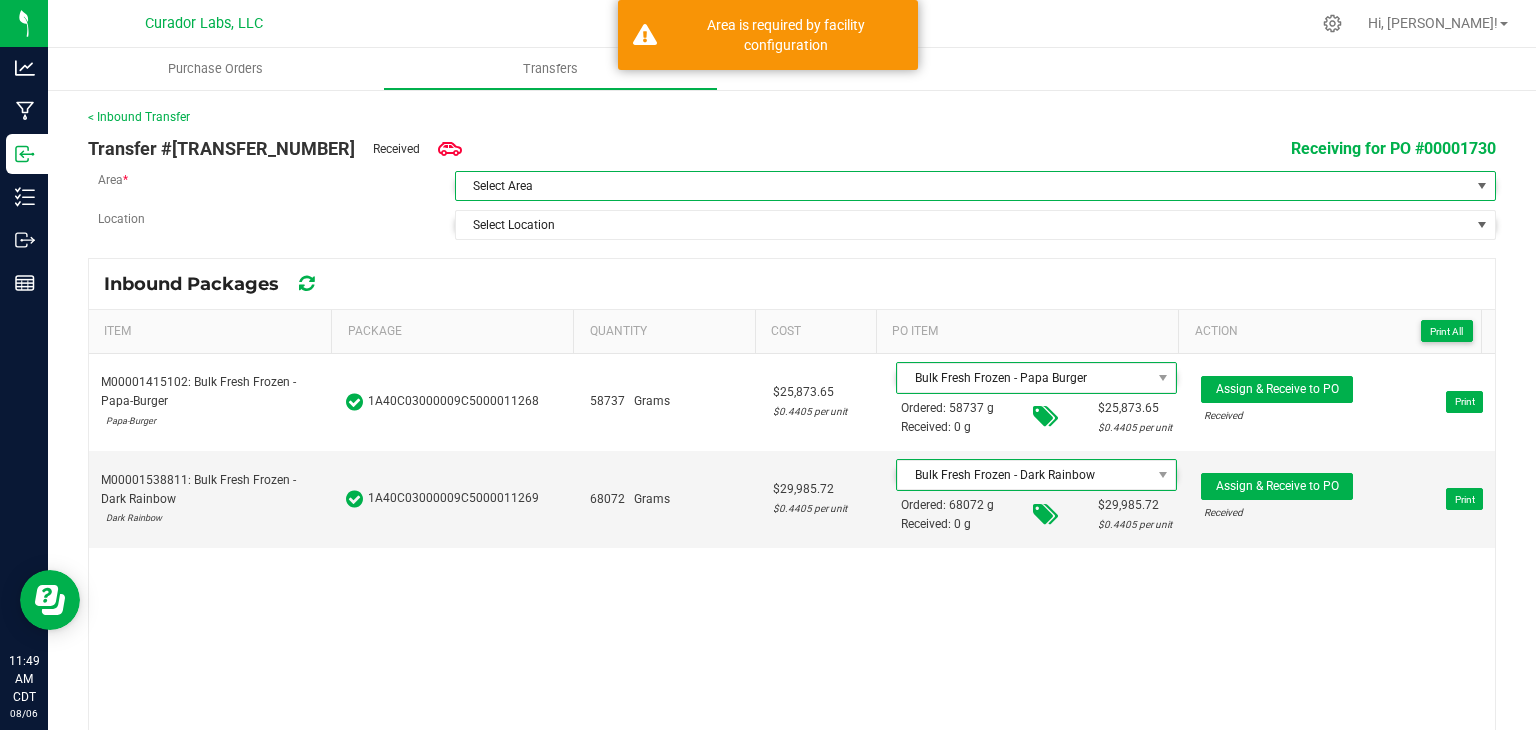 click on "Select Area" at bounding box center (963, 186) 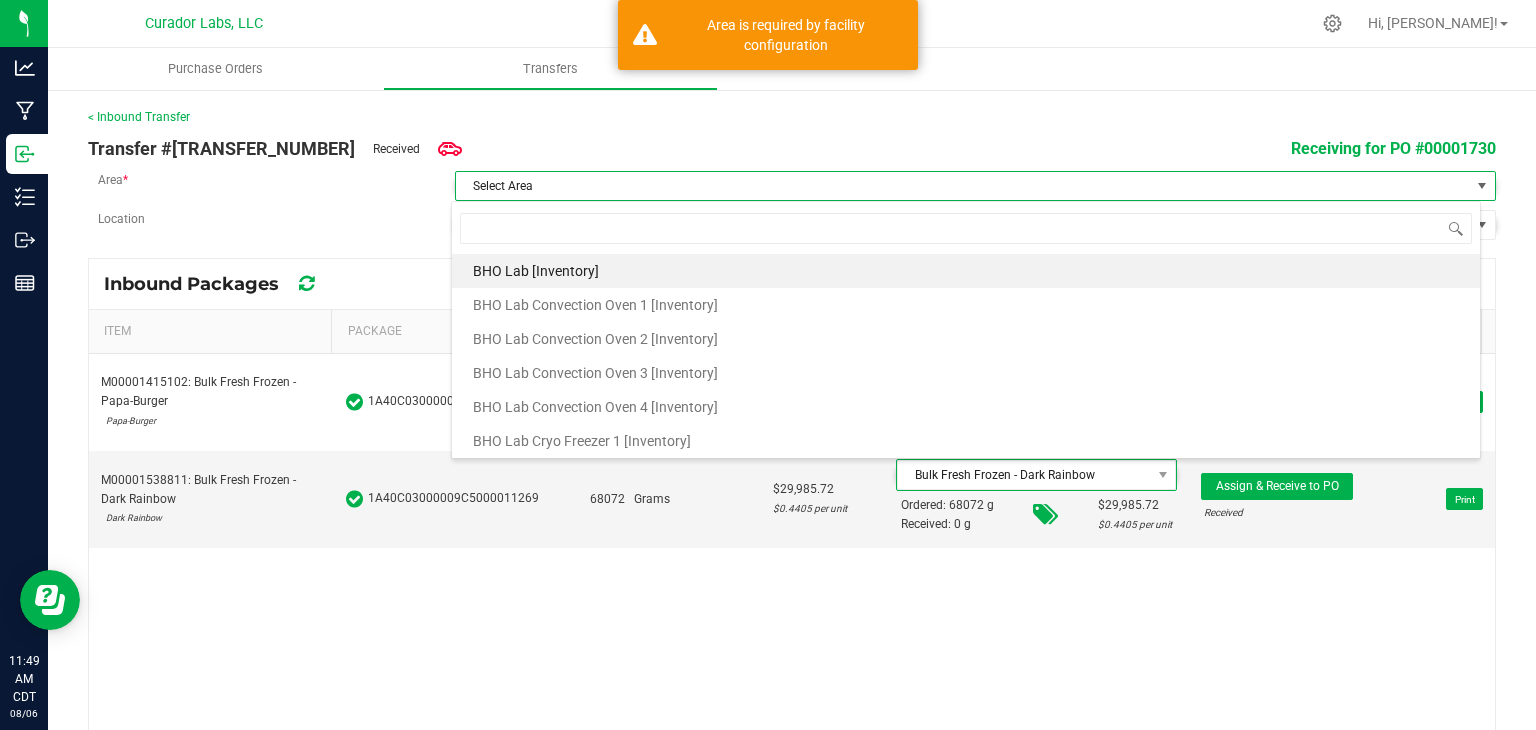 scroll, scrollTop: 99970, scrollLeft: 98970, axis: both 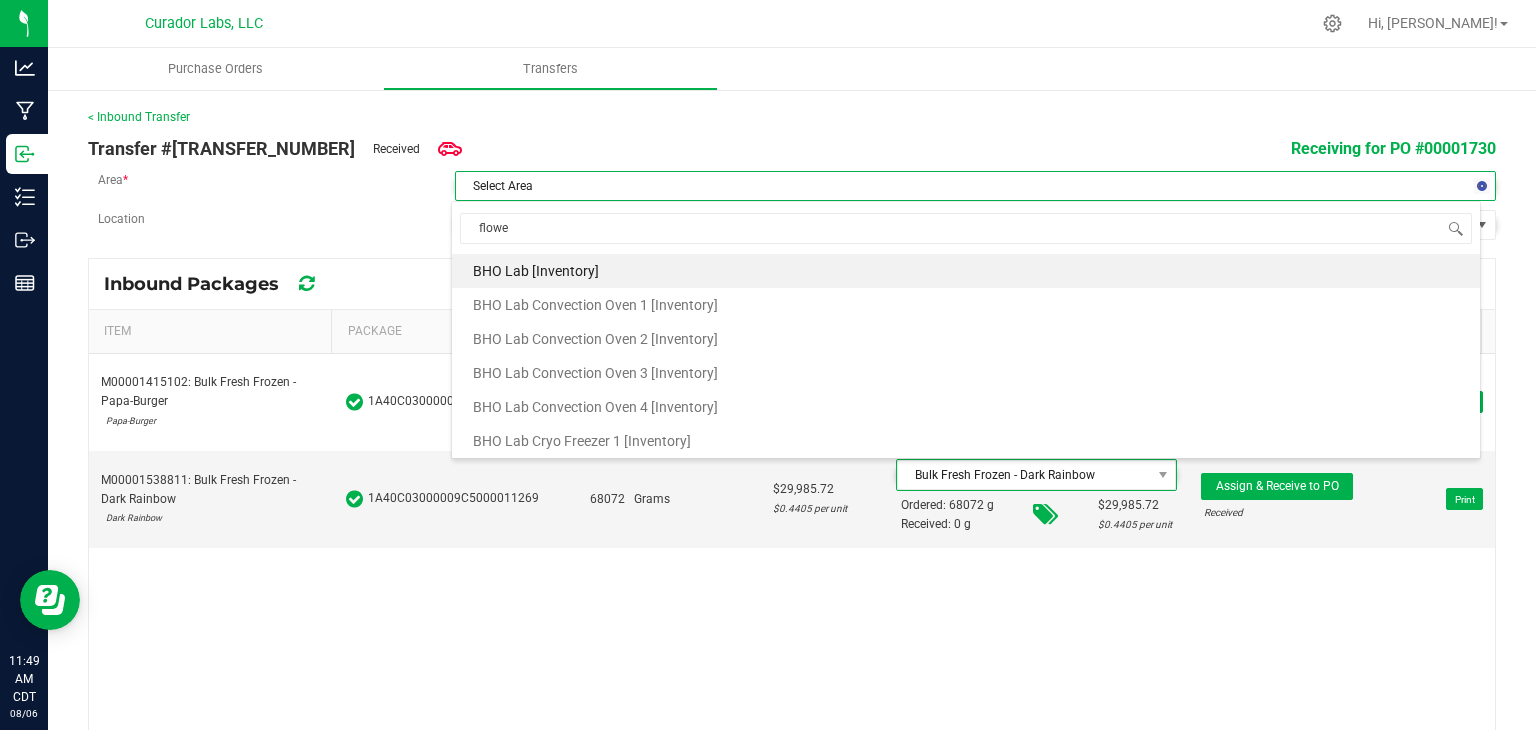 type on "flower" 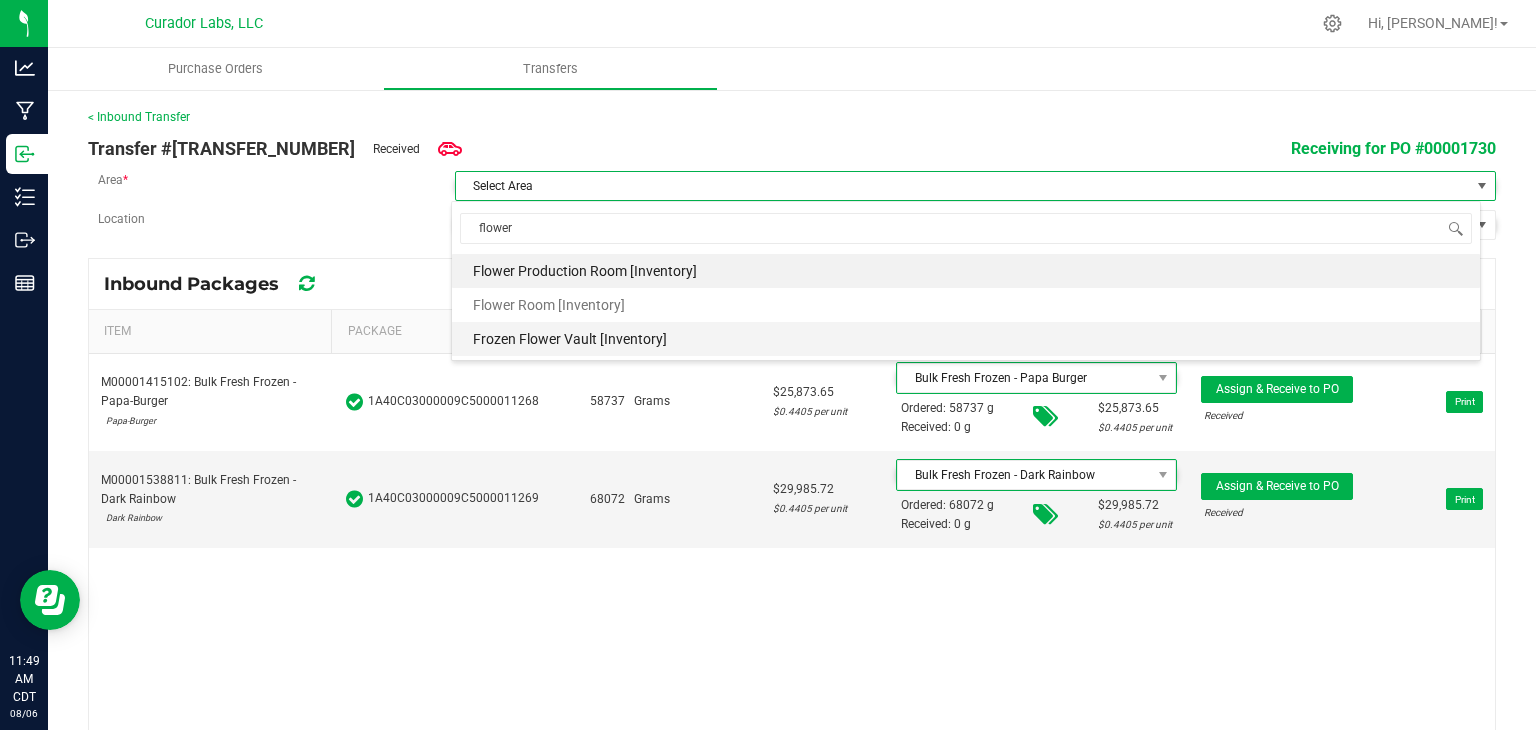 click on "Frozen Flower Vault [Inventory]" at bounding box center [570, 339] 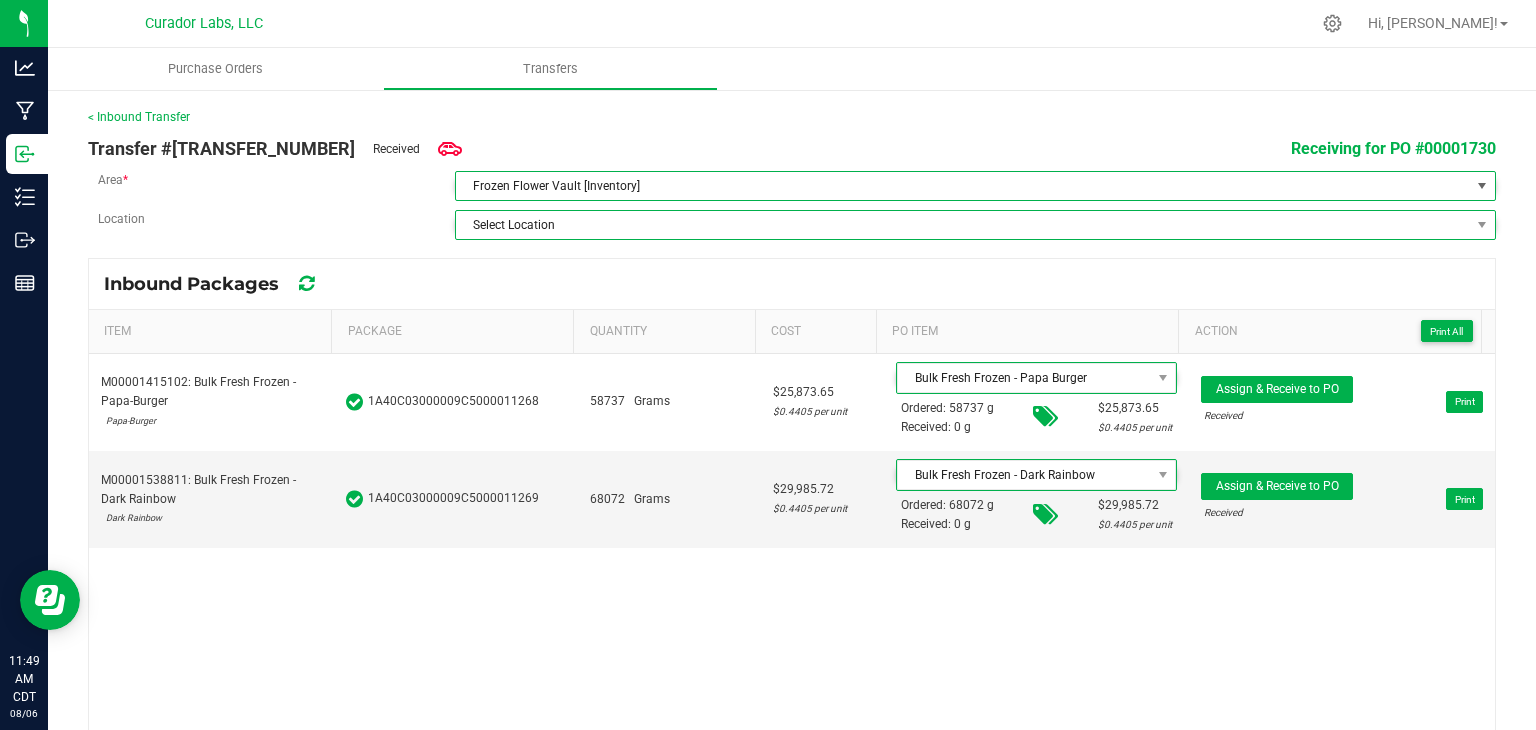 click on "Select Location" at bounding box center (963, 225) 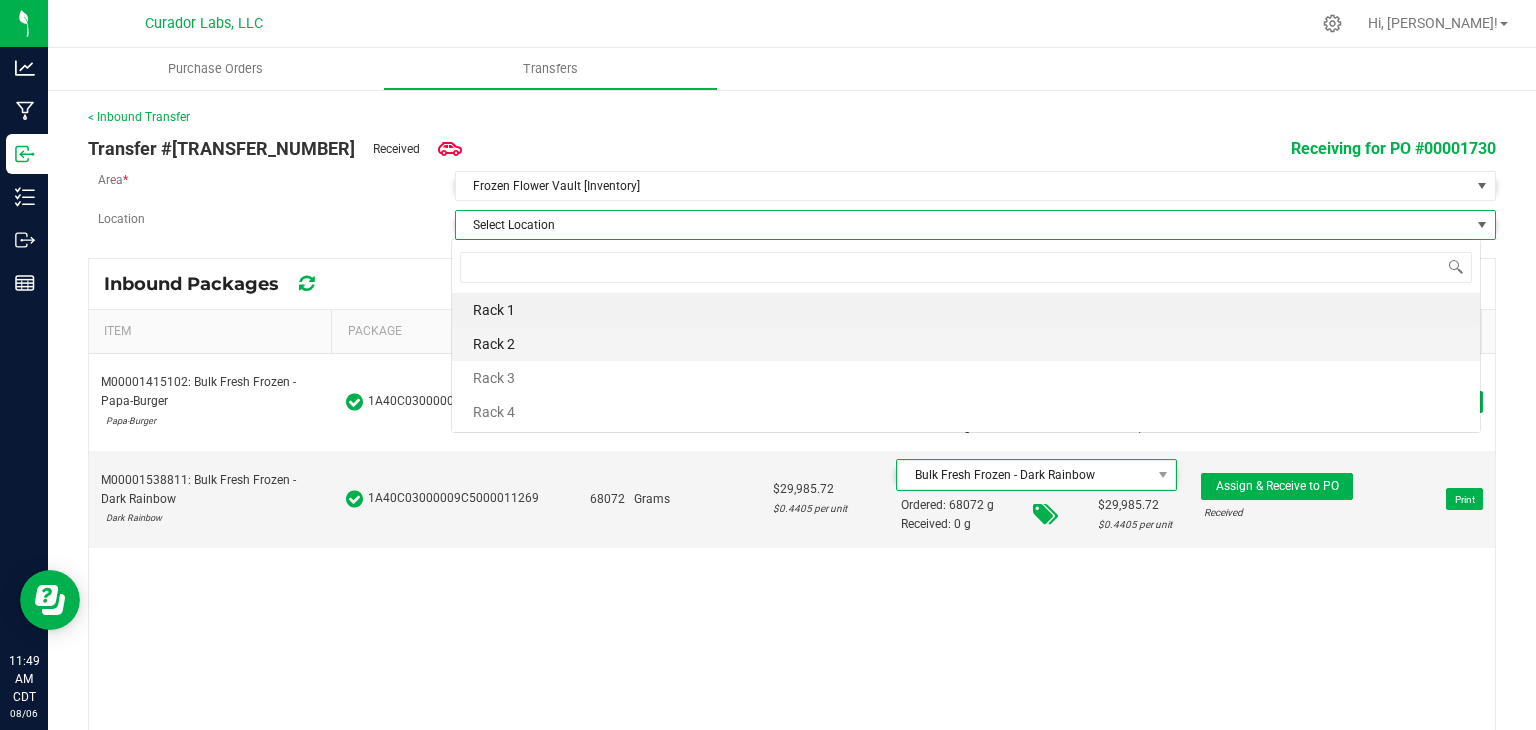 scroll, scrollTop: 99970, scrollLeft: 98970, axis: both 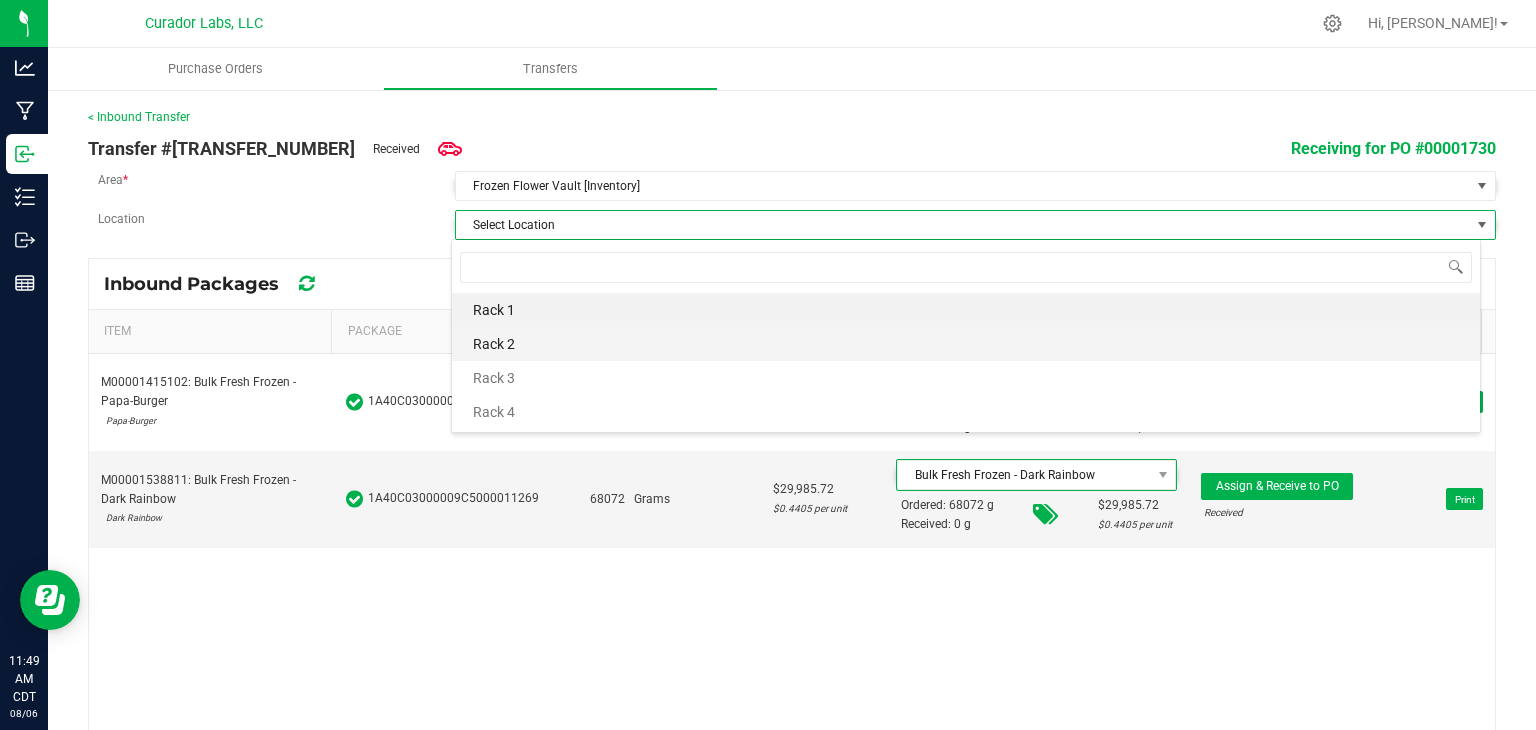 click on "Rack 2" at bounding box center (966, 344) 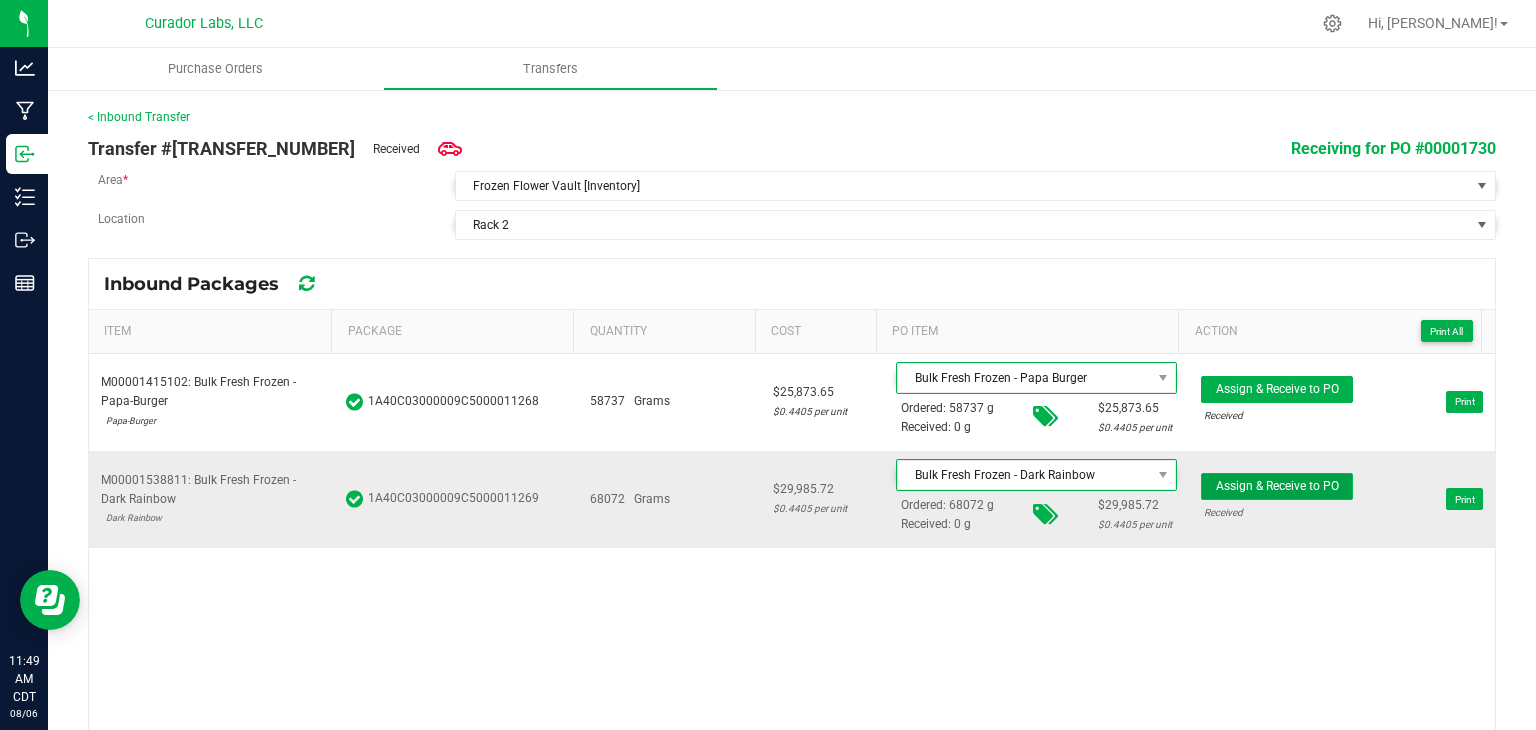 click on "Assign & Receive to PO" at bounding box center (1277, 486) 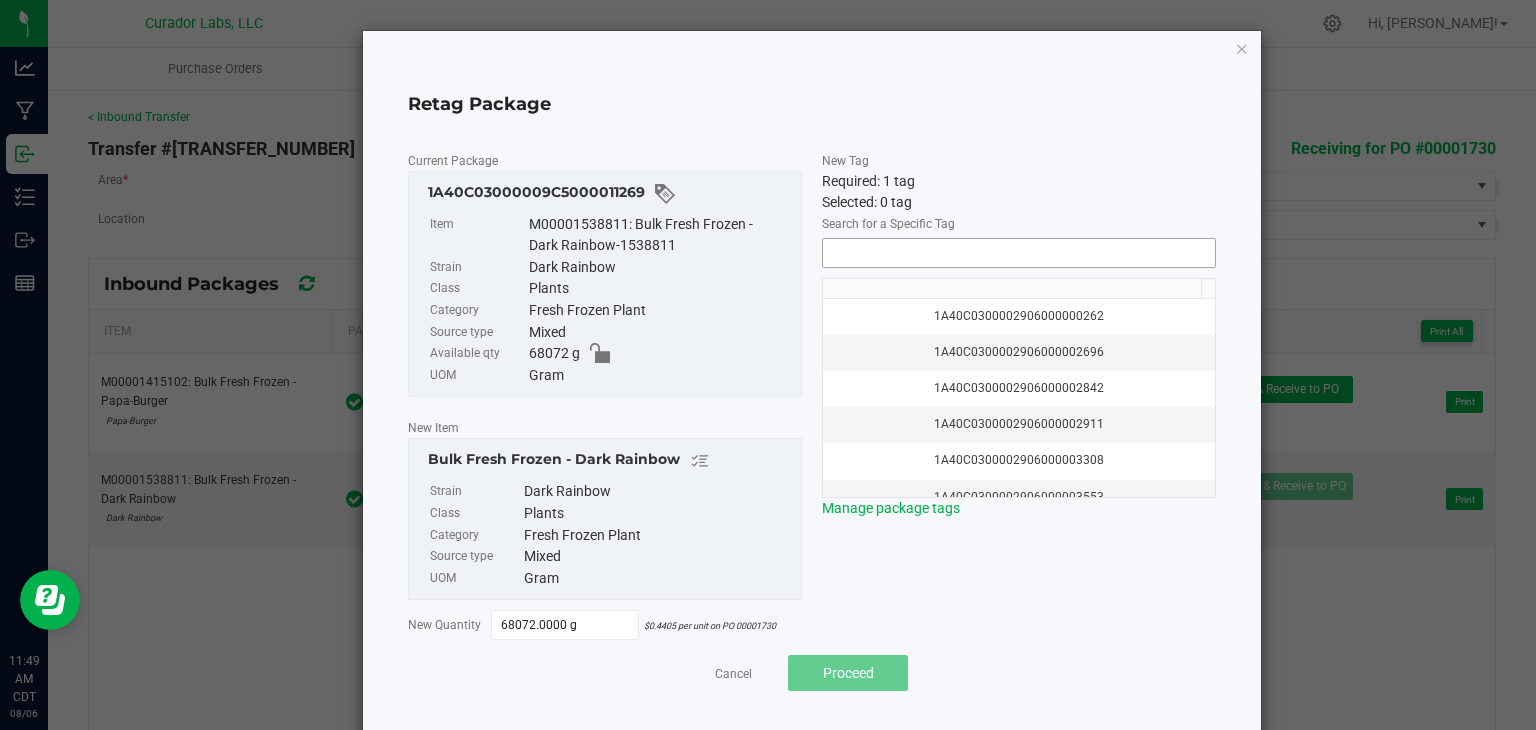 click at bounding box center (1019, 253) 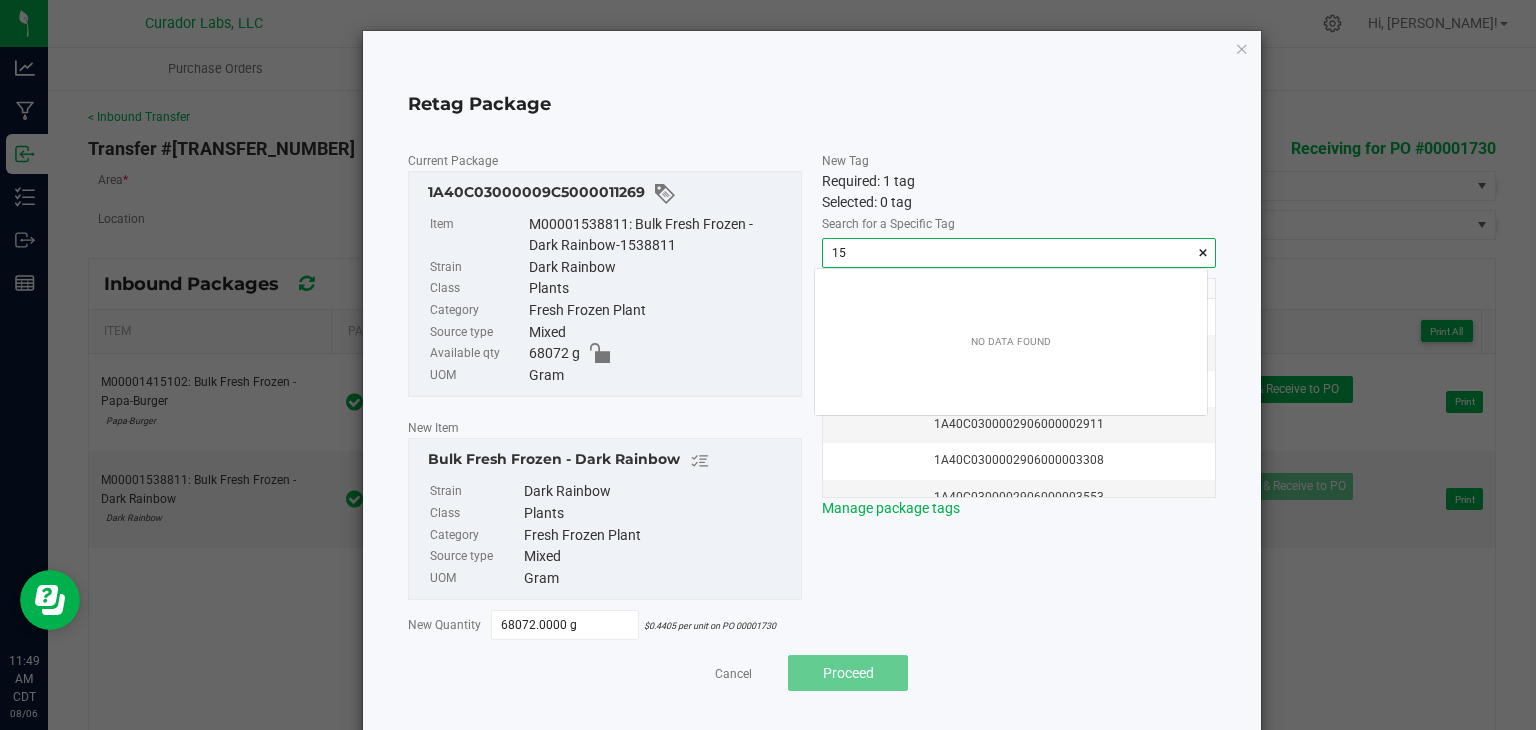 scroll, scrollTop: 99972, scrollLeft: 99607, axis: both 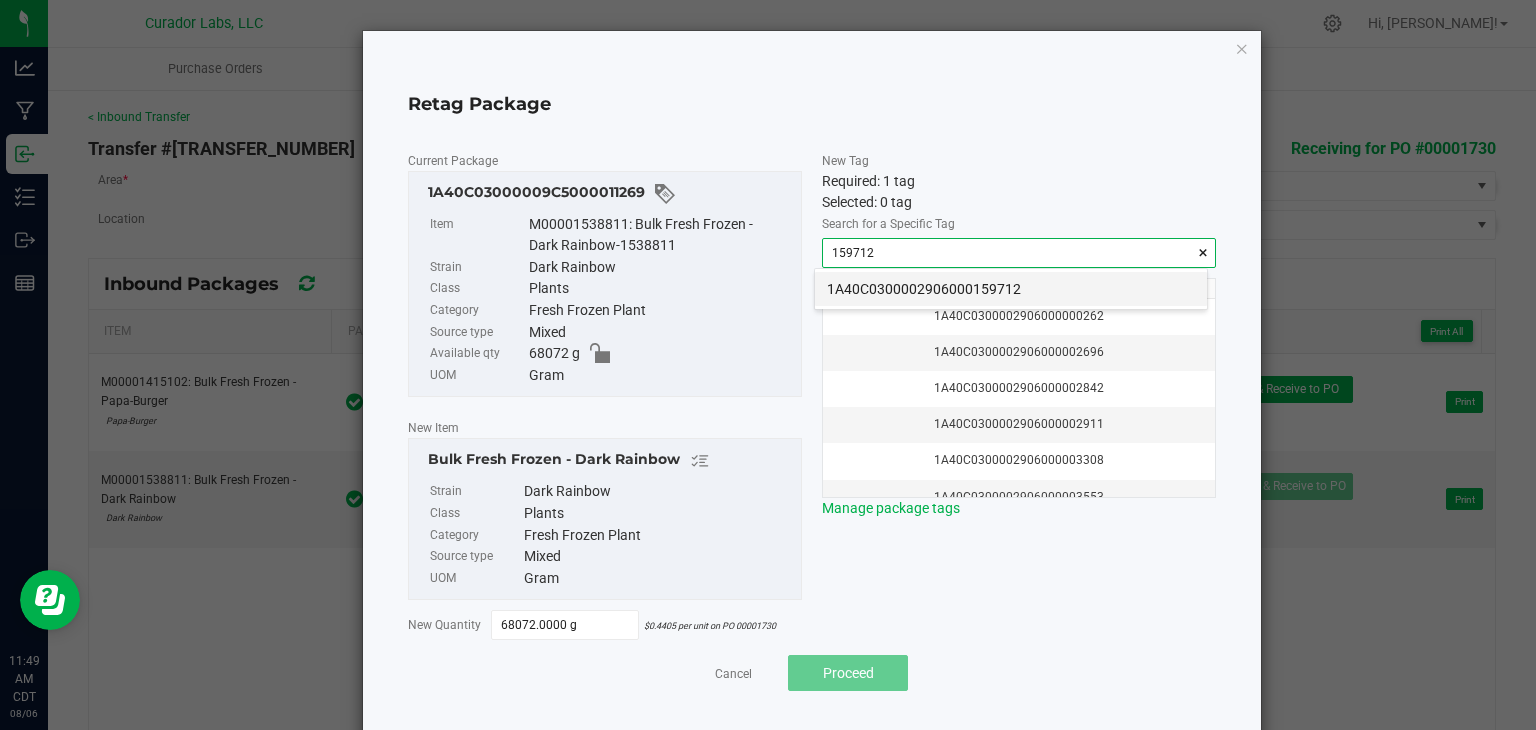 click on "1A40C0300002906000159712" at bounding box center (1011, 289) 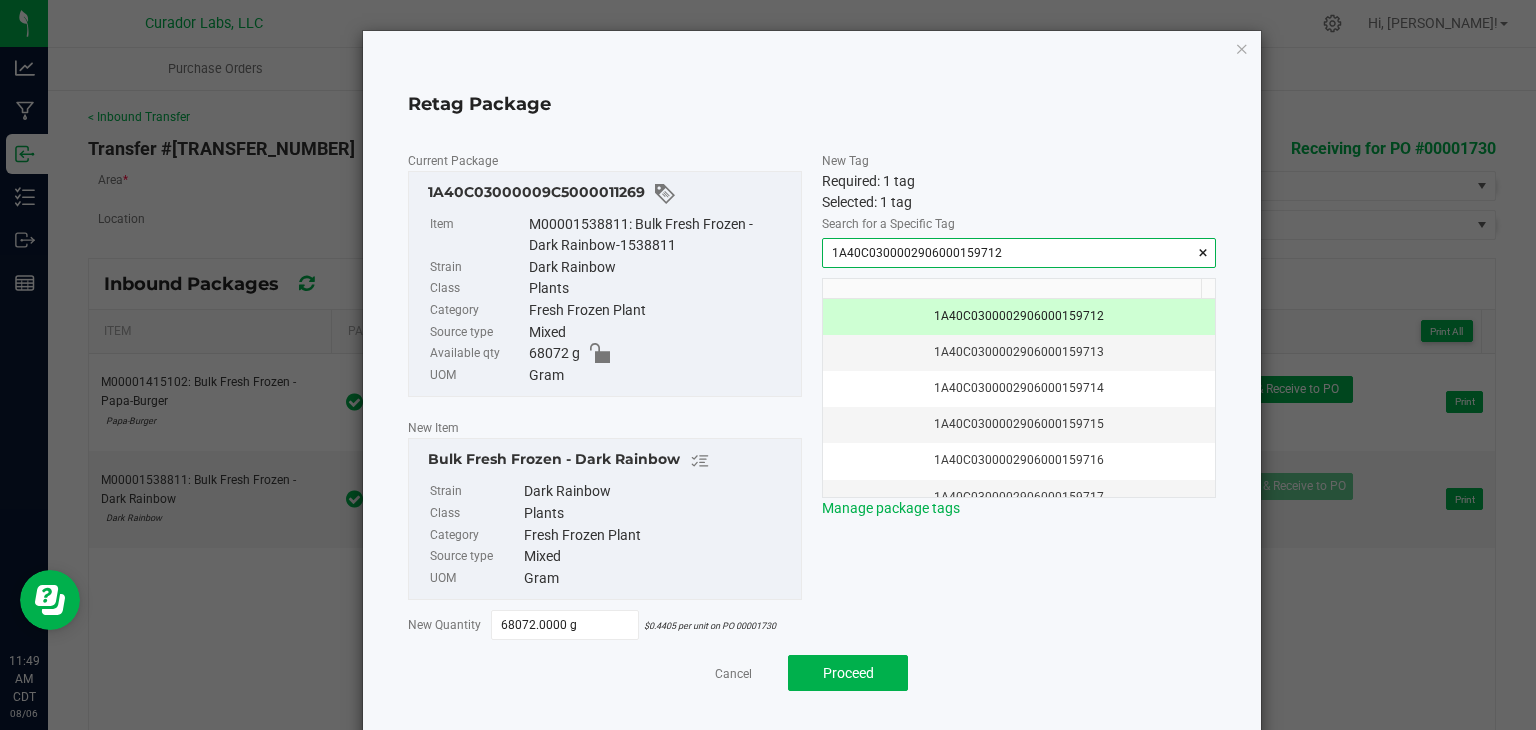 type on "1A40C0300002906000159712" 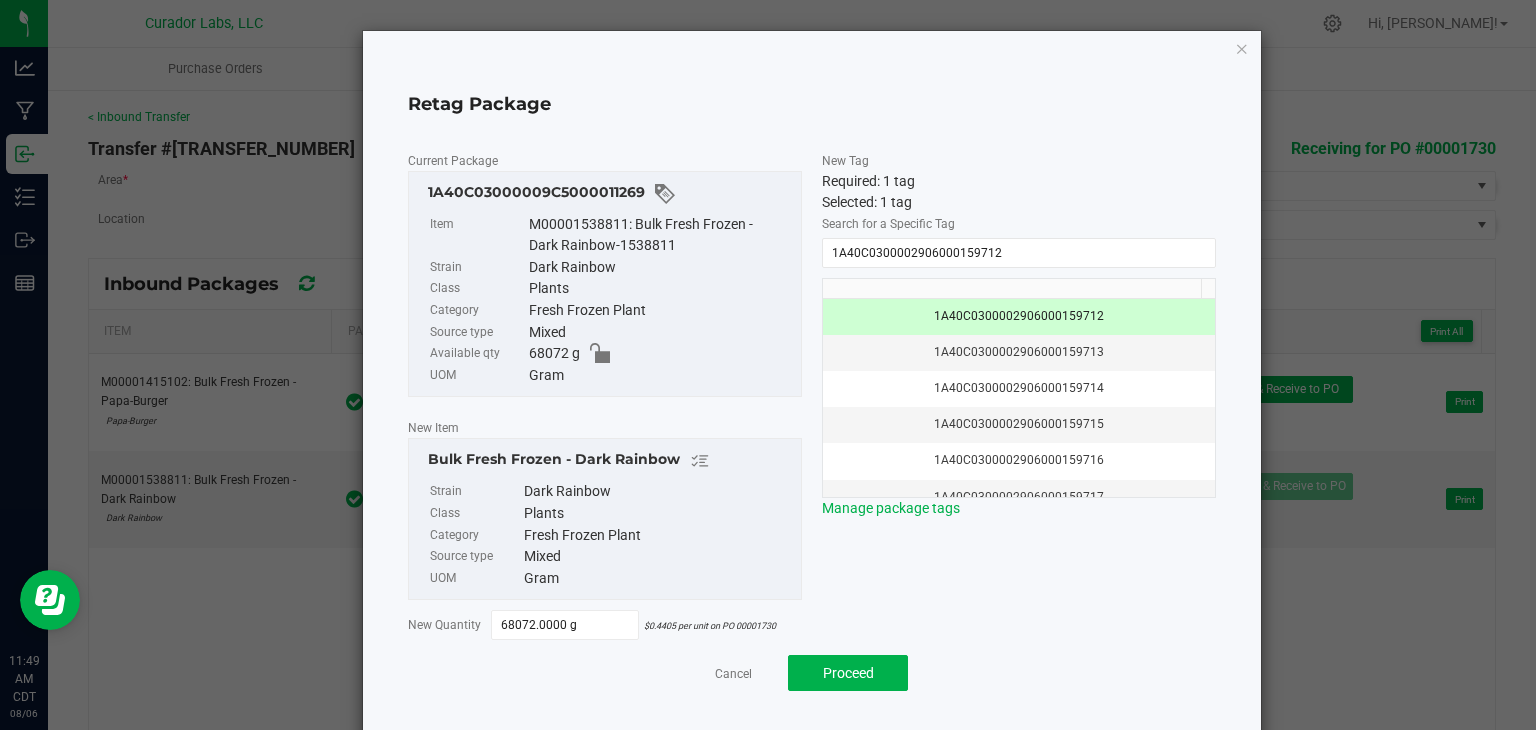 click on "Current Package  1A40C03000009C5000011269   Item   M00001538811: Bulk Fresh Frozen - Dark Rainbow-1538811   Strain   Dark Rainbow   Class   Plants   Category   Fresh Frozen Plant   Source type   Mixed   Available qty   68072 g   UOM   Gram  New Item  Bulk Fresh Frozen - Dark Rainbow     Strain   Dark Rainbow   Class   Plants   Category   Fresh Frozen Plant   Source type   Mixed   UOM   Gram  New Quantity 68072.0000 g  $0.4405 per unit on PO 00001730  New Tag  Required: 1 tag   Selected: 1 tag   Search for a Specific Tag  1A40C0300002906000159712  1A40C0300002906000159712   1A40C0300002906000159713   1A40C0300002906000159714   1A40C0300002906000159715   1A40C0300002906000159716   1A40C0300002906000159717   1A40C0300002906000159718   1A40C0300002906000159719   1A40C0300002906000159720   1A40C0300002906000159721   1A40C0300002906000159722   1A40C0300002906000159723   1A40C0300002906000159724   1A40C0300002906000159725   1A40C0300002906000159726   1A40C0300002906000159727   1A40C0300002906000159728   Cancel" 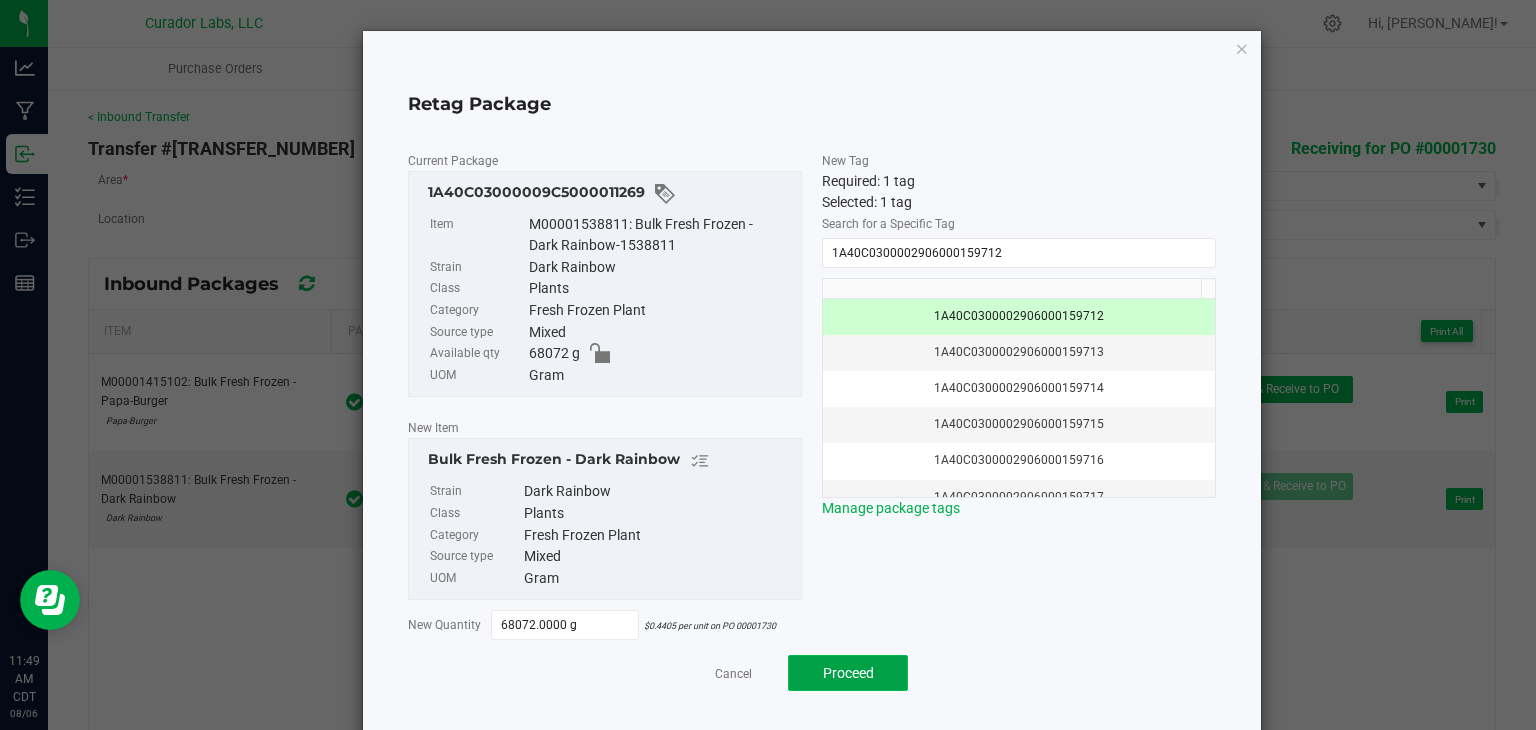 click on "Proceed" 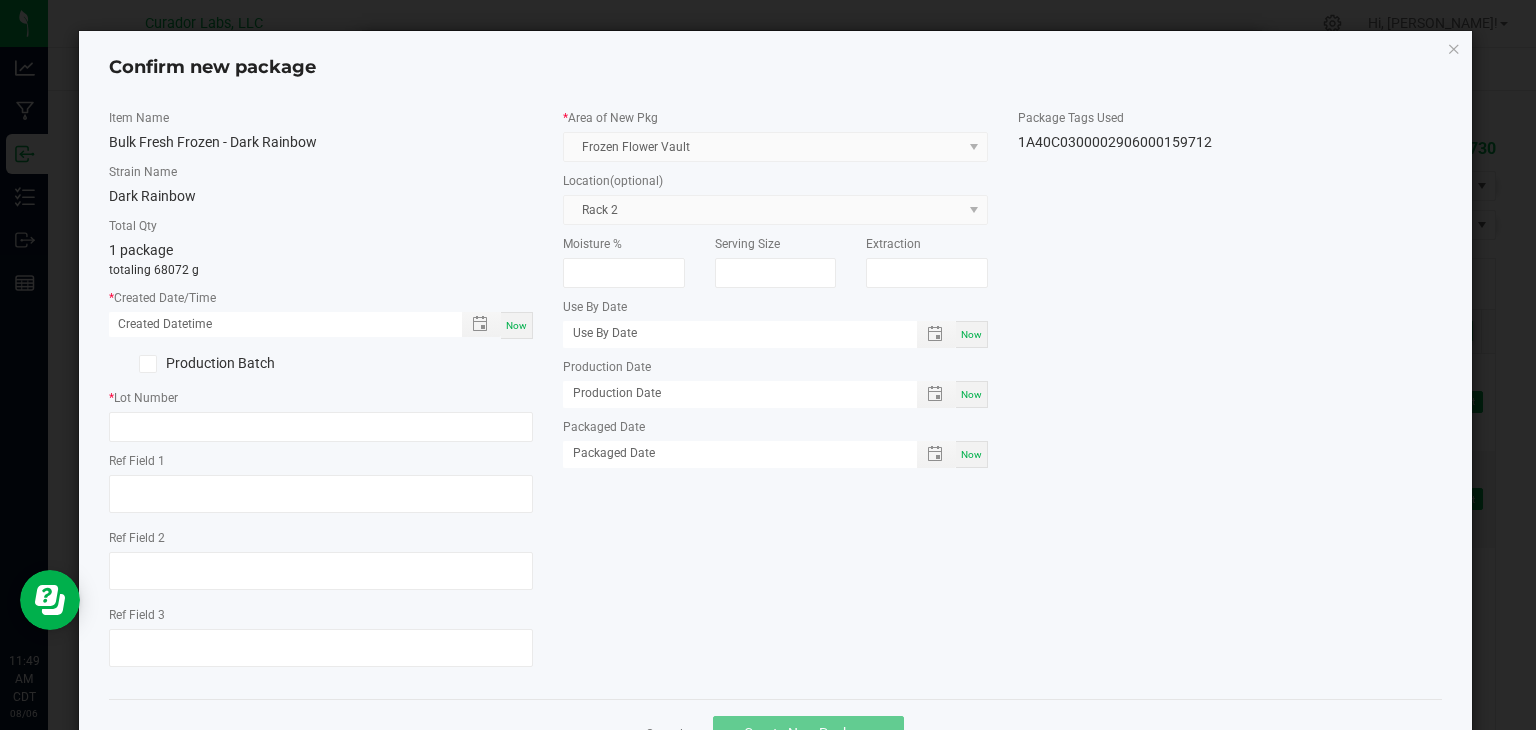 click on "Now" at bounding box center [516, 325] 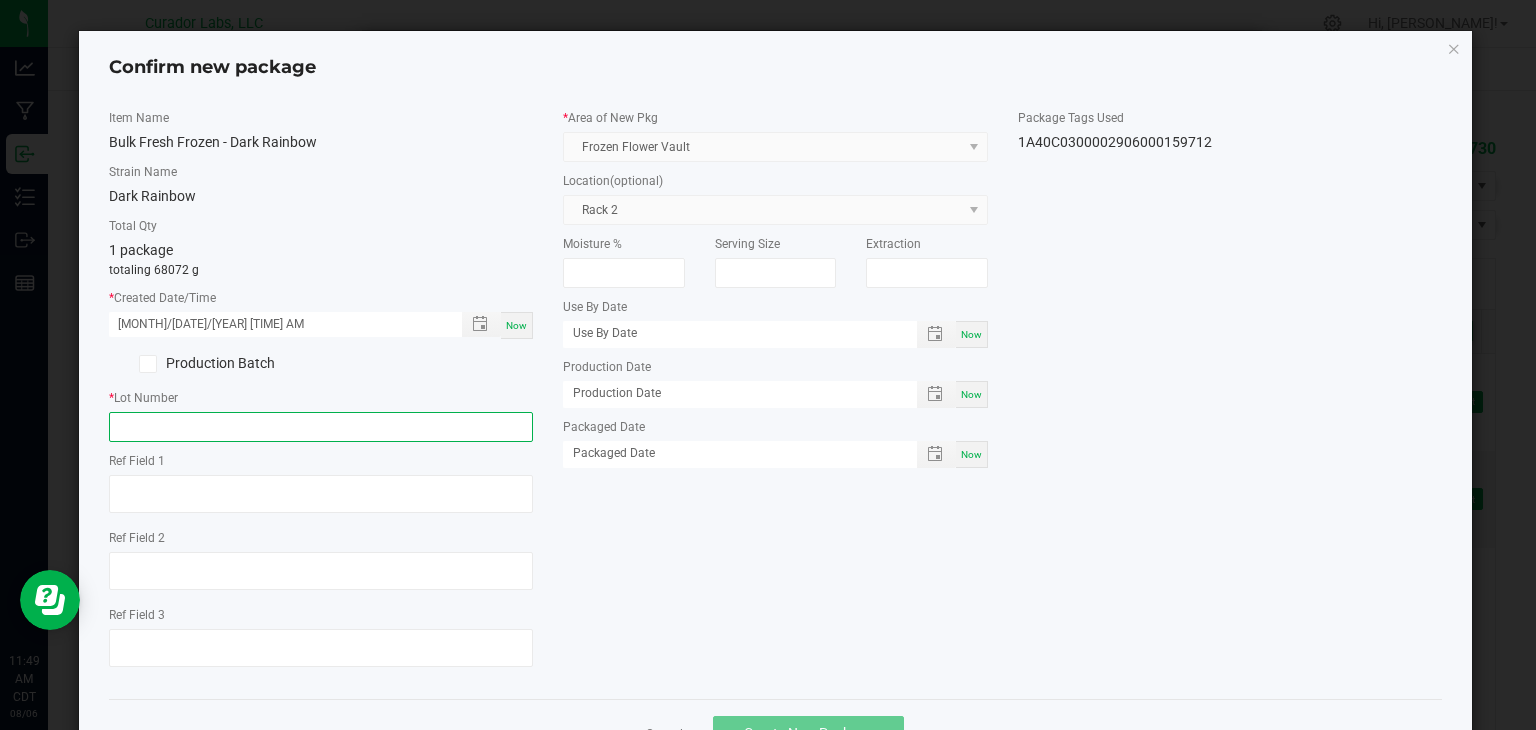 click at bounding box center [321, 427] 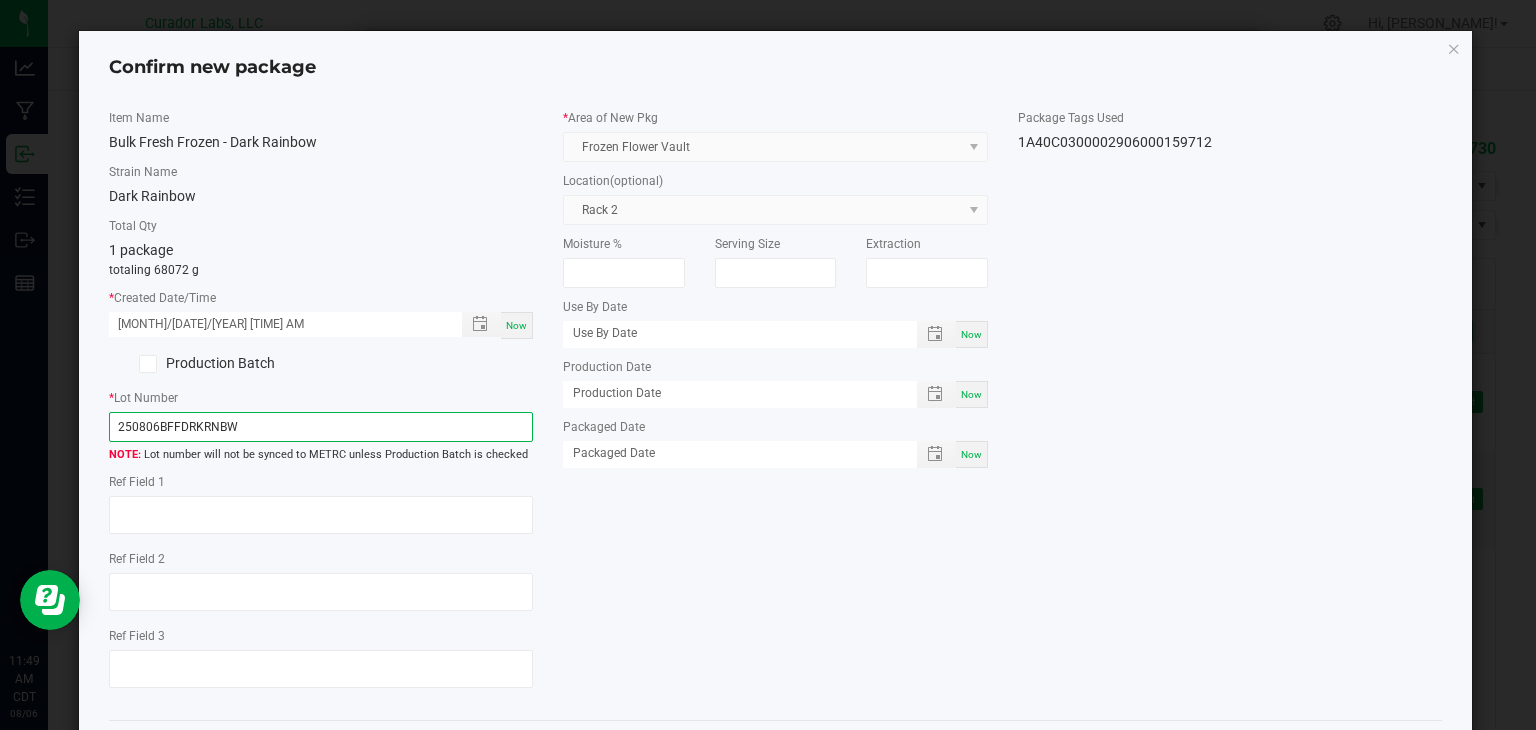 type on "250806BFFDRKRNBW" 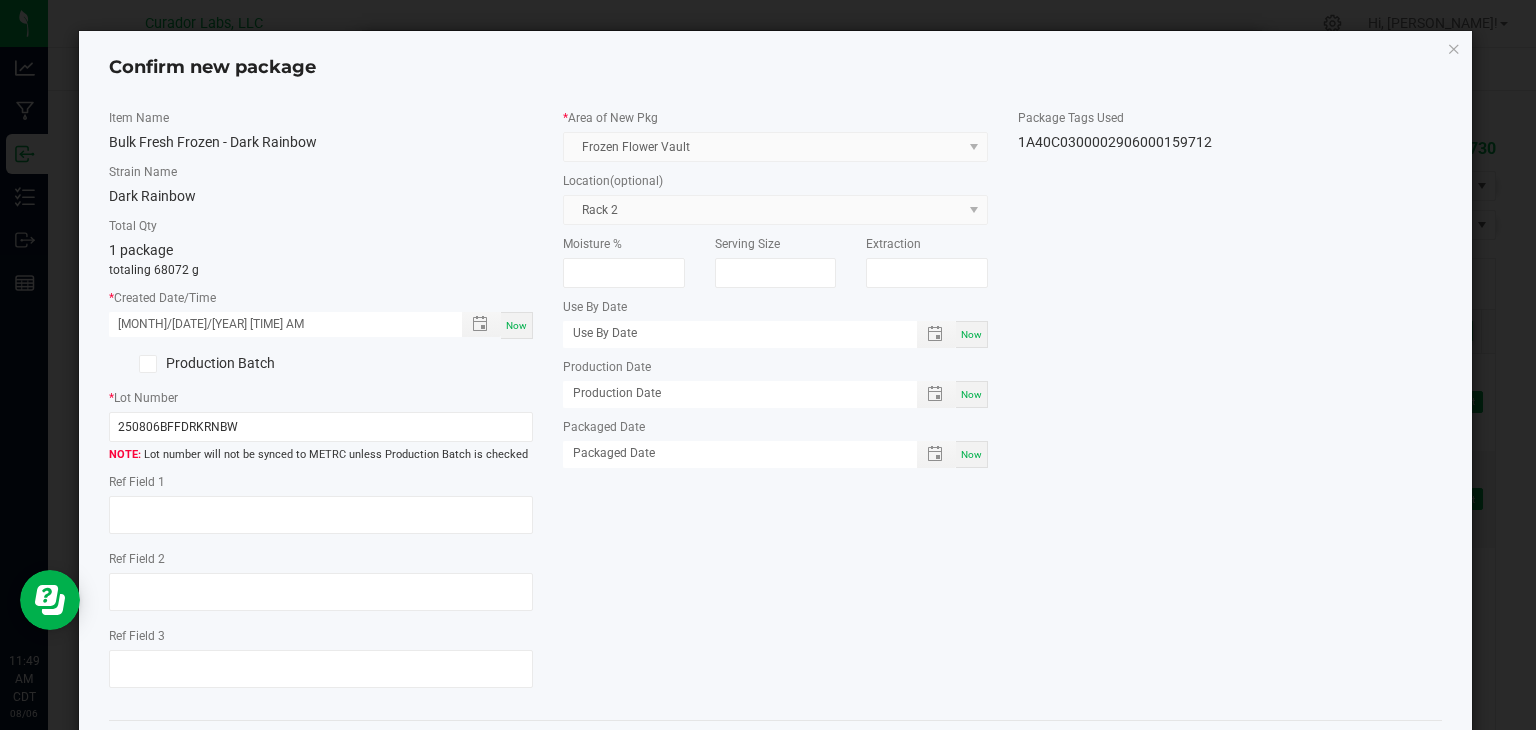 click on "Item Name   Bulk Fresh Frozen - Dark Rainbow   Strain Name   Dark Rainbow   Total Qty  1 package  totaling 68072 g  *   Created Date/Time  08/06/2025 11:49 AM Now  Production Batch   *   Lot Number  250806BFFDRKRNBW  Lot number will not be synced to METRC unless Production Batch is checked   Ref Field 1   Ref Field 2                    Ref Field 3                    *   Area of New Pkg  Frozen Flower Vault  Location  (optional) Rack 2  Moisture %   Serving Size   Extraction   Use By Date  Now  Production Date  Now  Packaged Date  Now  Package Tags Used   1A40C0300002906000159712" 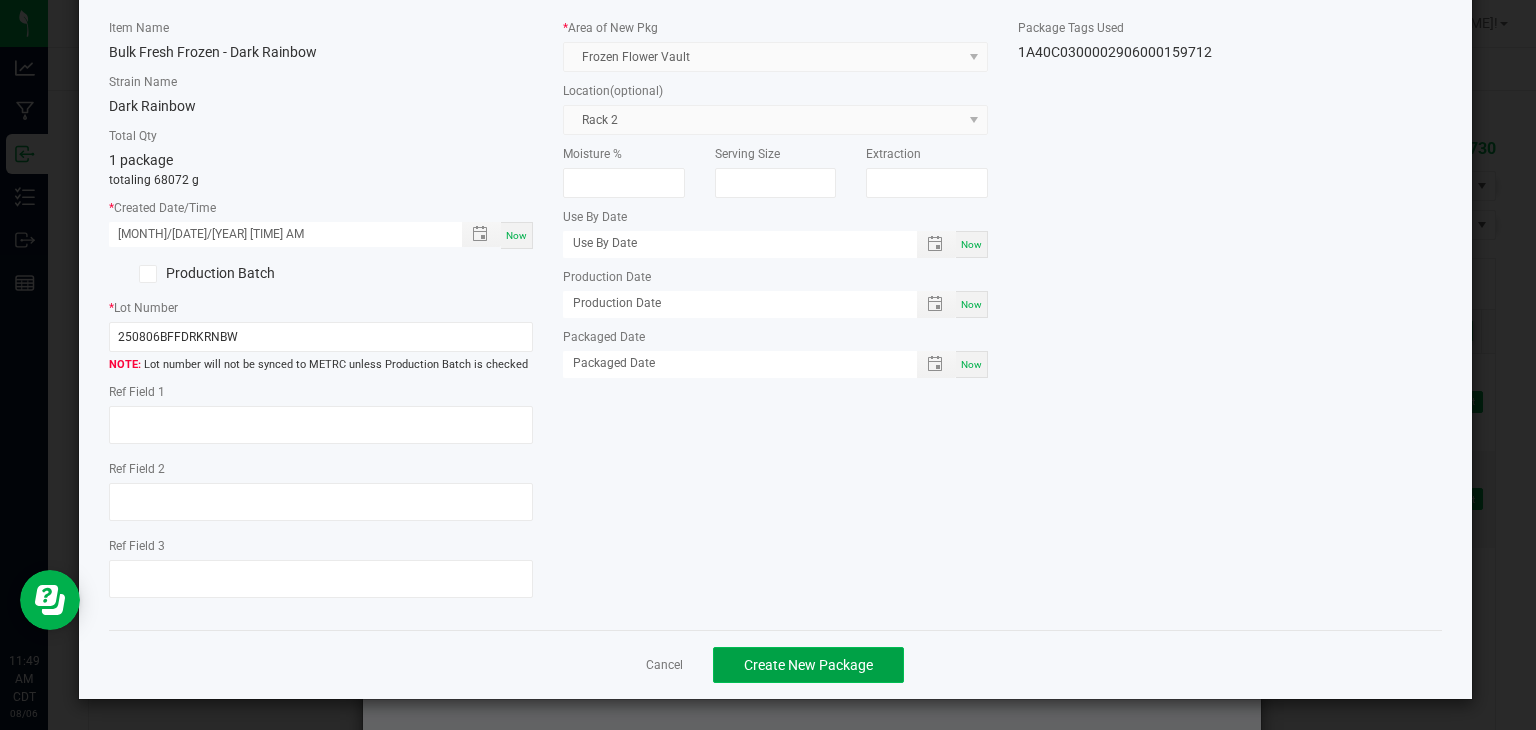 click on "Create New Package" 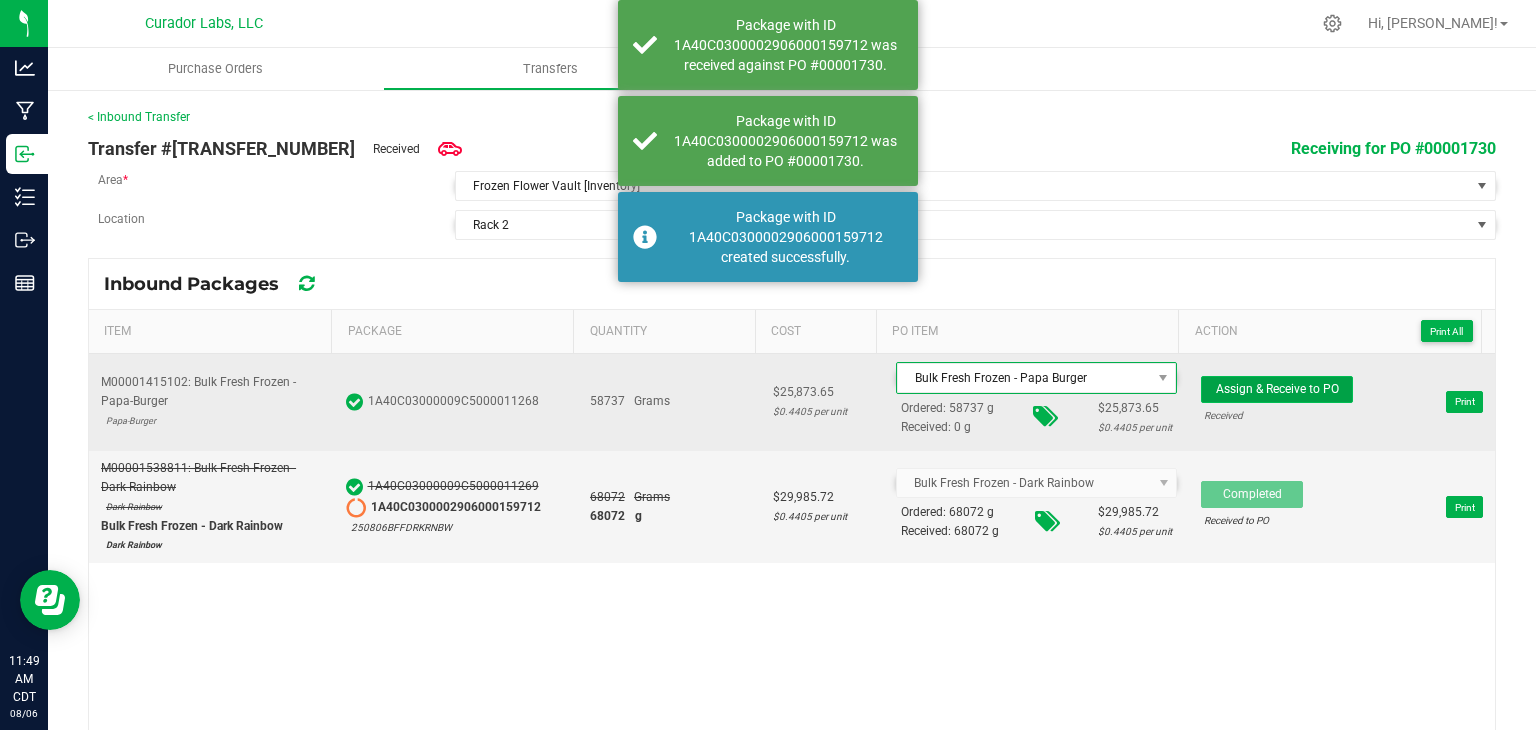 click on "Assign & Receive to PO" at bounding box center (1277, 389) 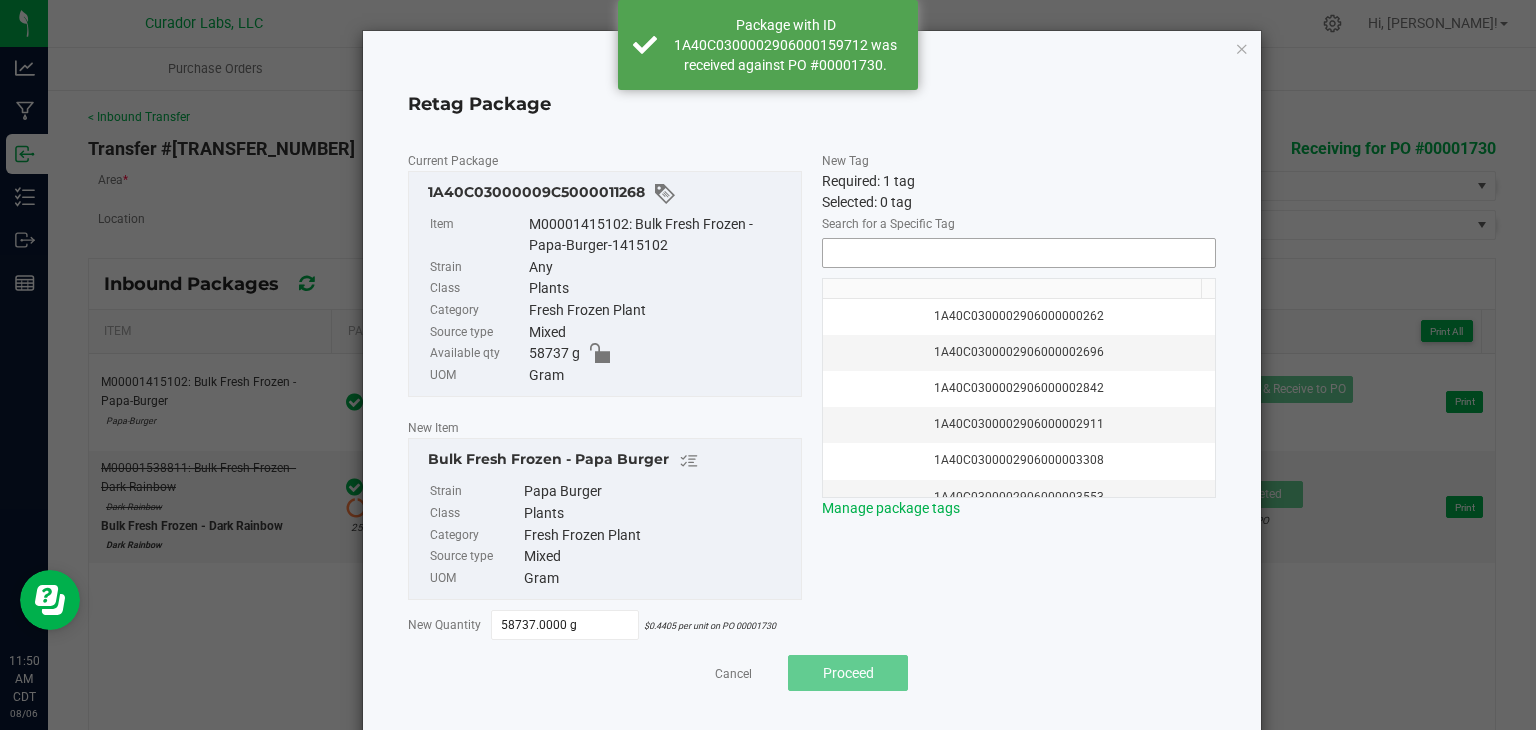 click at bounding box center (1019, 253) 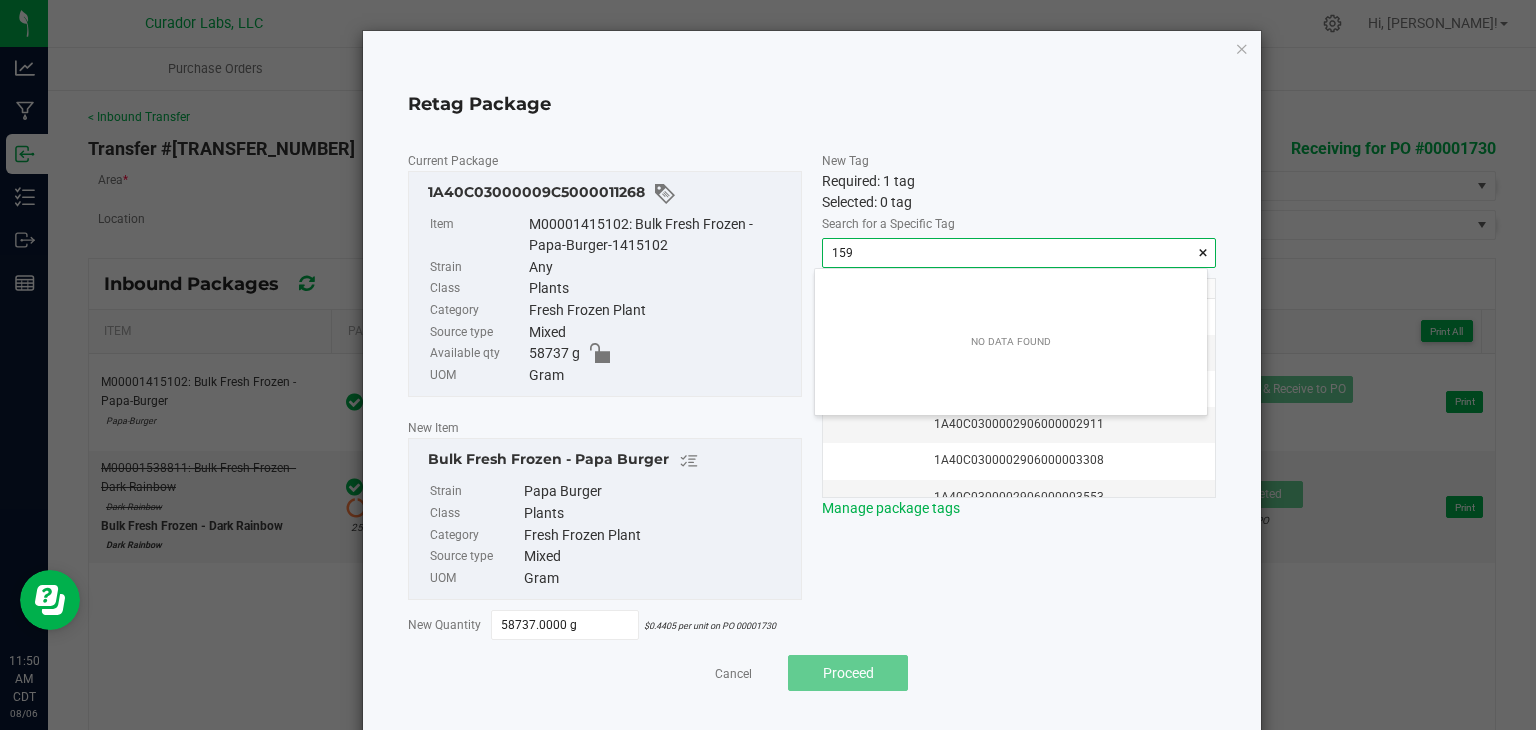 scroll, scrollTop: 99972, scrollLeft: 99607, axis: both 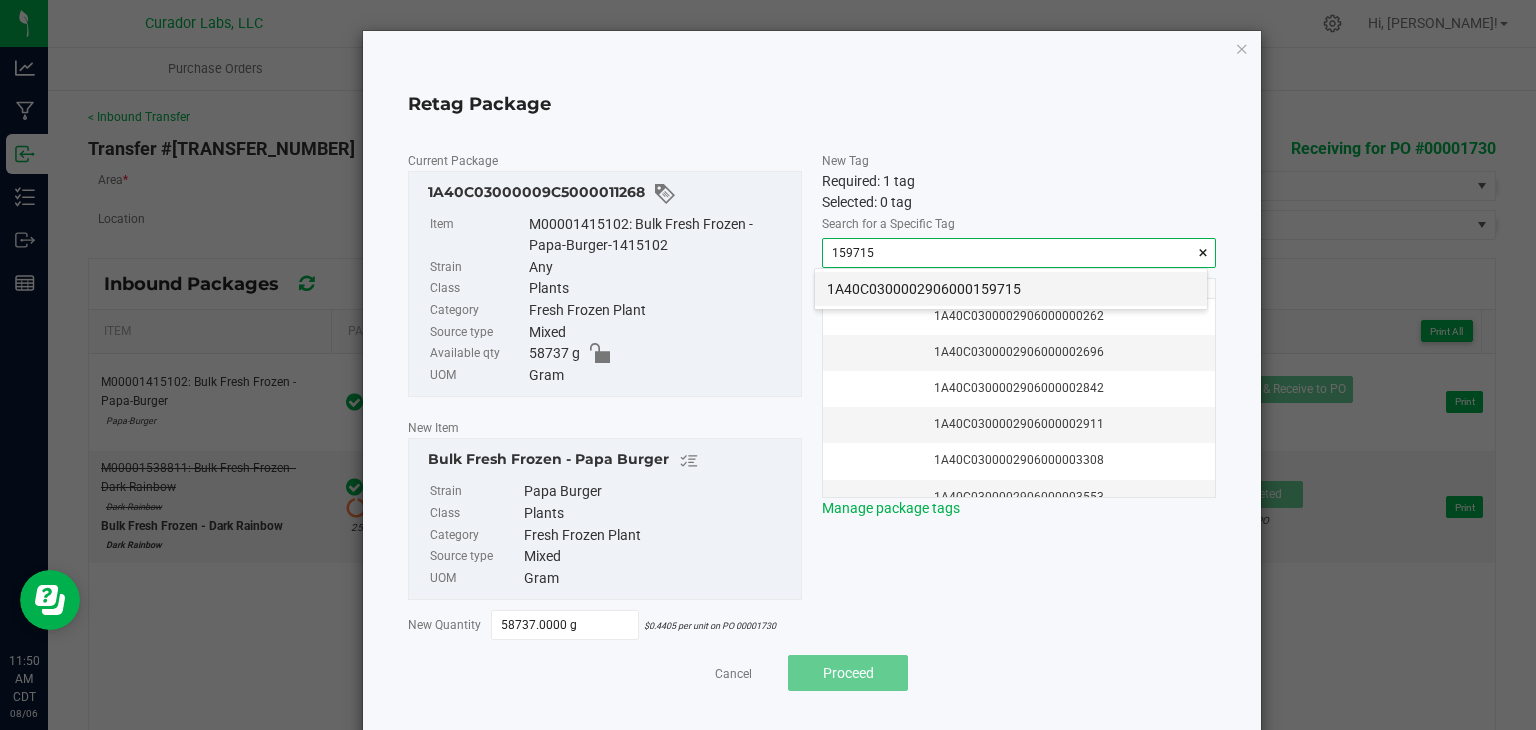 click on "1A40C0300002906000159715" at bounding box center [1011, 289] 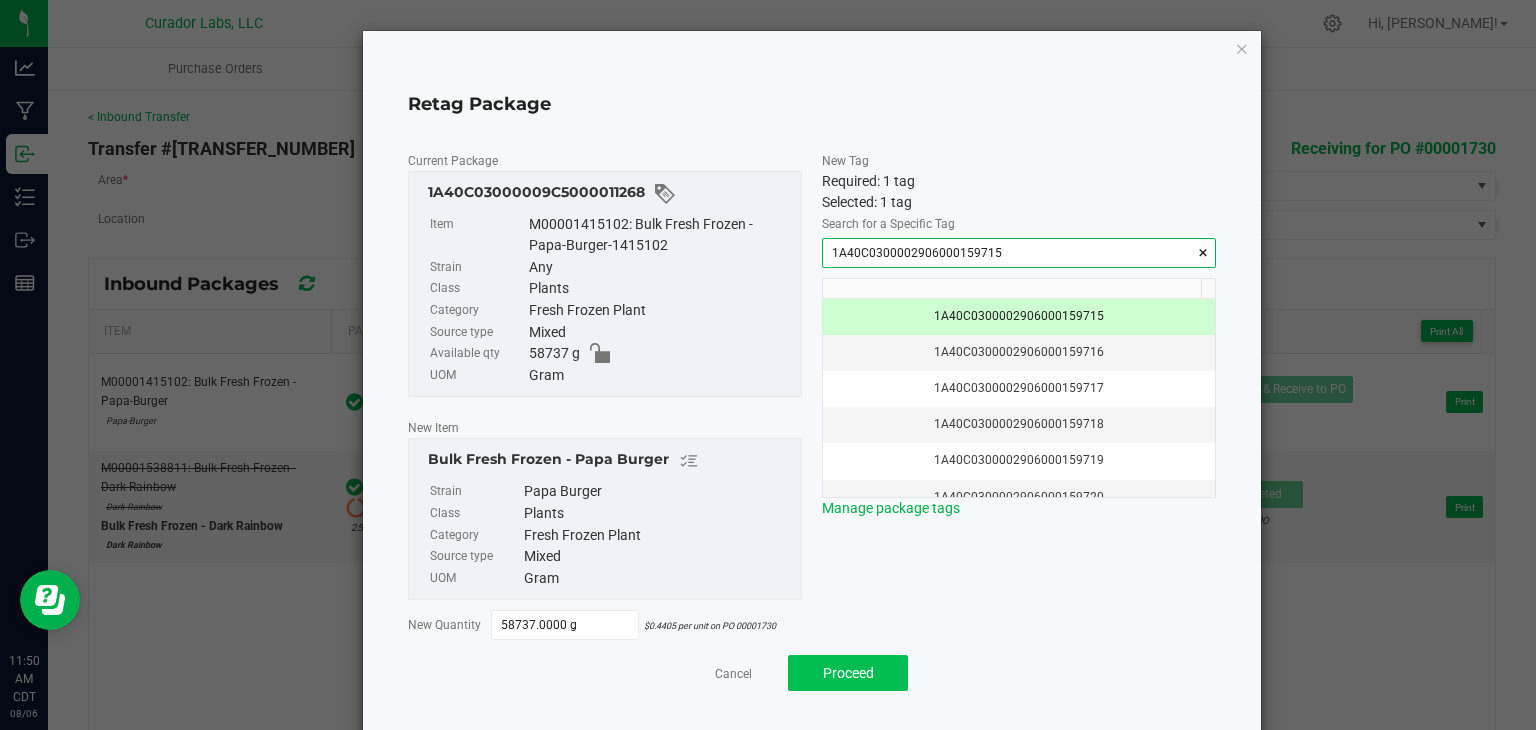 type on "1A40C0300002906000159715" 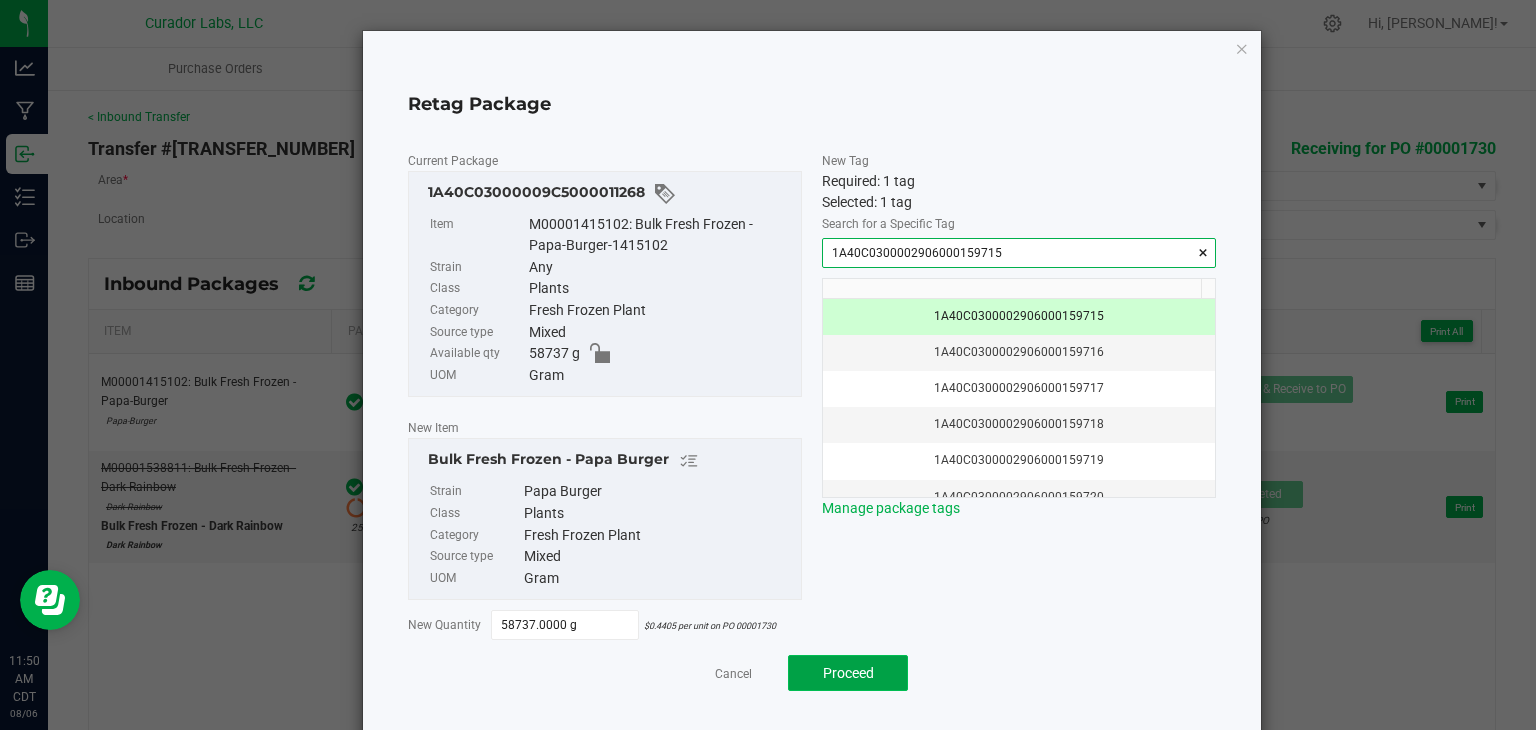 click on "Proceed" 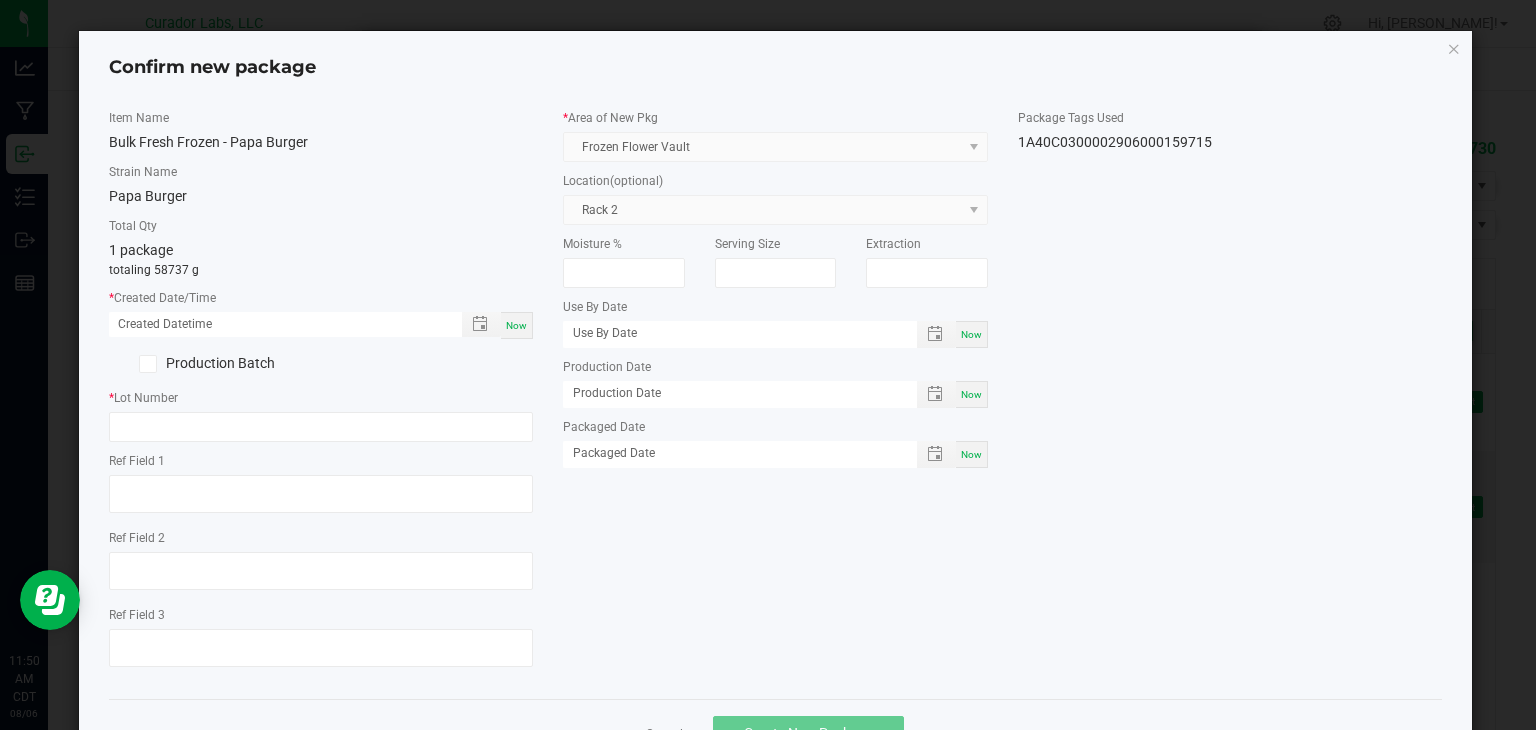 click on "Now" at bounding box center [516, 325] 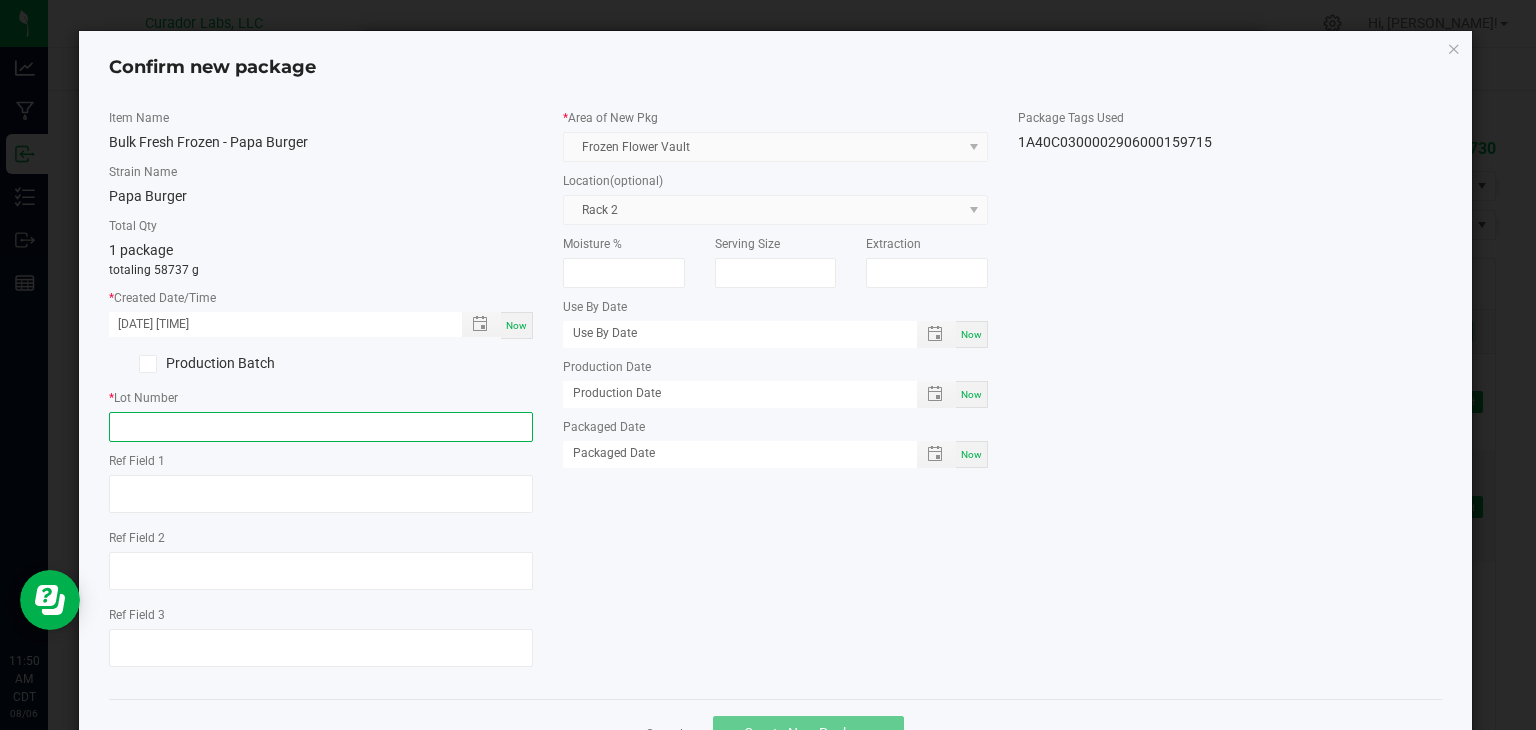 click at bounding box center (321, 427) 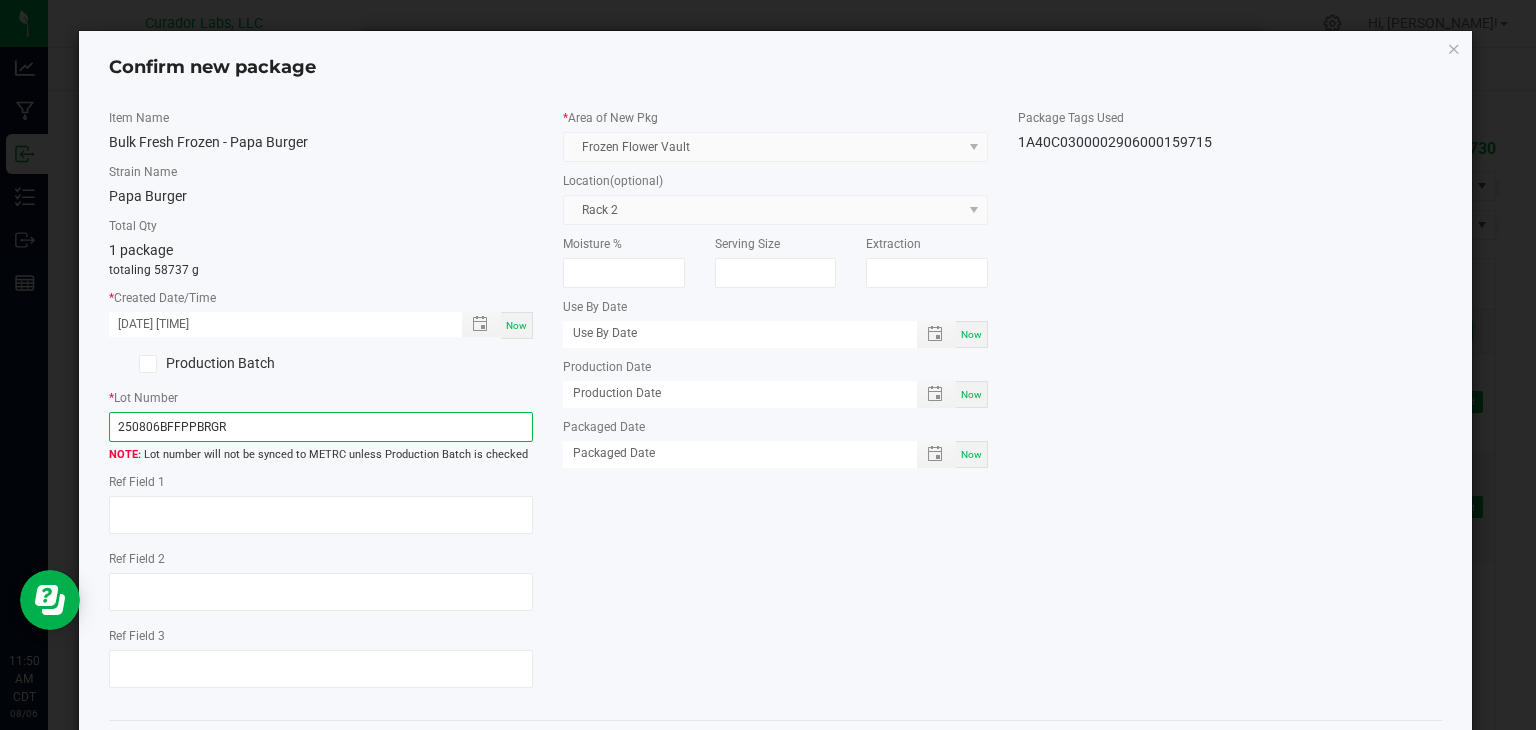 type on "250806BFFPPBRGR" 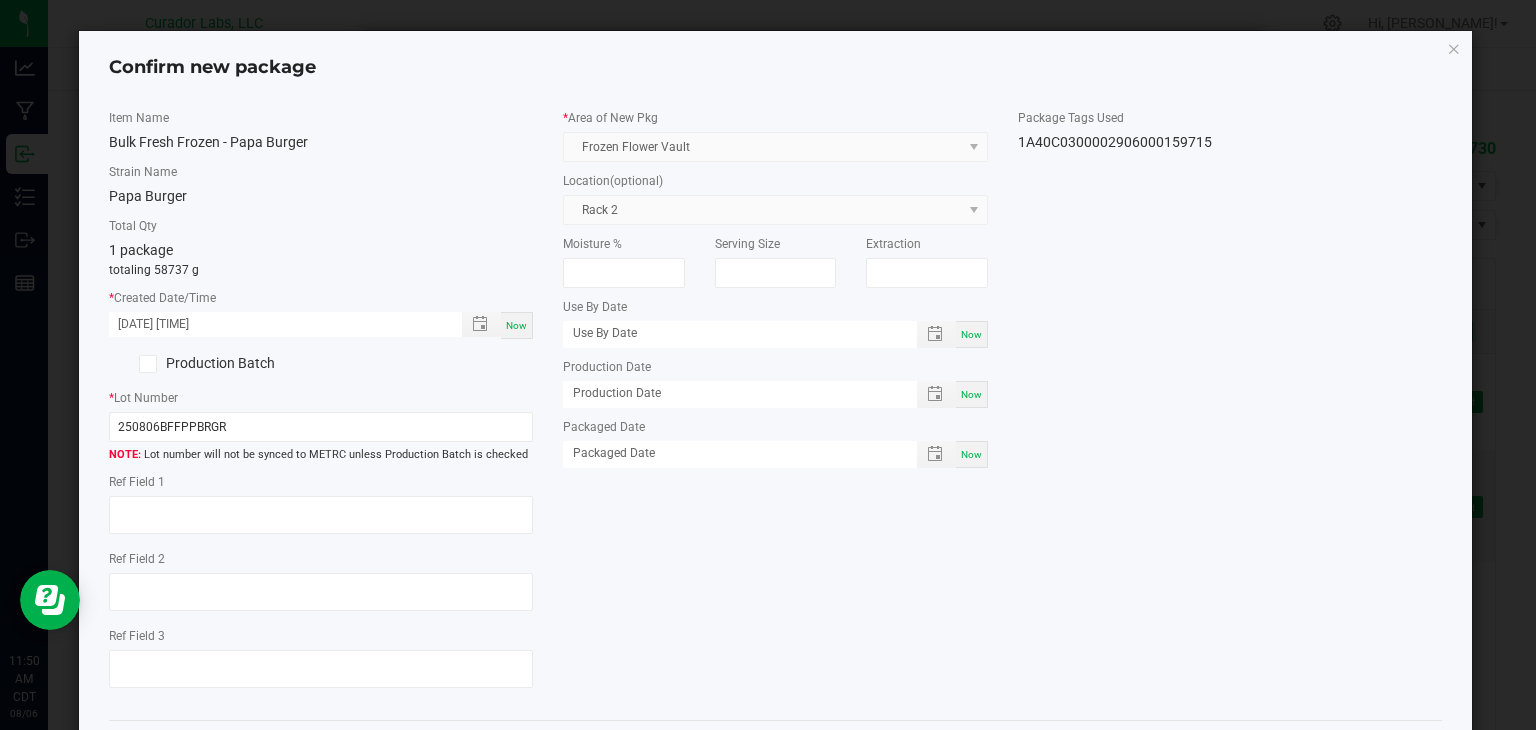 click on "Item Name   Bulk Fresh Frozen - Papa Burger   Strain Name   Papa Burger   Total Qty  1 package  totaling 58737 g  *   Created Date/Time  08/06/2025 11:50 AM Now  Production Batch   *   Lot Number  250806BFFPPBRGR  Lot number will not be synced to METRC unless Production Batch is checked   Ref Field 1   Ref Field 2                    Ref Field 3                    *   Area of New Pkg  Frozen Flower Vault  Location  (optional) Rack 2  Moisture %   Serving Size   Extraction   Use By Date  Now  Production Date  Now  Packaged Date  Now  Package Tags Used   1A40C0300002906000159715" 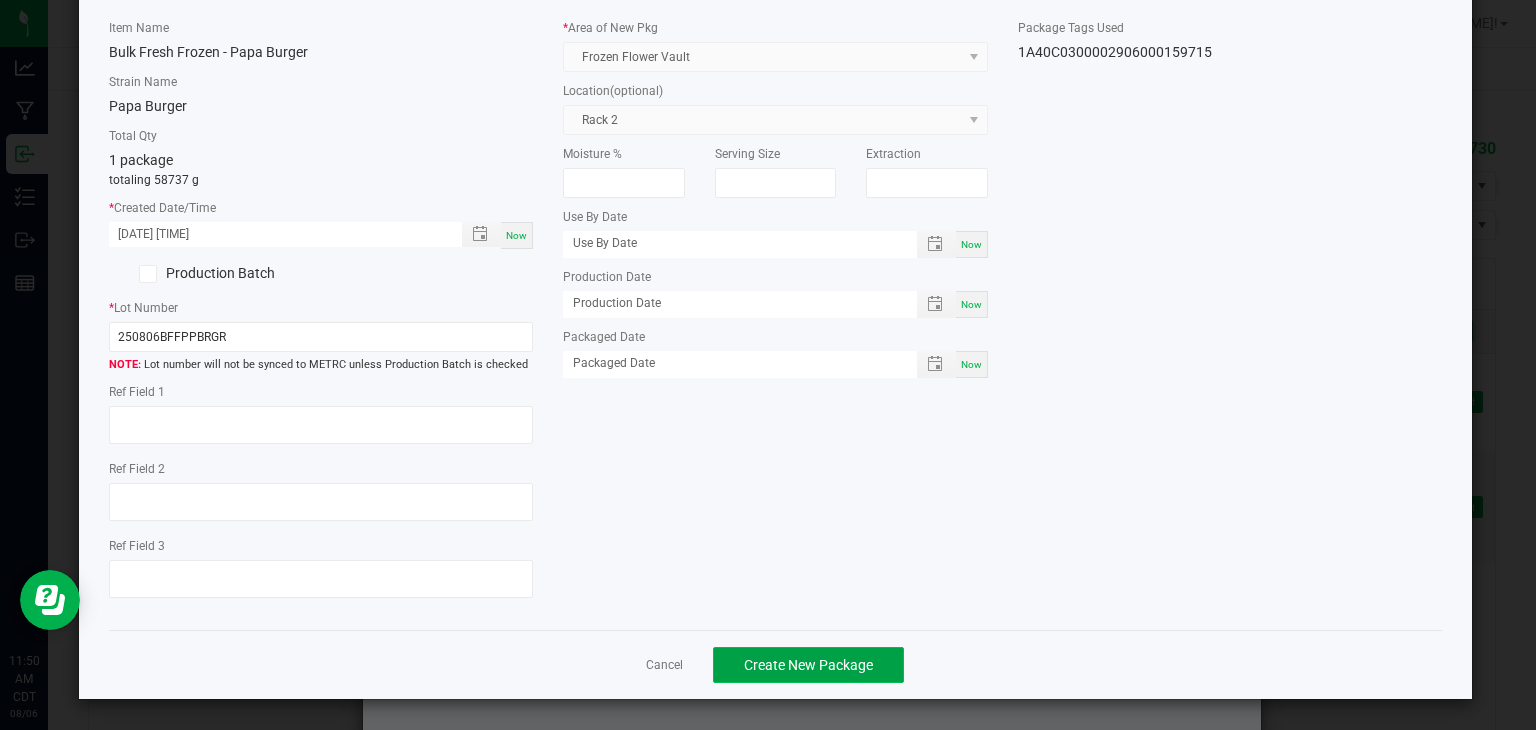 click on "Create New Package" 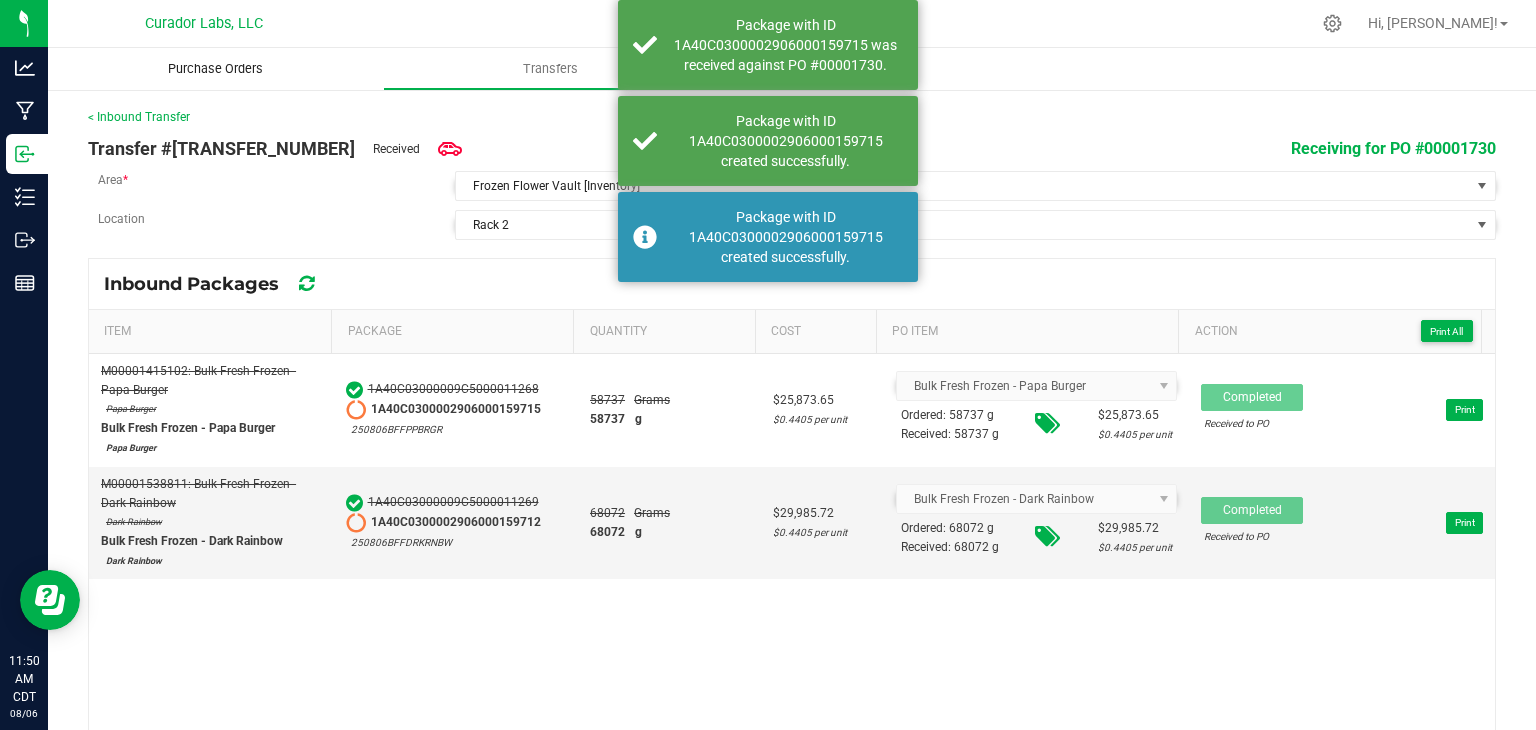 click on "Purchase Orders" at bounding box center (215, 69) 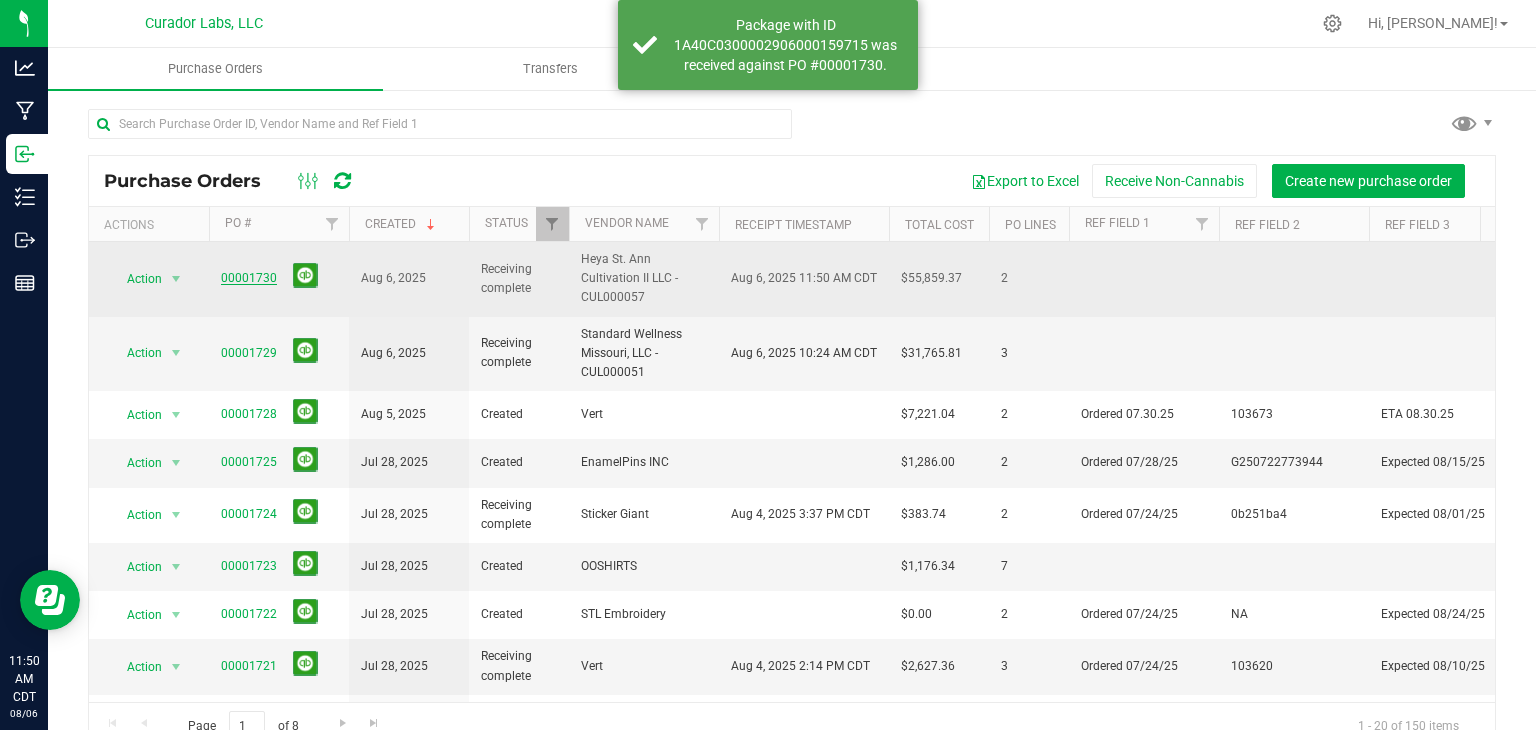 click on "00001730" at bounding box center [249, 278] 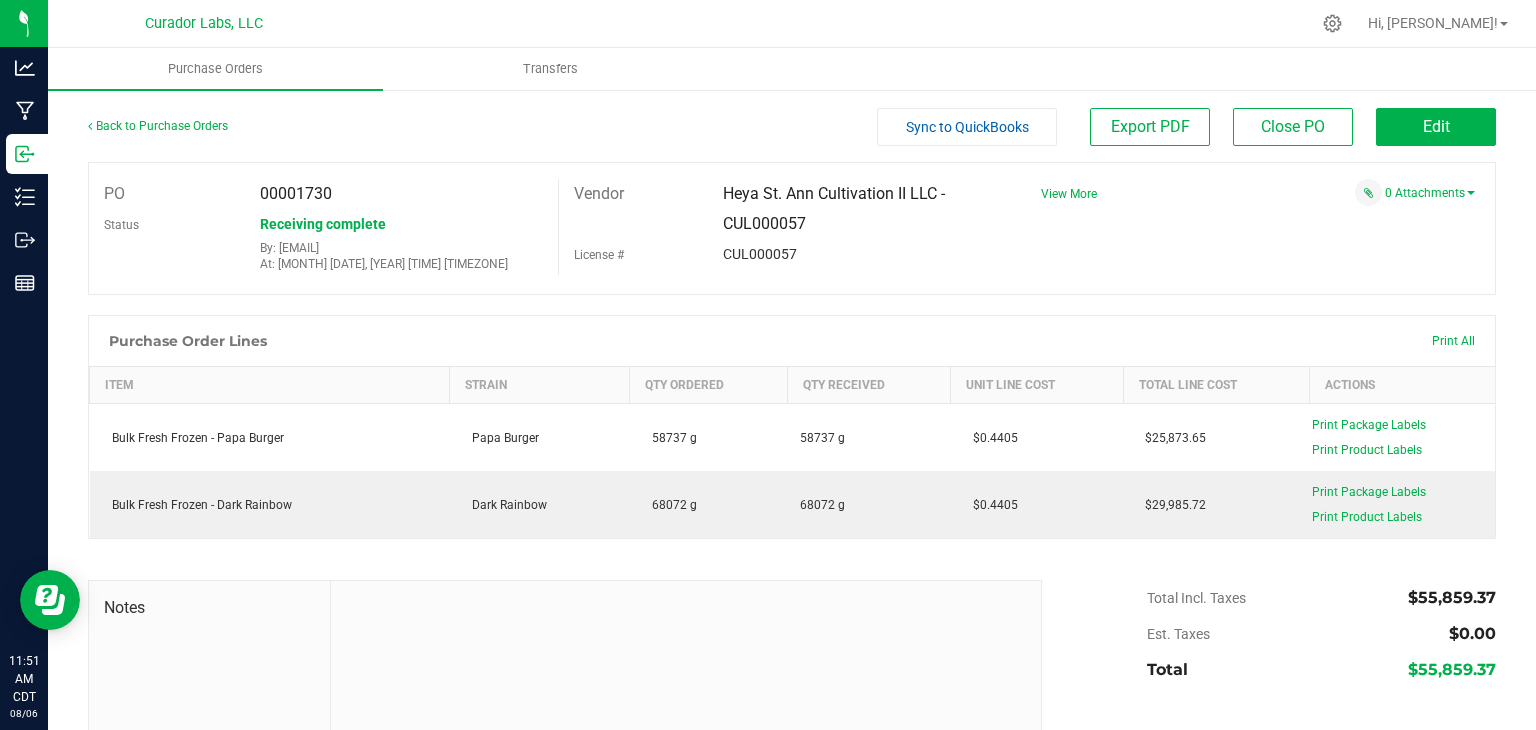 click at bounding box center (792, 305) 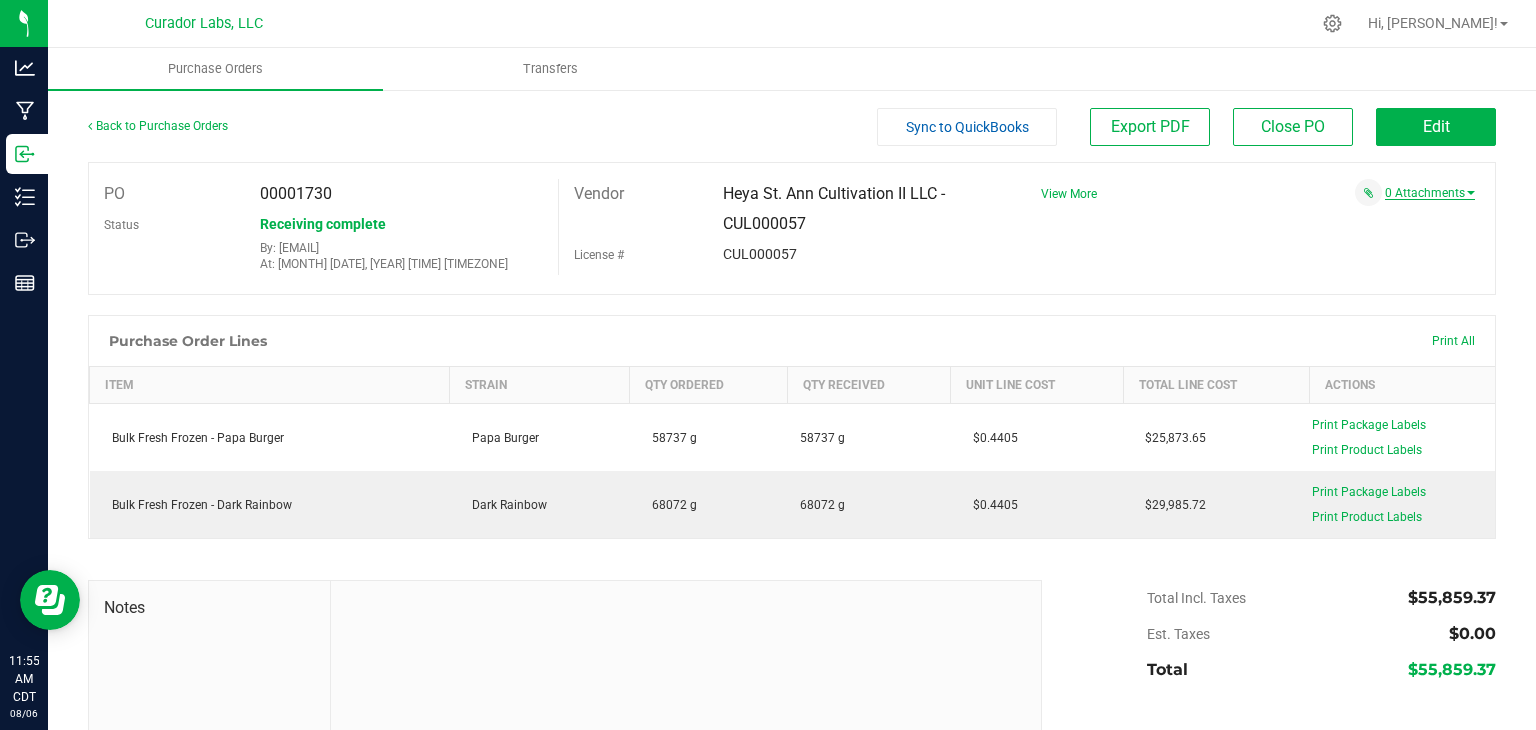click on "0
Attachments" at bounding box center (1430, 193) 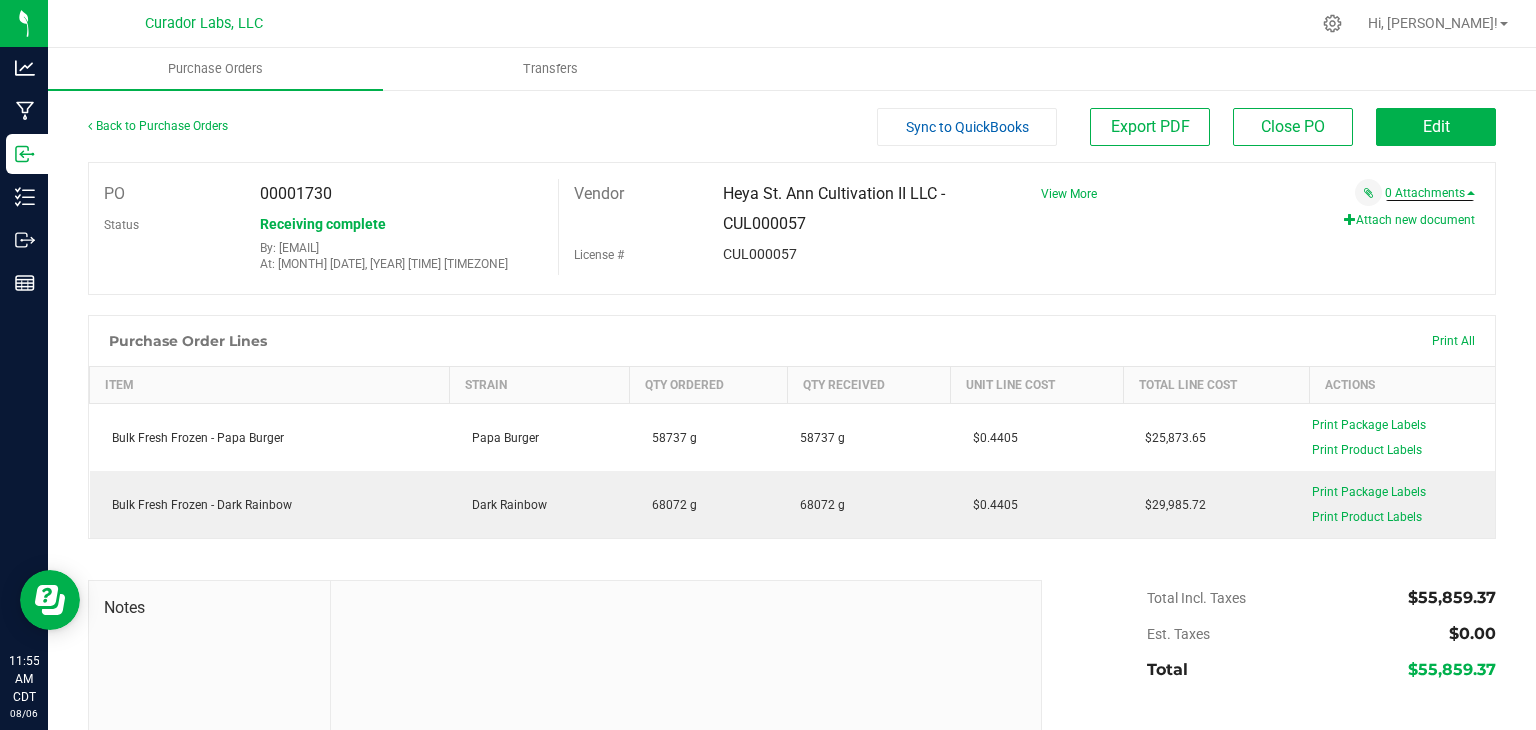 click on "Attach new document" at bounding box center (1409, 220) 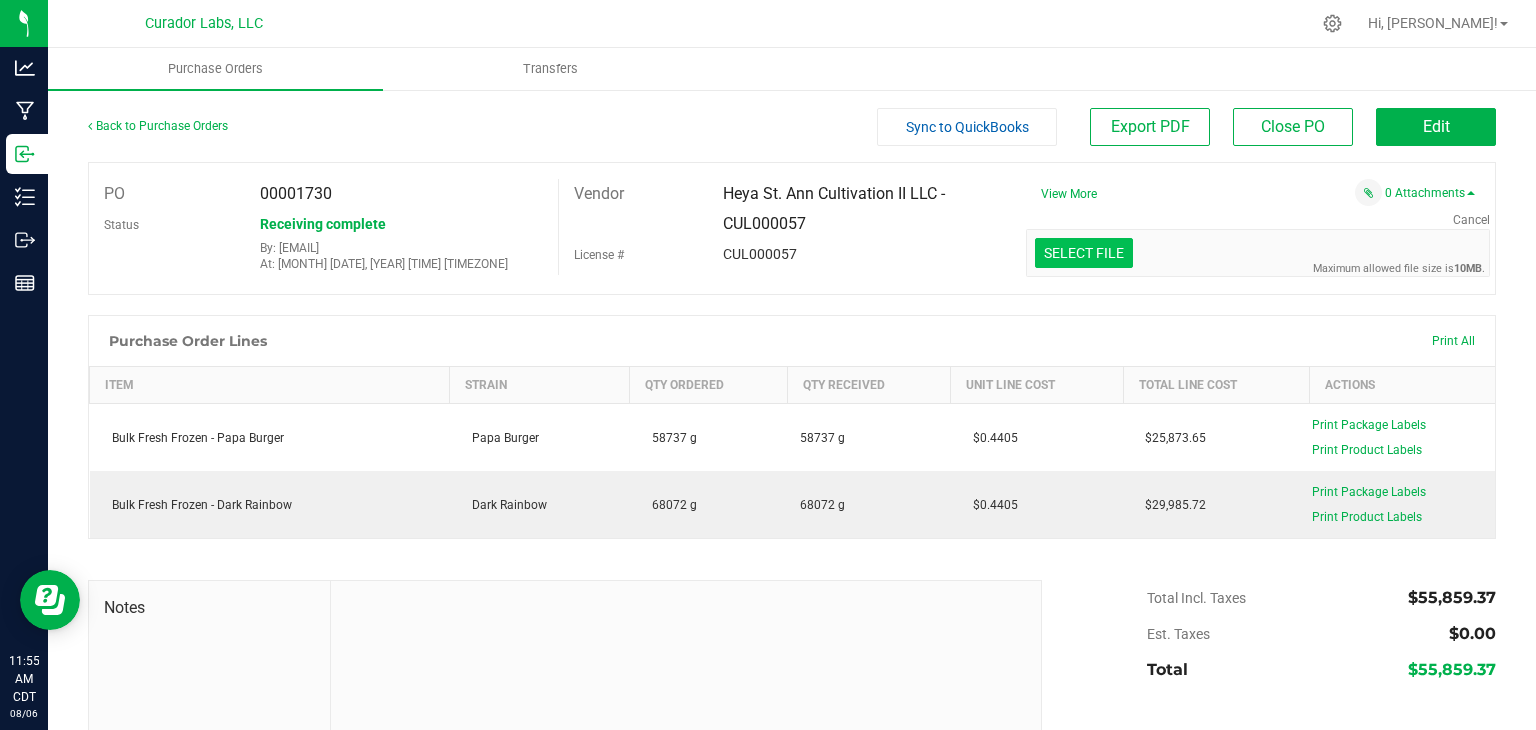 click at bounding box center (-313, 149) 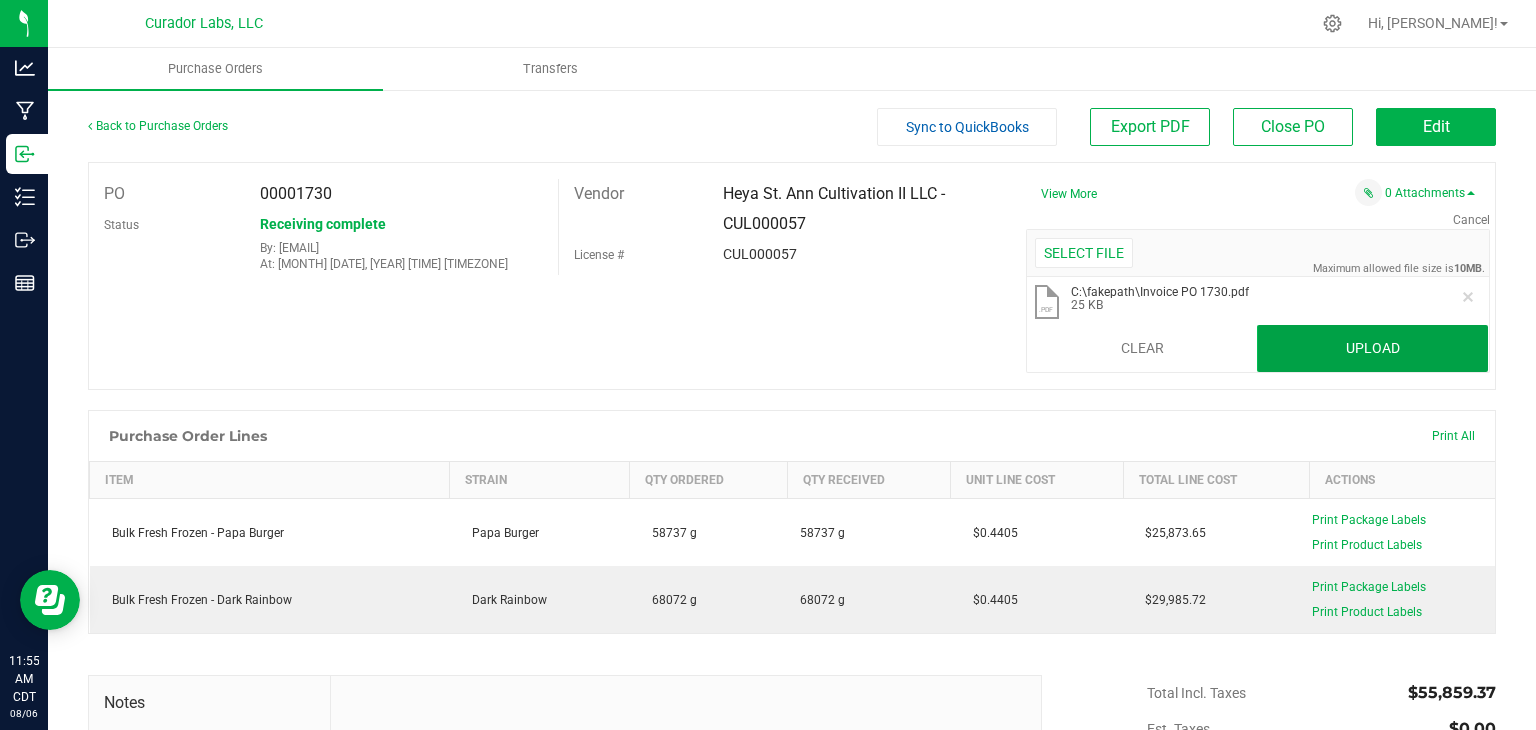 click on "Upload" at bounding box center [1372, 349] 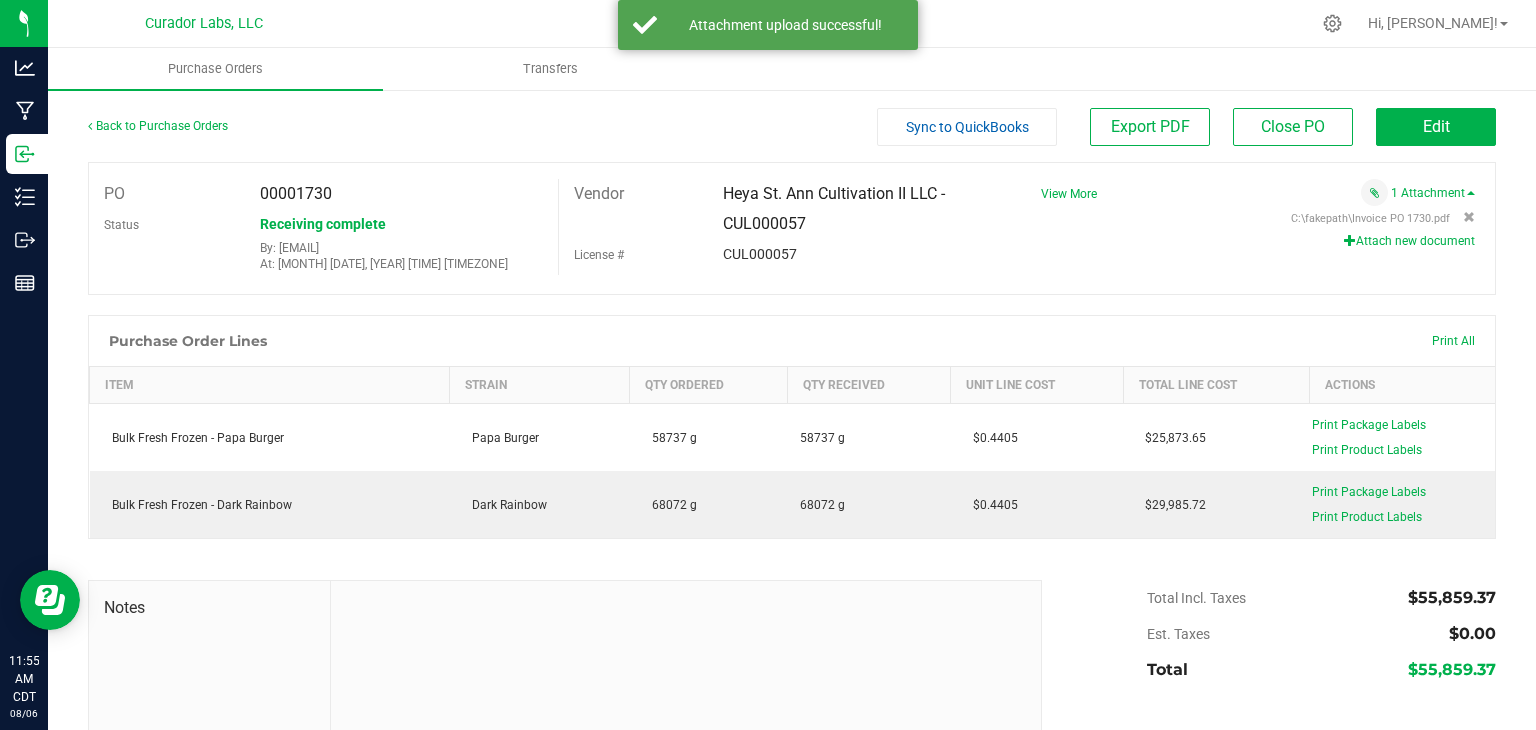click on "Attach new document" at bounding box center [1409, 241] 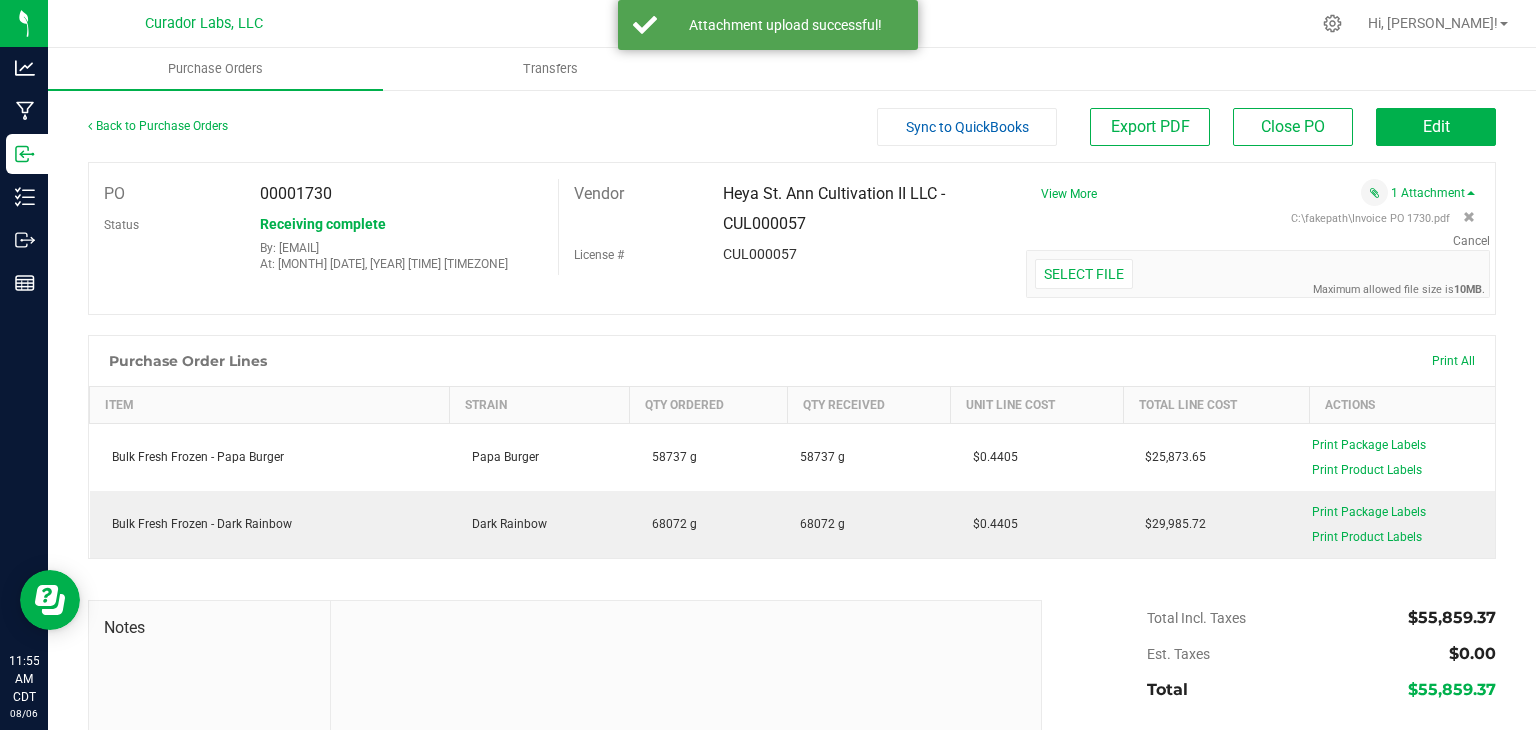click on "Cancel
Maximum allowed file size is  10MB .
Select file Drop files here to upload" at bounding box center (1250, 265) 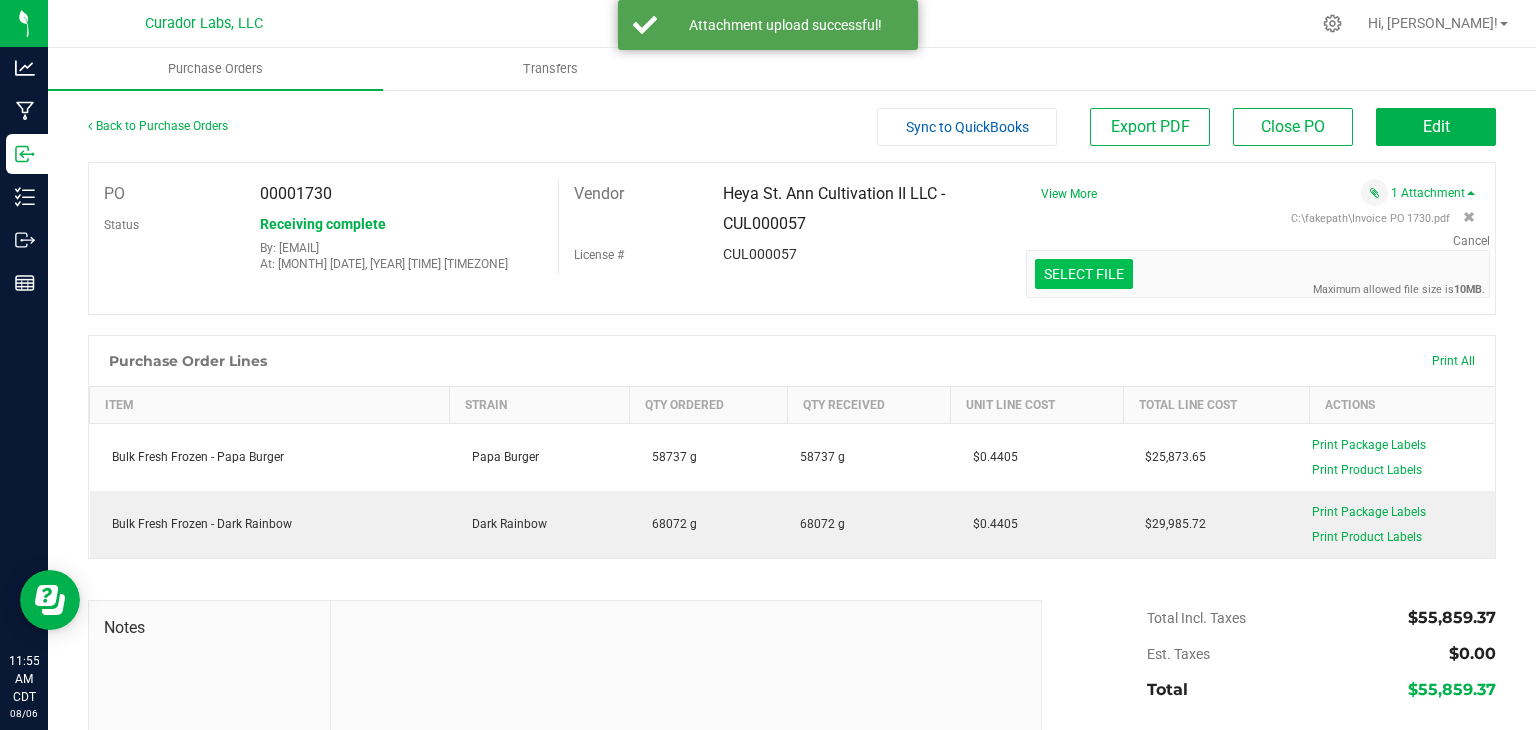 click at bounding box center [-313, 170] 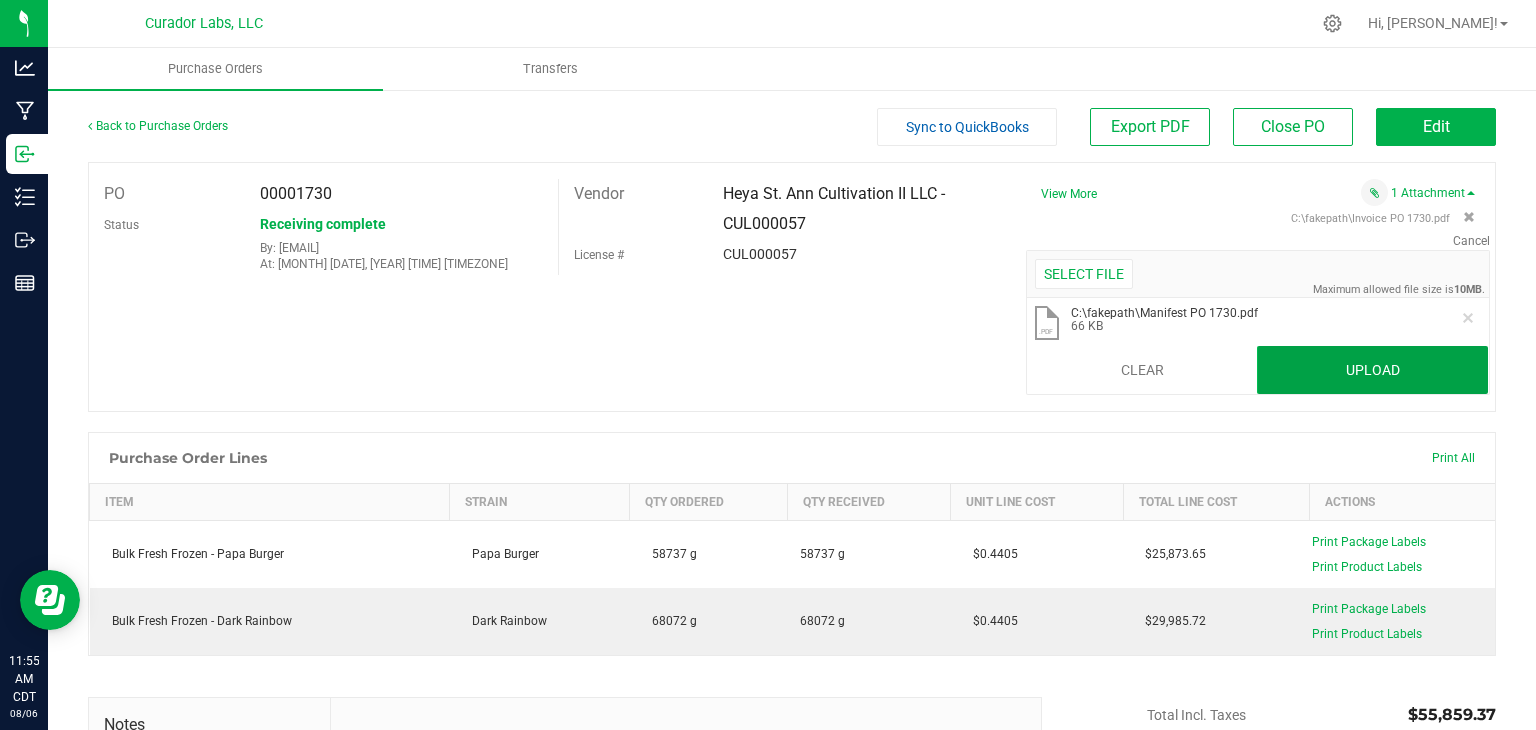 click on "Upload" at bounding box center (1372, 370) 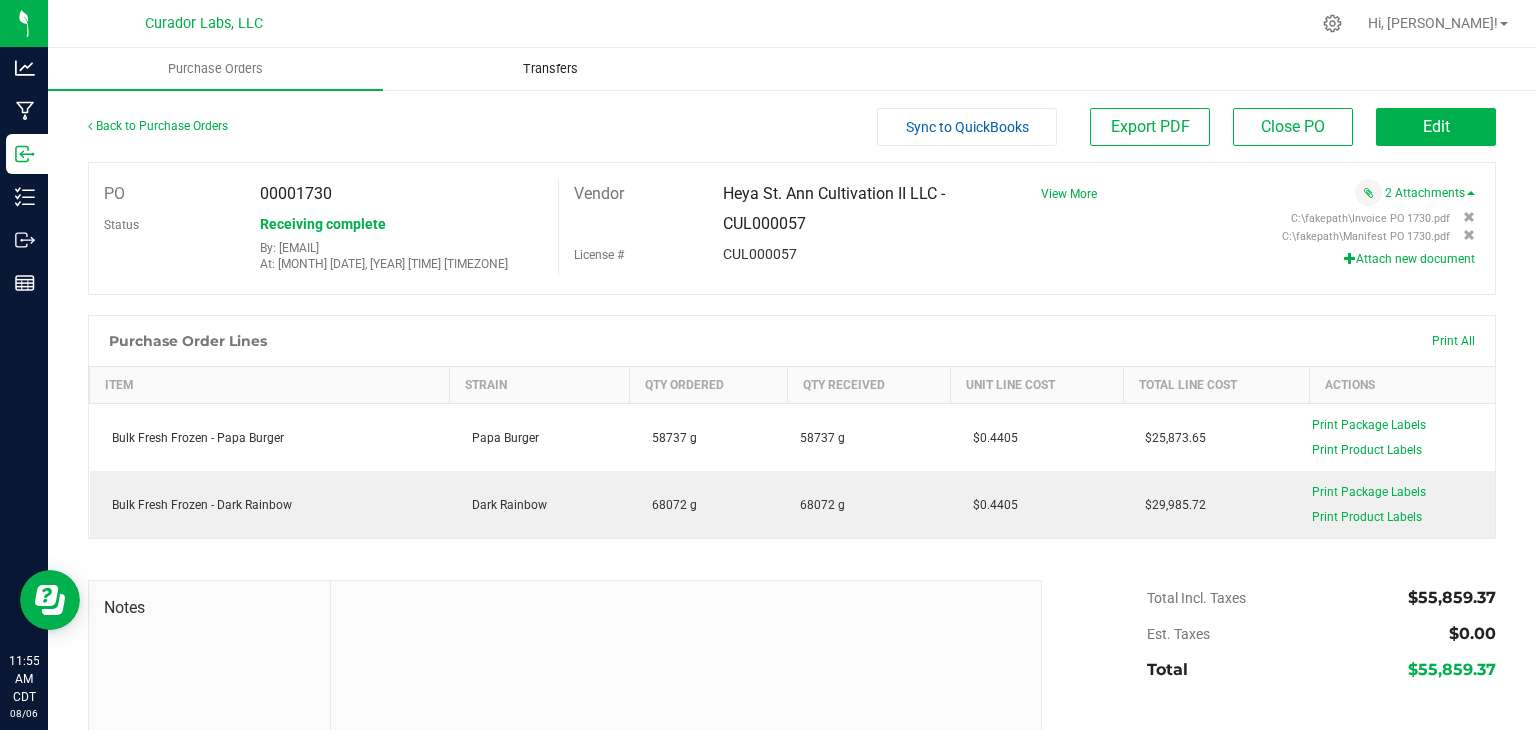 click on "Transfers" at bounding box center [550, 69] 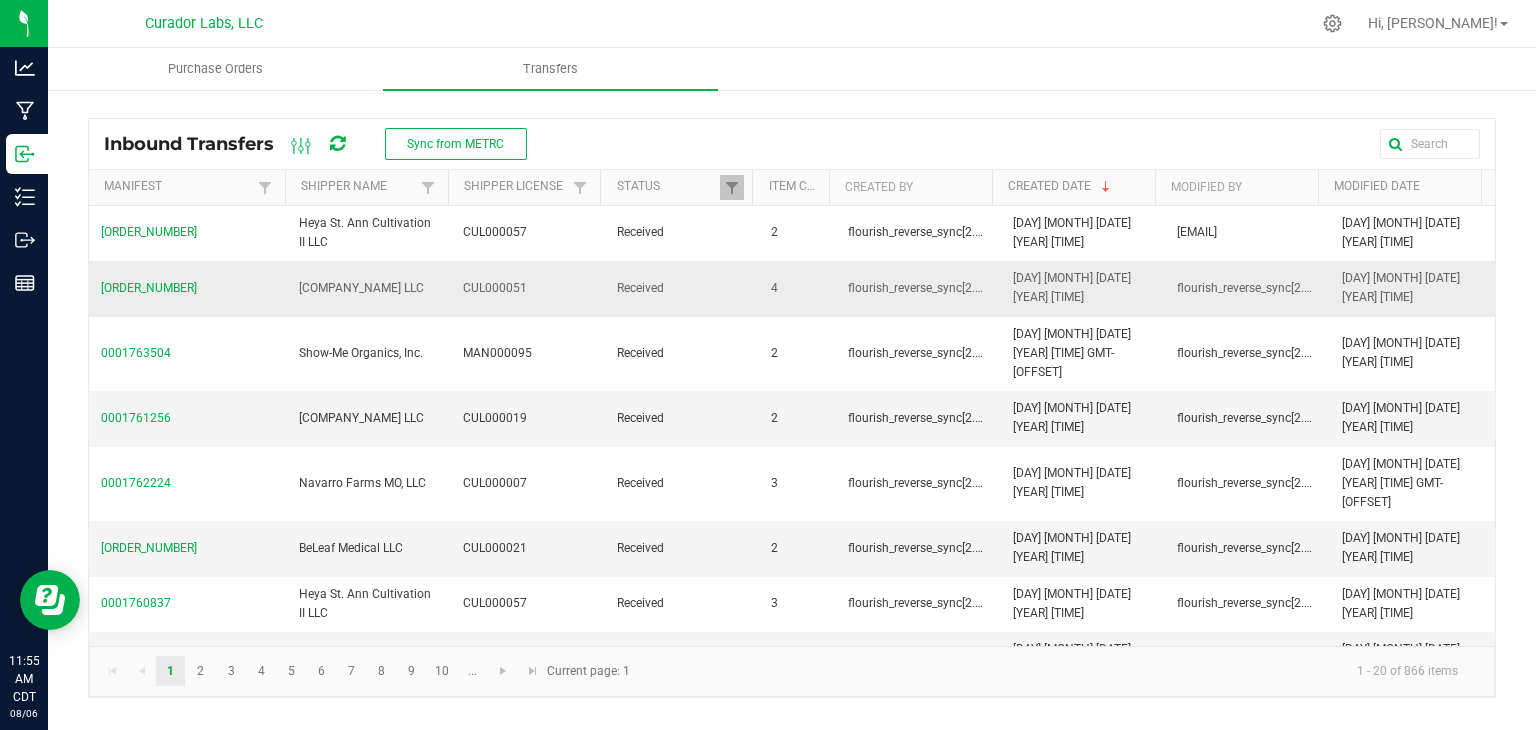 click on "[NUMBER]" at bounding box center (188, 288) 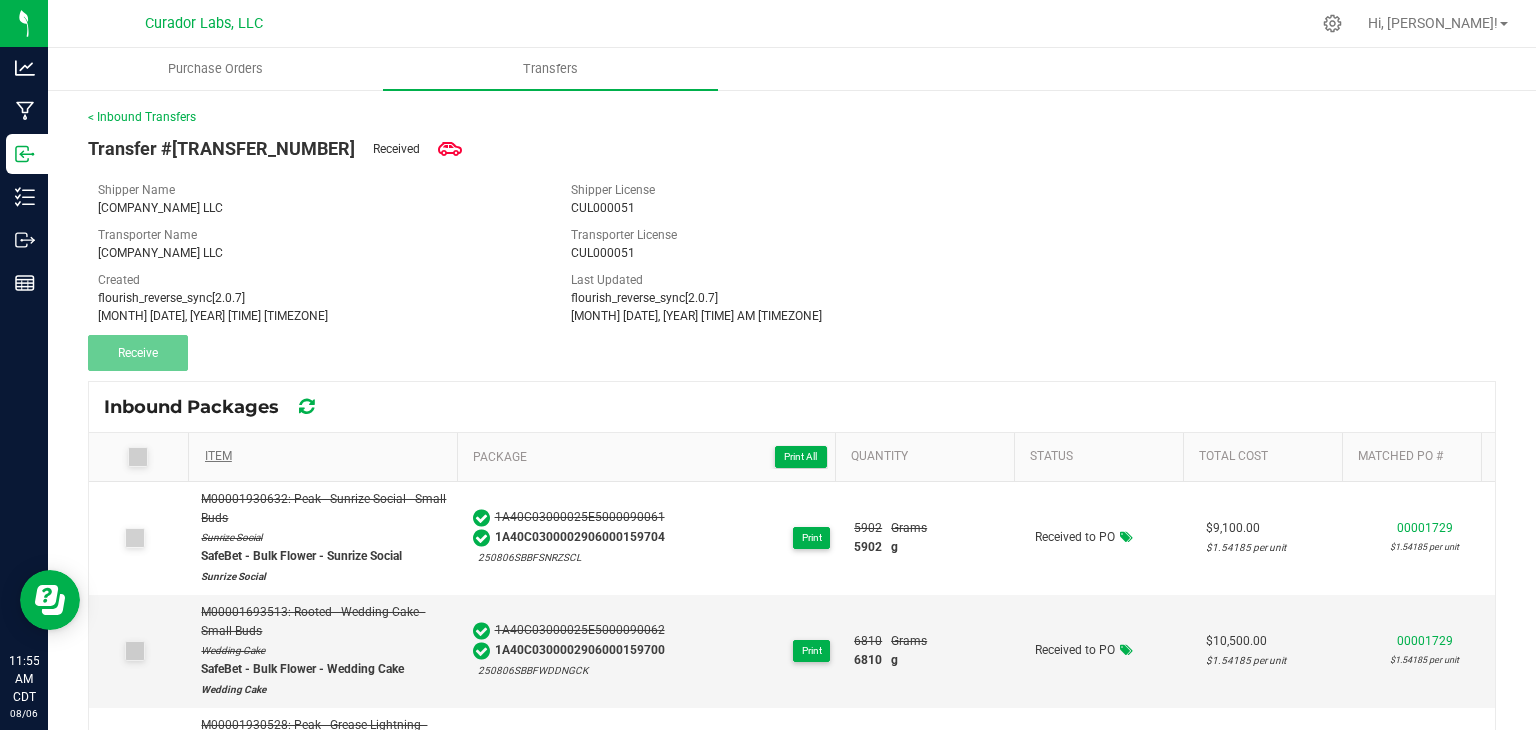 scroll, scrollTop: 151, scrollLeft: 0, axis: vertical 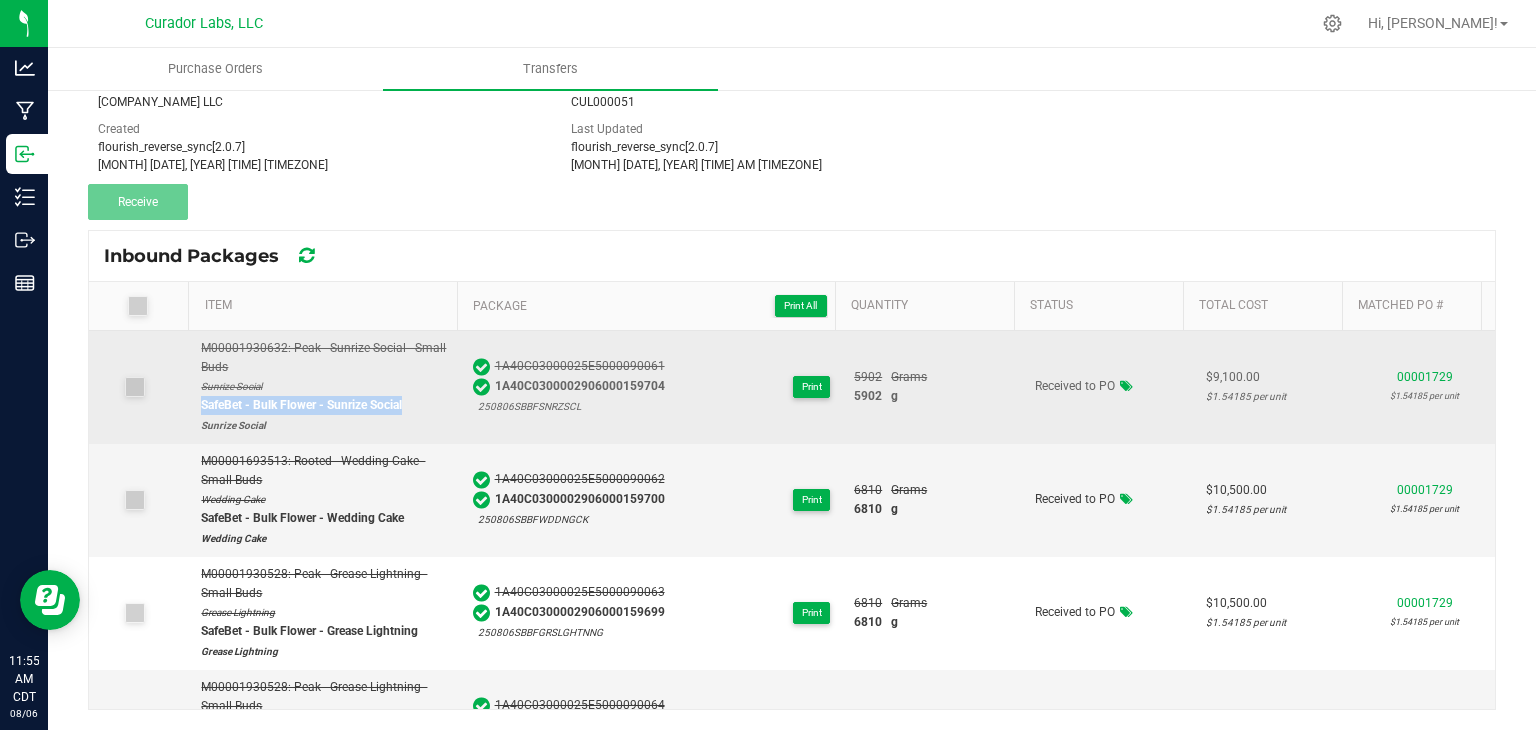 drag, startPoint x: 403, startPoint y: 401, endPoint x: 195, endPoint y: 403, distance: 208.00961 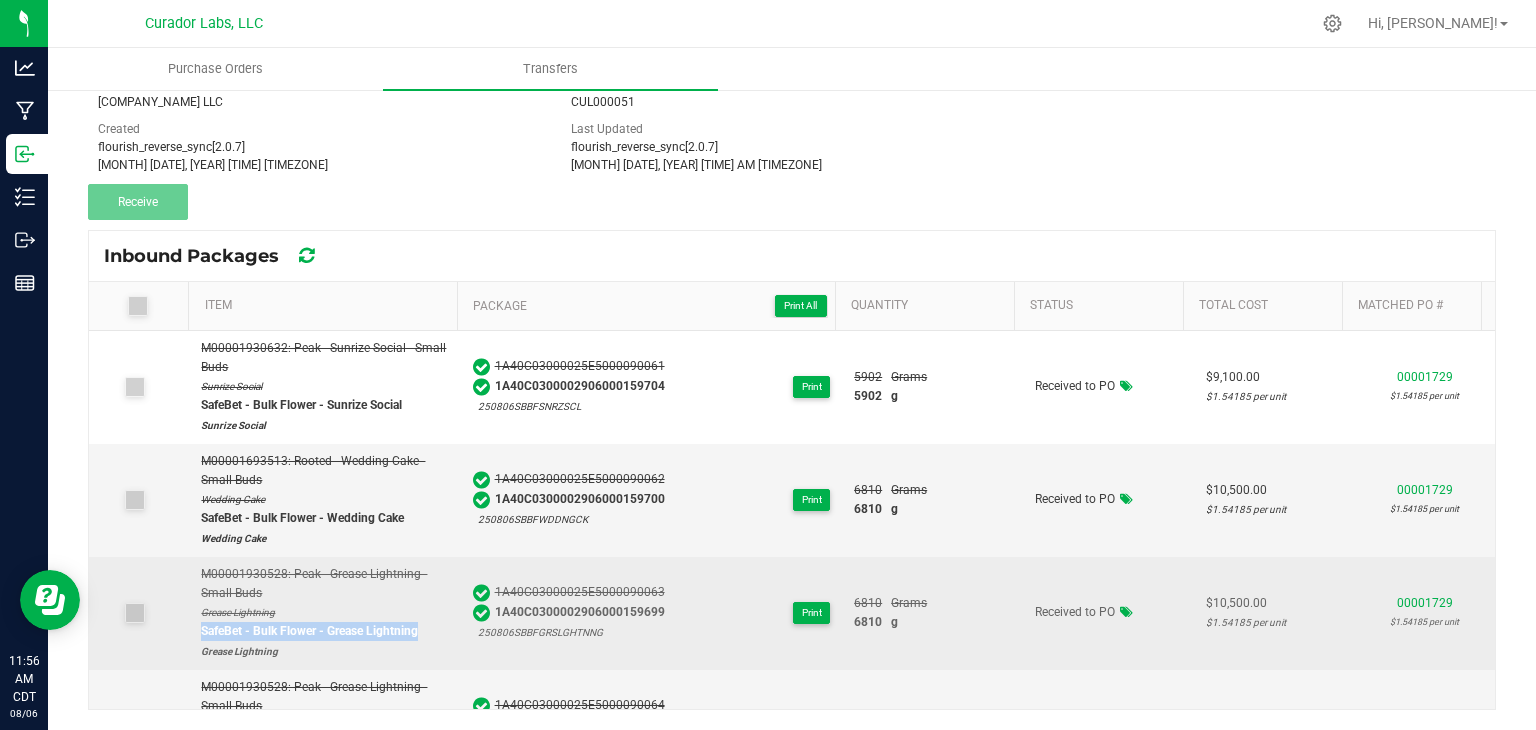 drag, startPoint x: 420, startPoint y: 623, endPoint x: 201, endPoint y: 628, distance: 219.05707 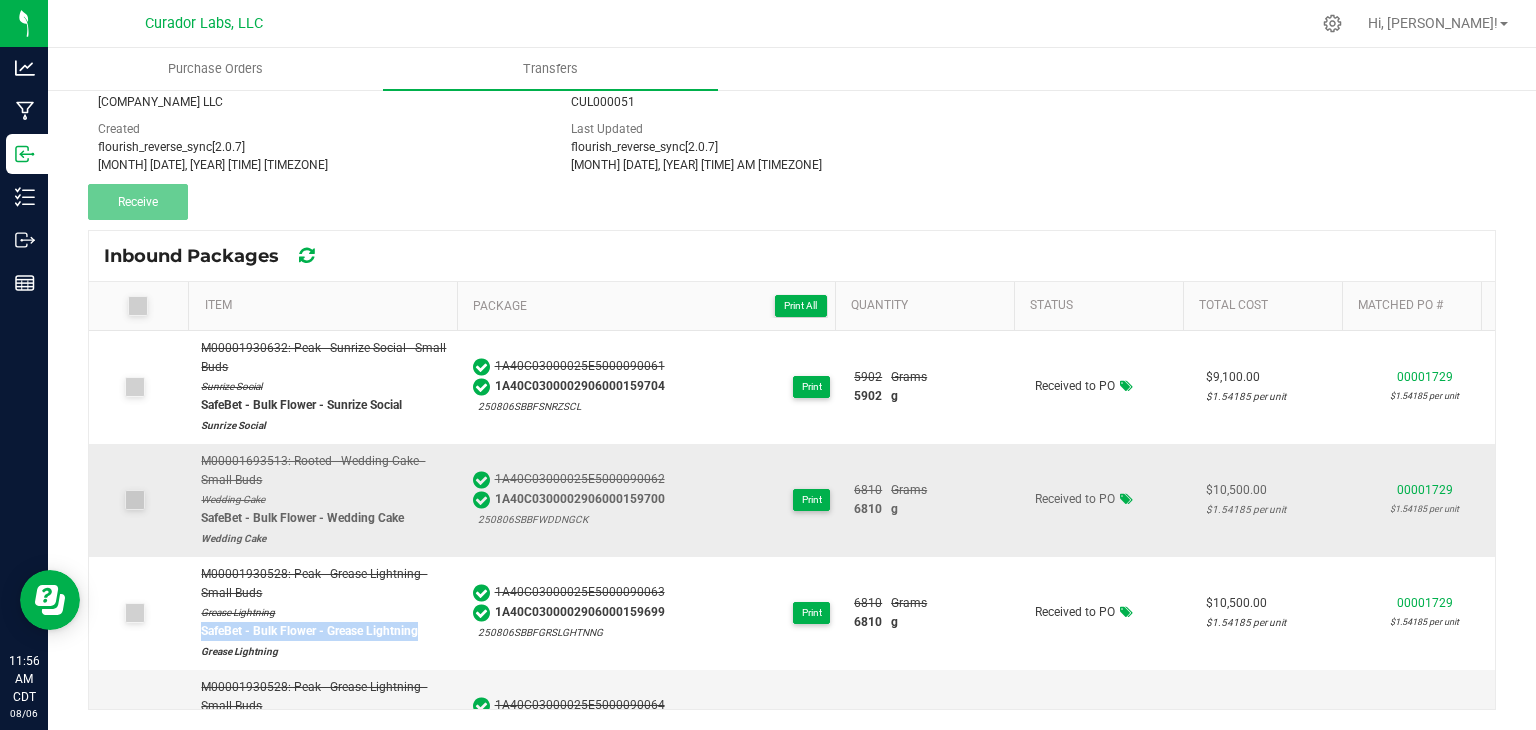 drag, startPoint x: 658, startPoint y: 503, endPoint x: 484, endPoint y: 499, distance: 174.04597 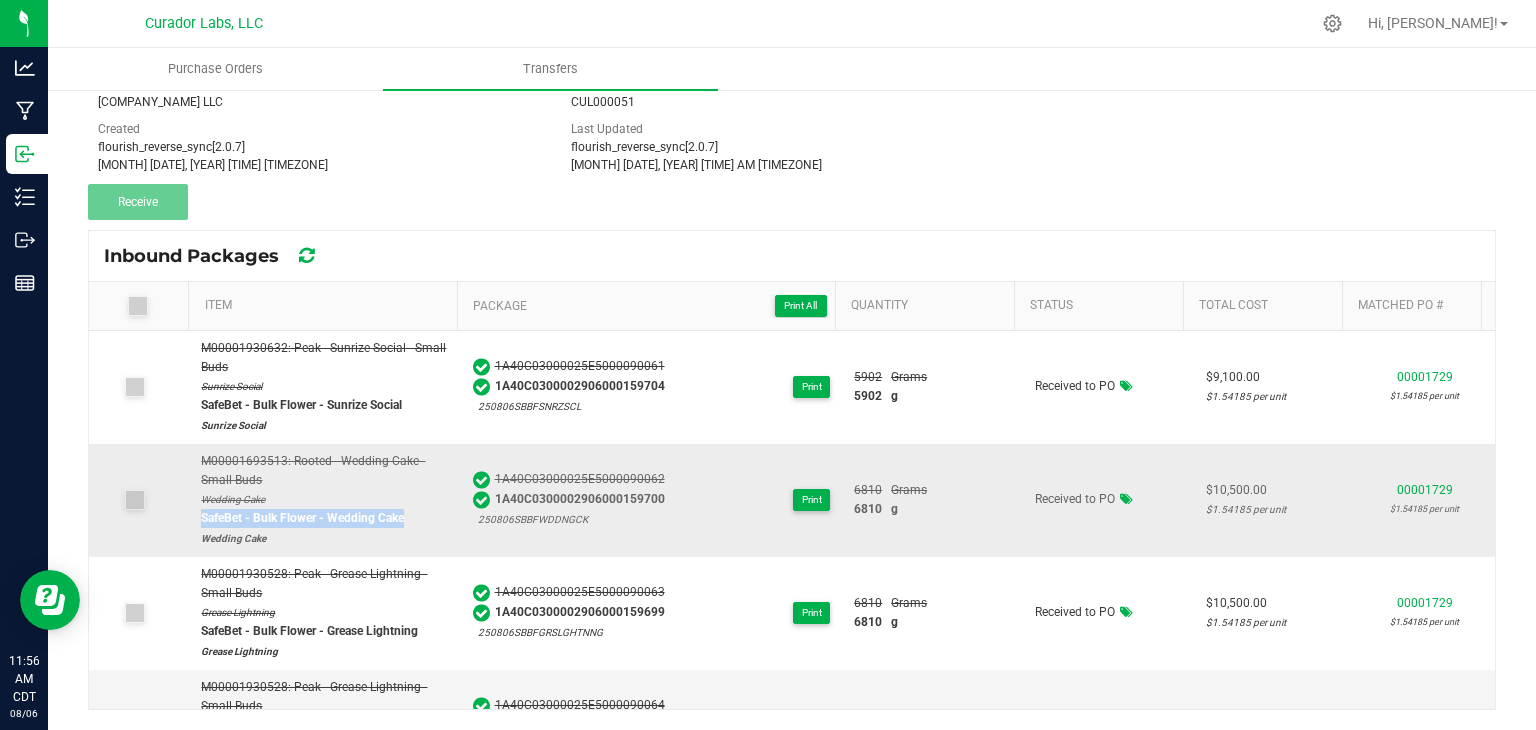 drag, startPoint x: 417, startPoint y: 519, endPoint x: 187, endPoint y: 522, distance: 230.01956 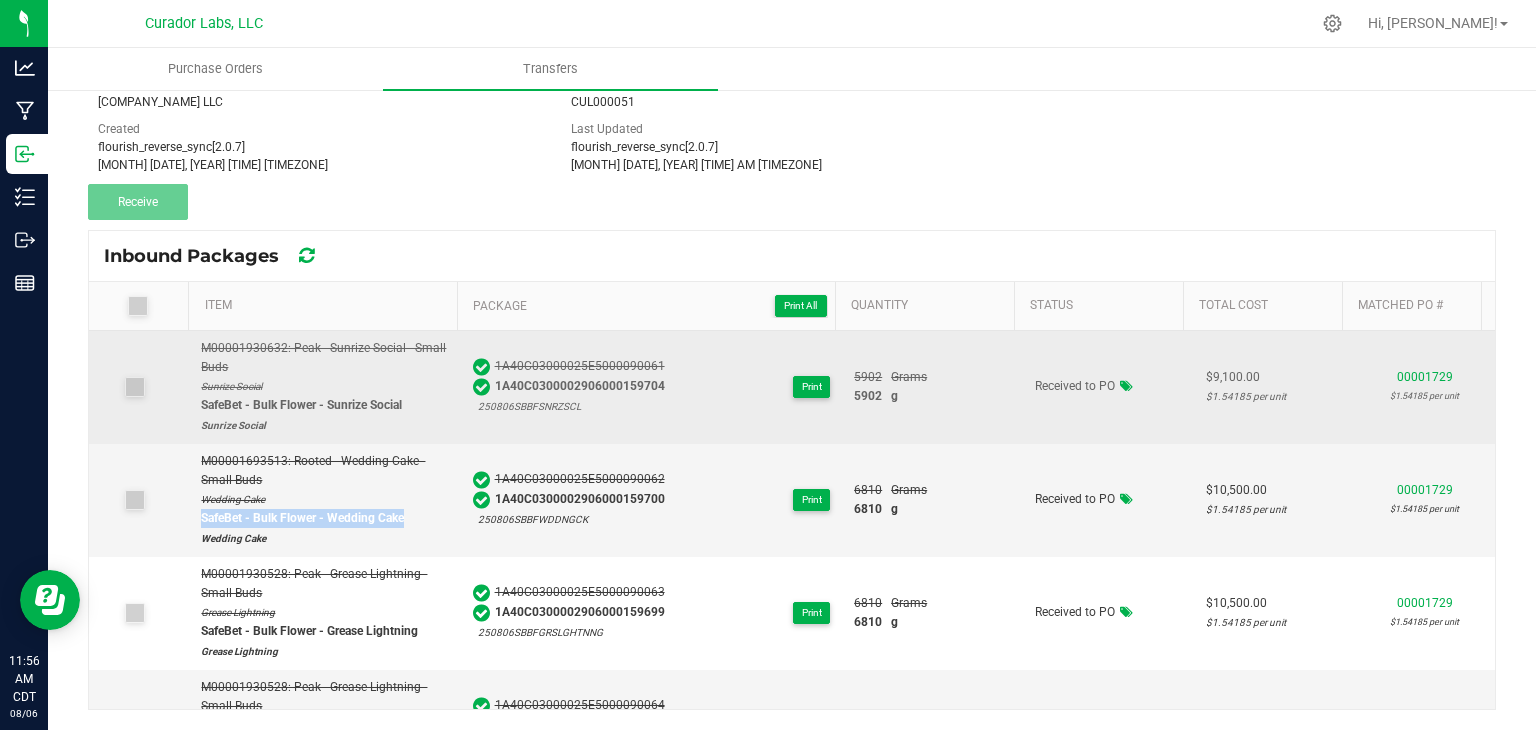 drag, startPoint x: 652, startPoint y: 384, endPoint x: 476, endPoint y: 377, distance: 176.13914 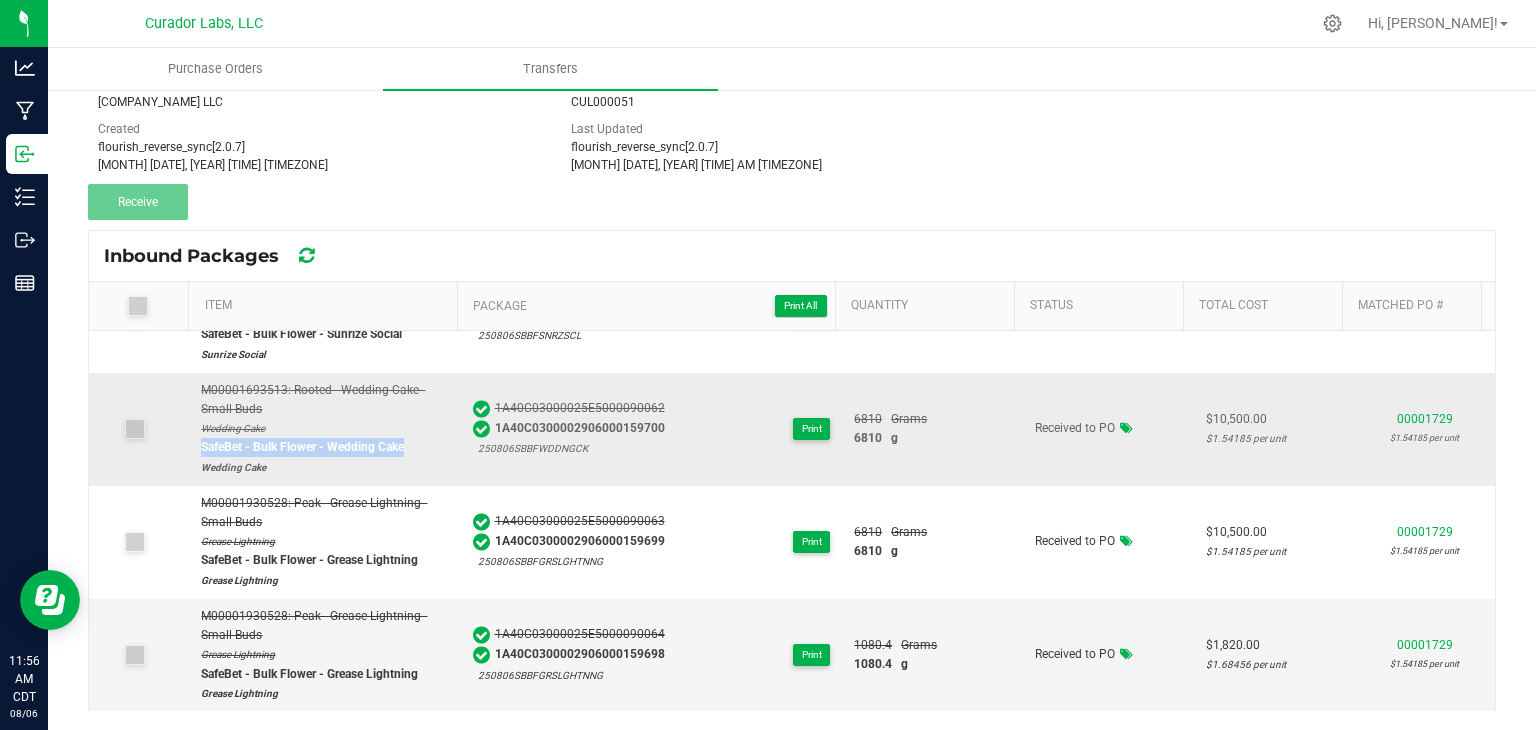 scroll, scrollTop: 71, scrollLeft: 0, axis: vertical 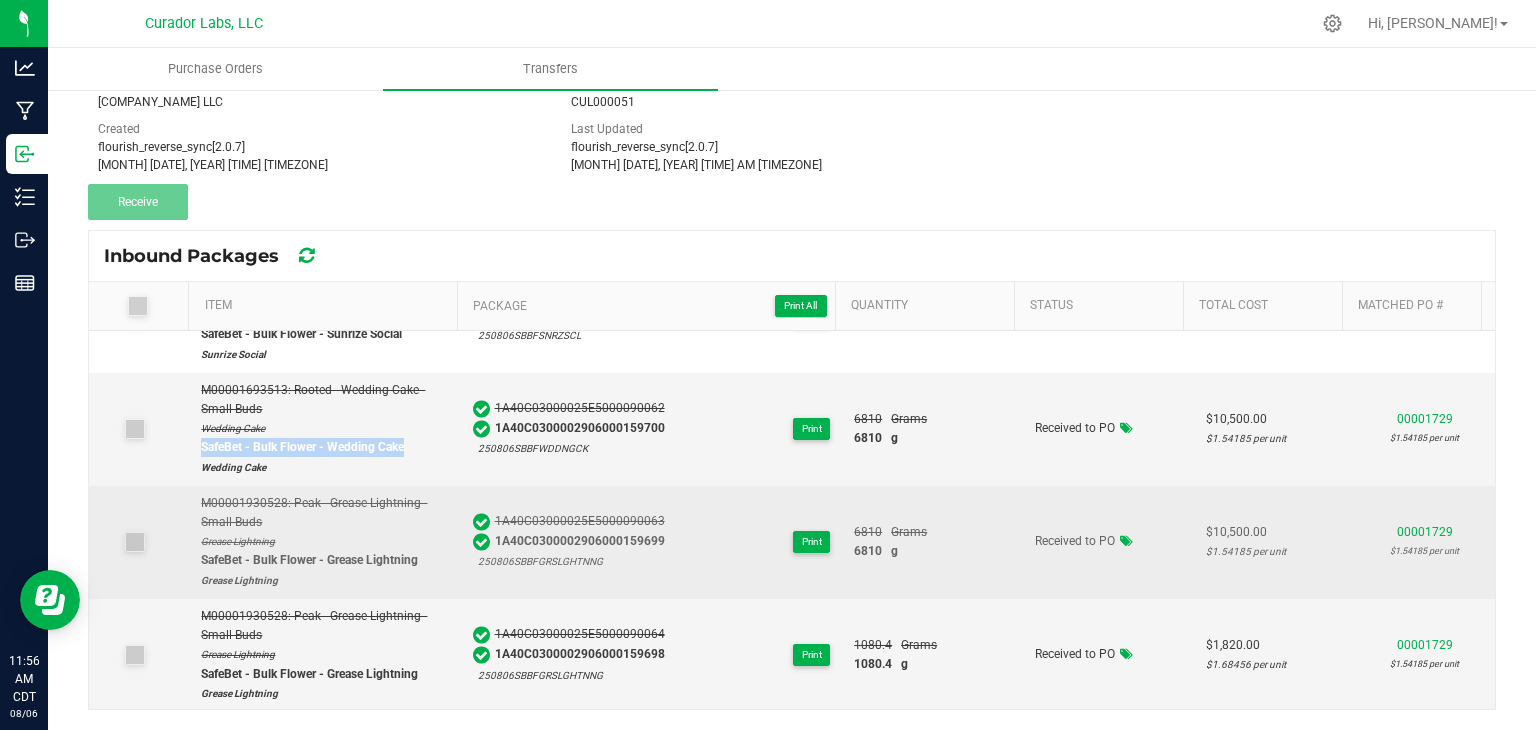 drag, startPoint x: 660, startPoint y: 542, endPoint x: 486, endPoint y: 541, distance: 174.00287 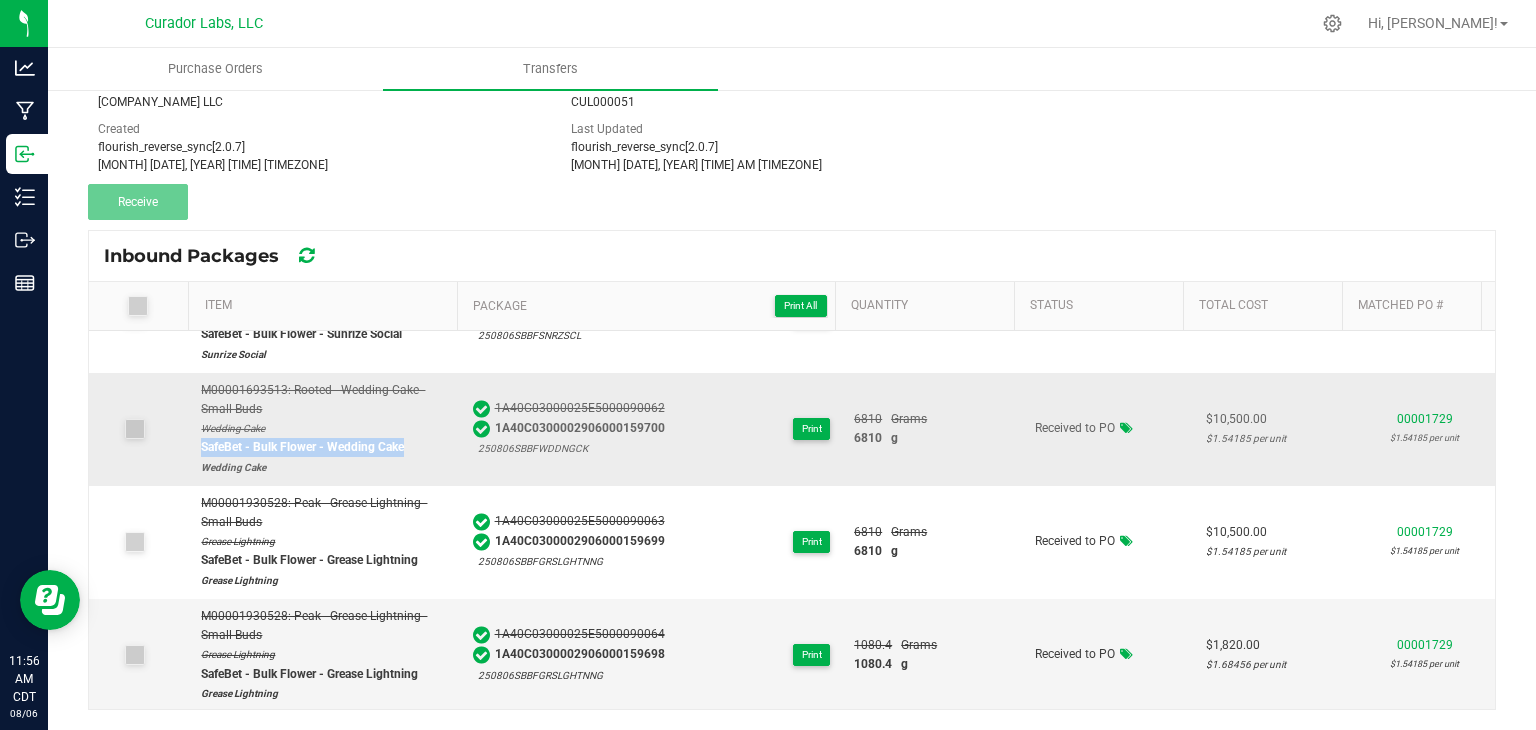 drag, startPoint x: 658, startPoint y: 425, endPoint x: 484, endPoint y: 421, distance: 174.04597 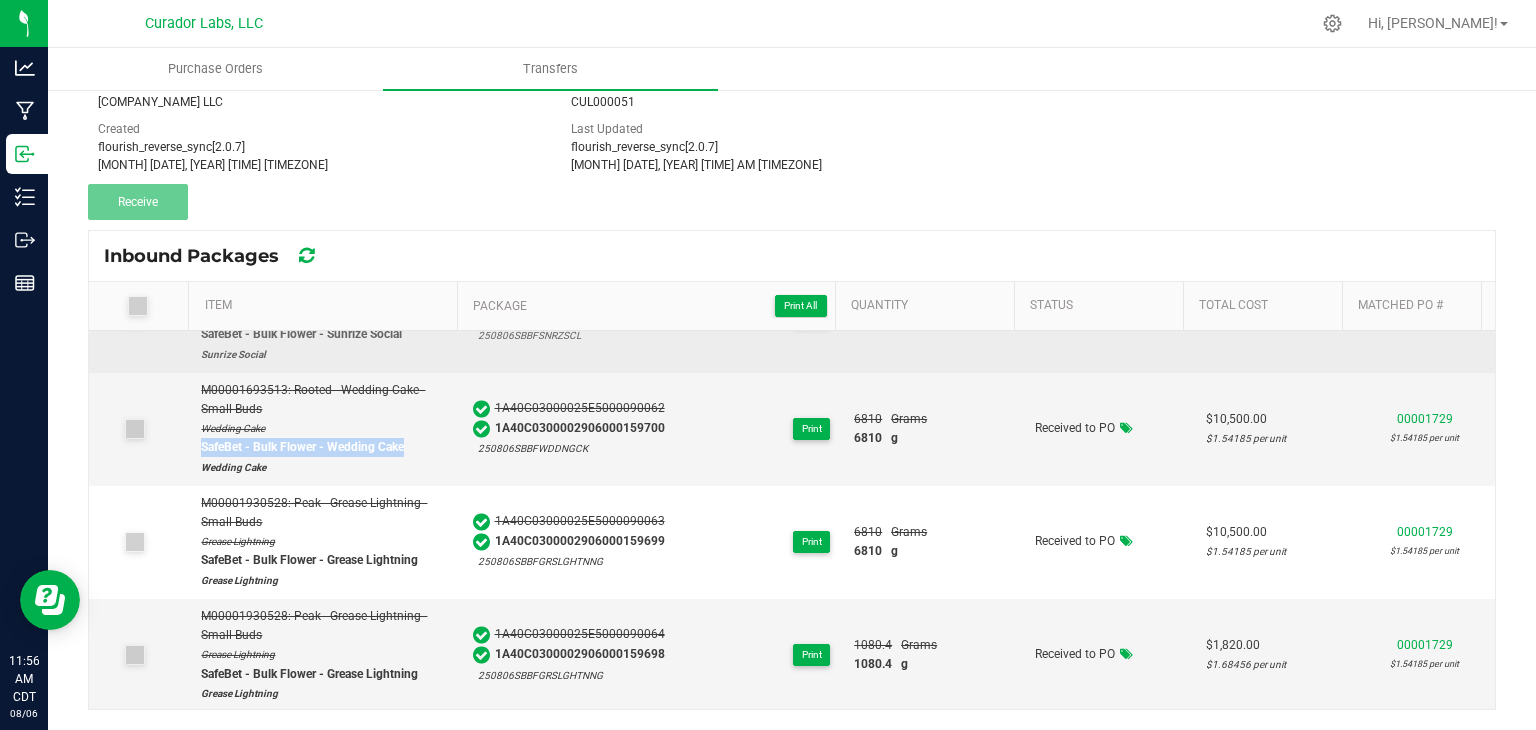 scroll, scrollTop: 0, scrollLeft: 0, axis: both 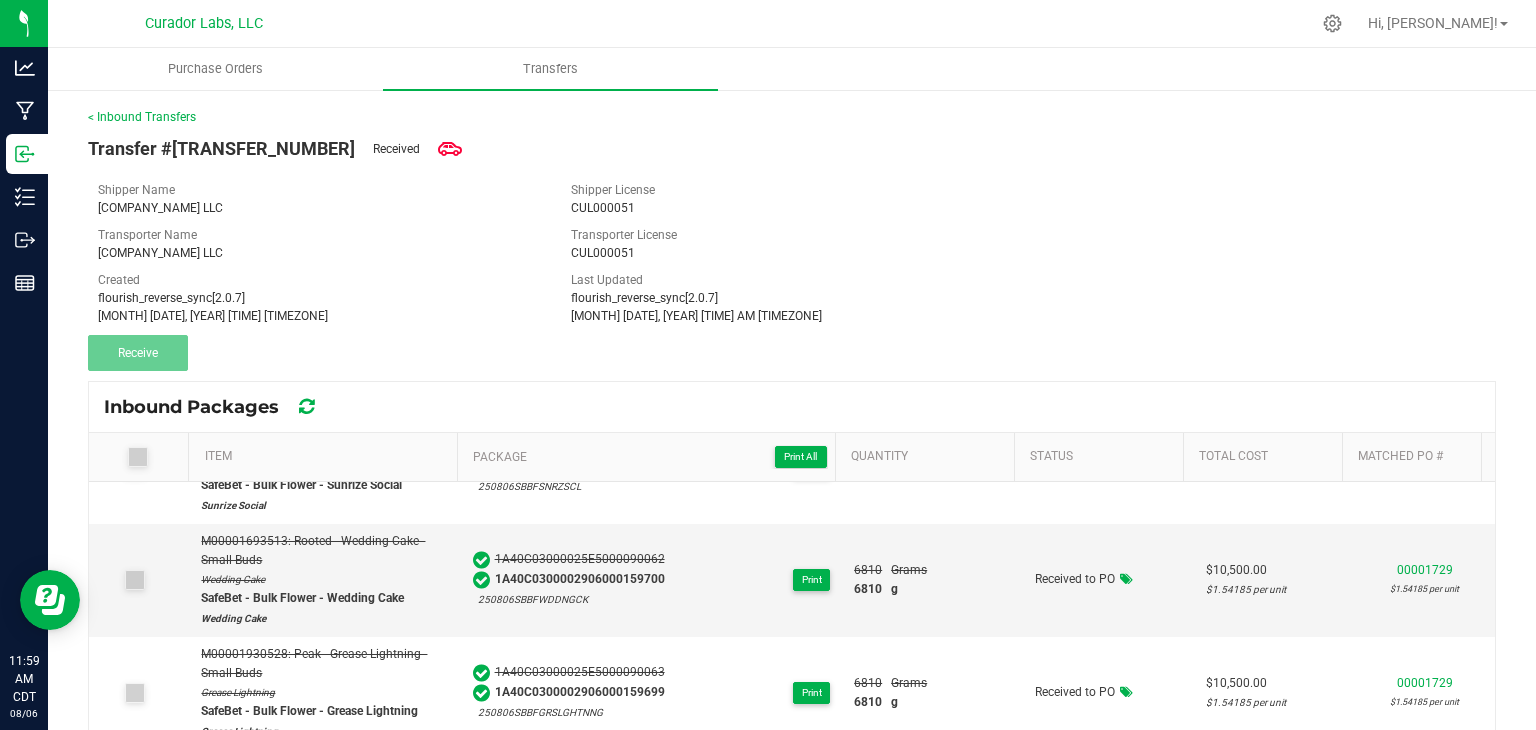 click on "< Inbound Transfers" at bounding box center (792, 117) 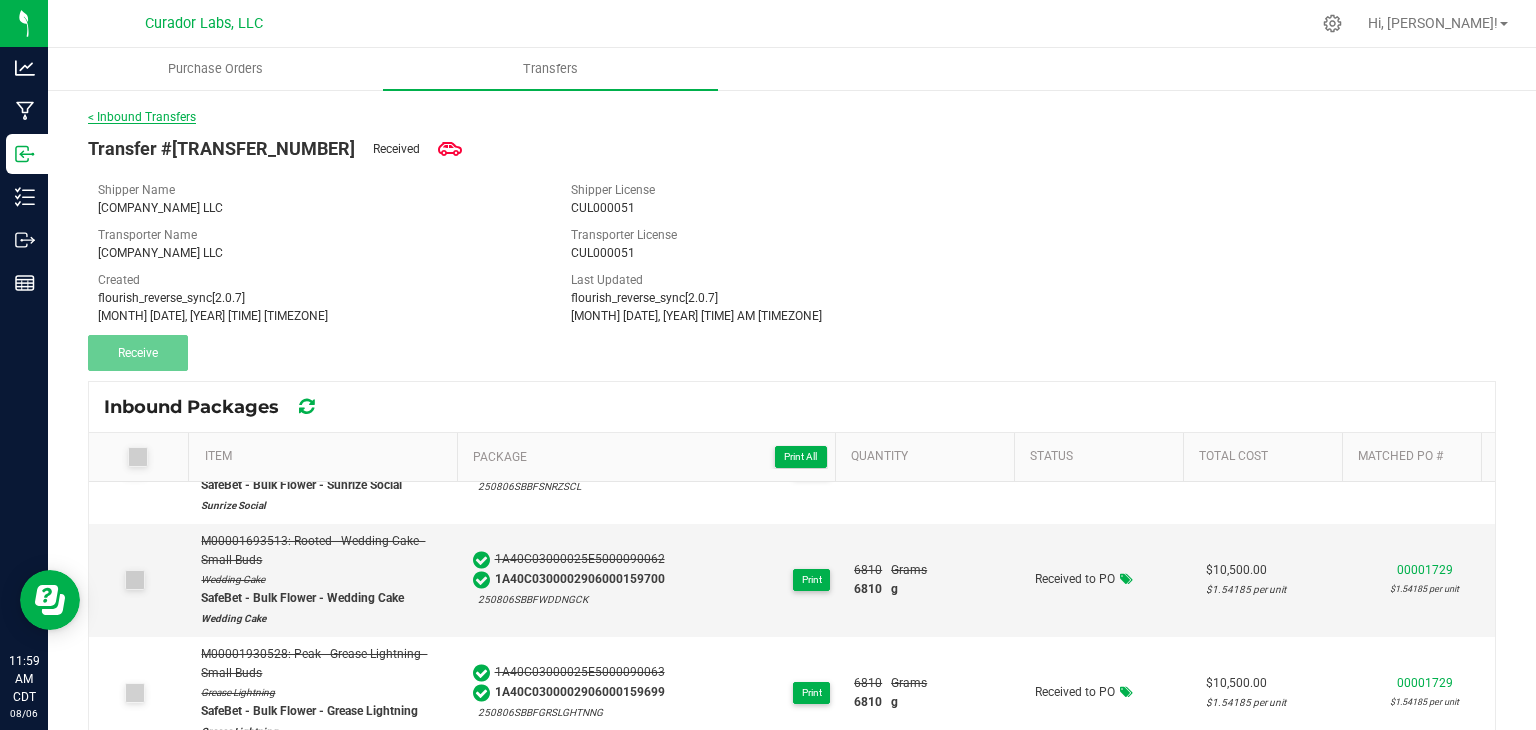 click on "< Inbound Transfers" at bounding box center (142, 117) 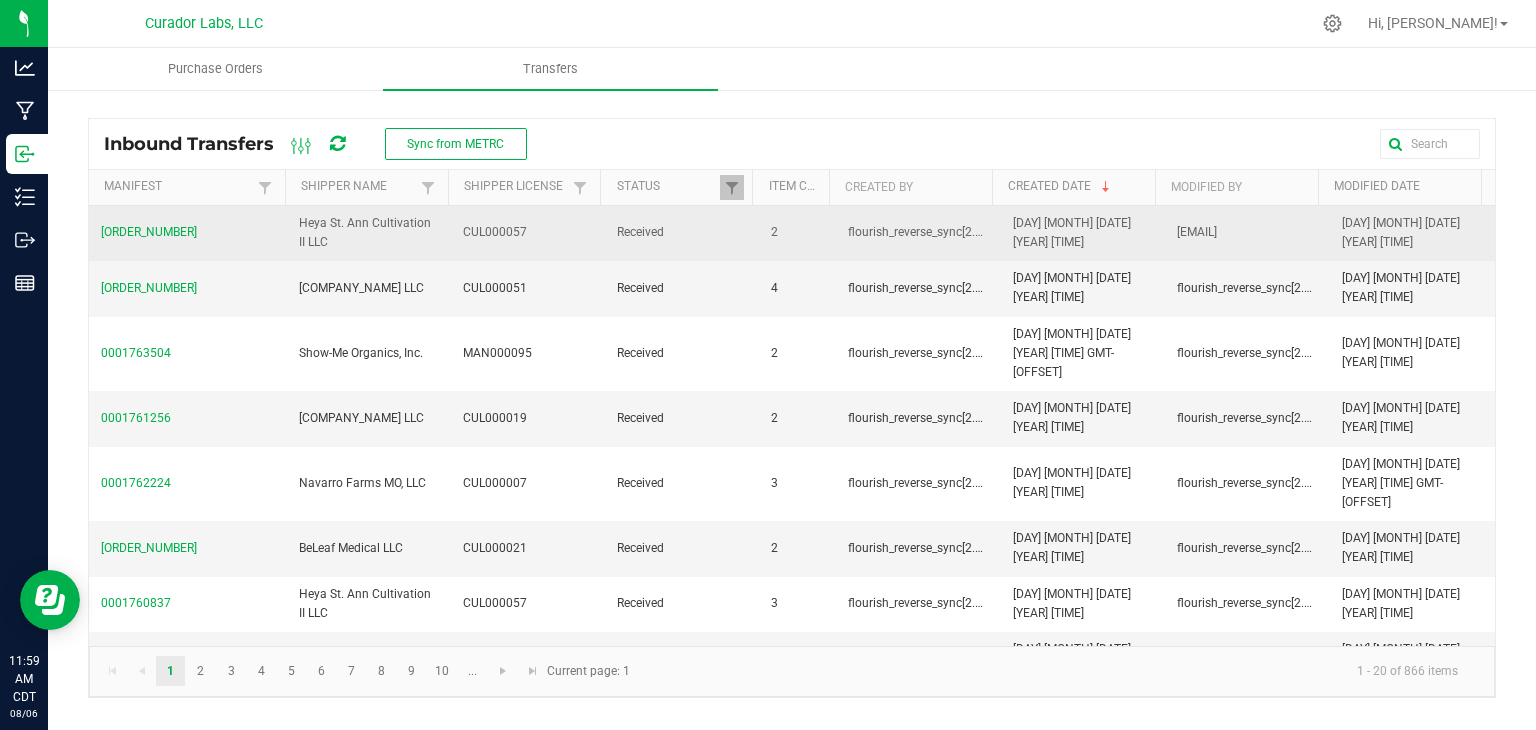 click on "[NUMBER]" at bounding box center (188, 232) 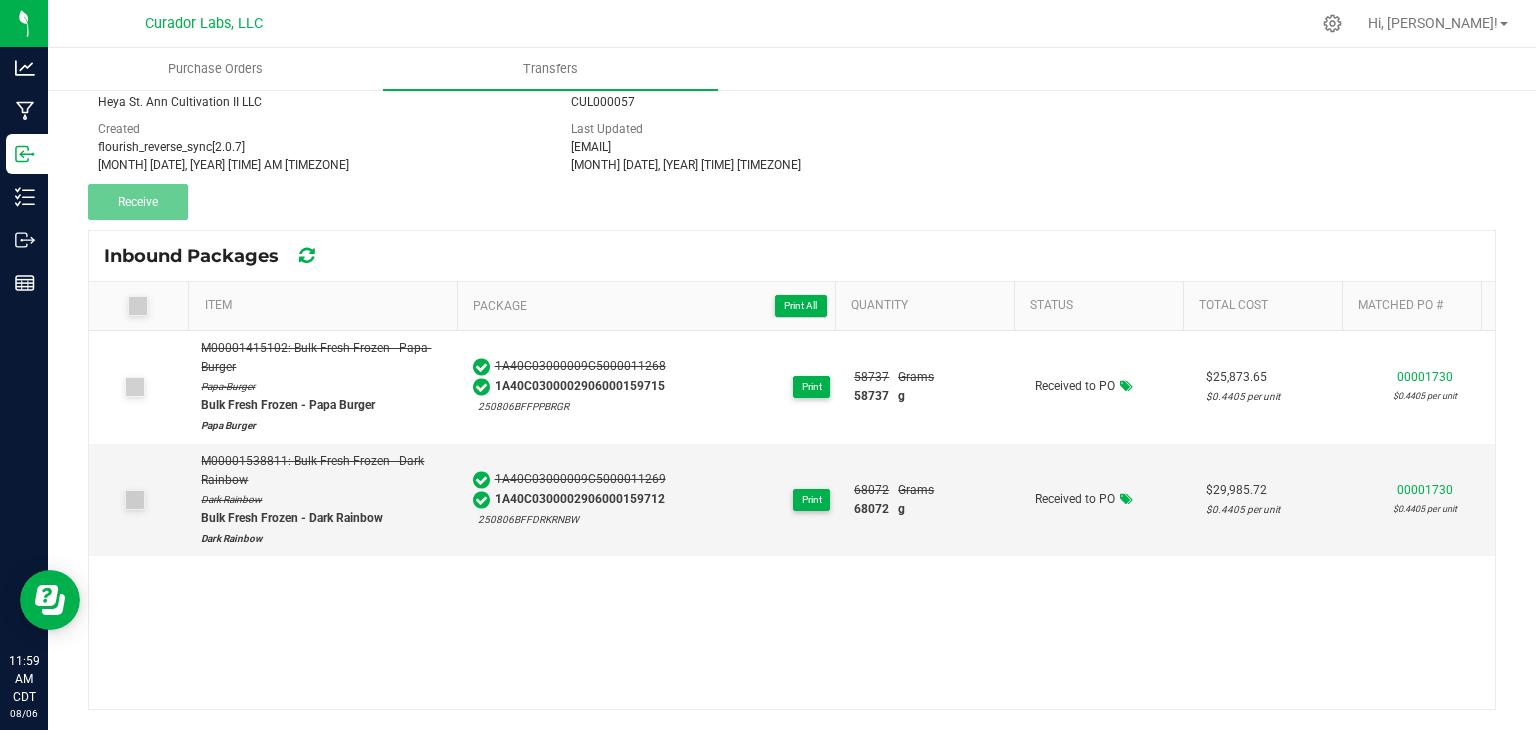 scroll, scrollTop: 150, scrollLeft: 0, axis: vertical 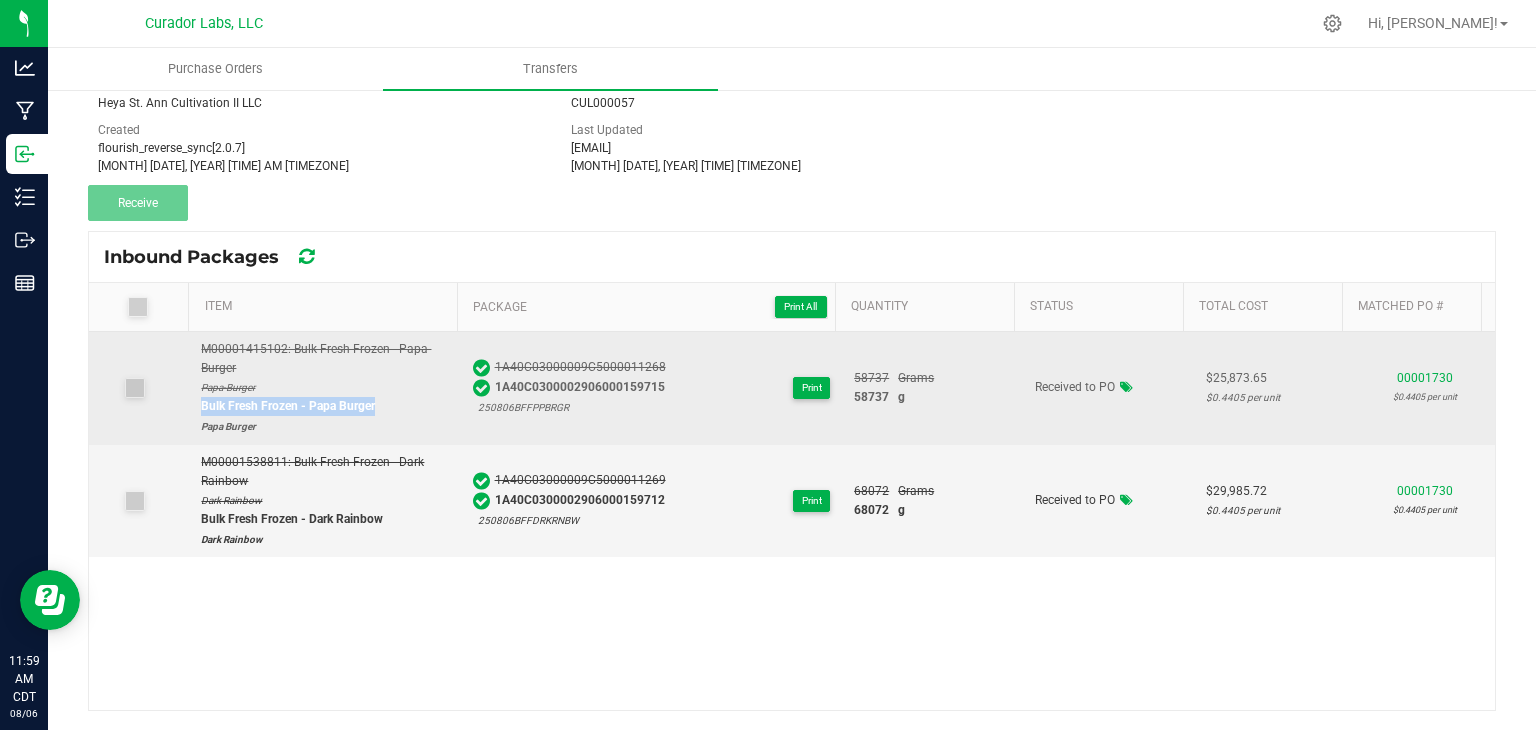 drag, startPoint x: 388, startPoint y: 409, endPoint x: 198, endPoint y: 406, distance: 190.02368 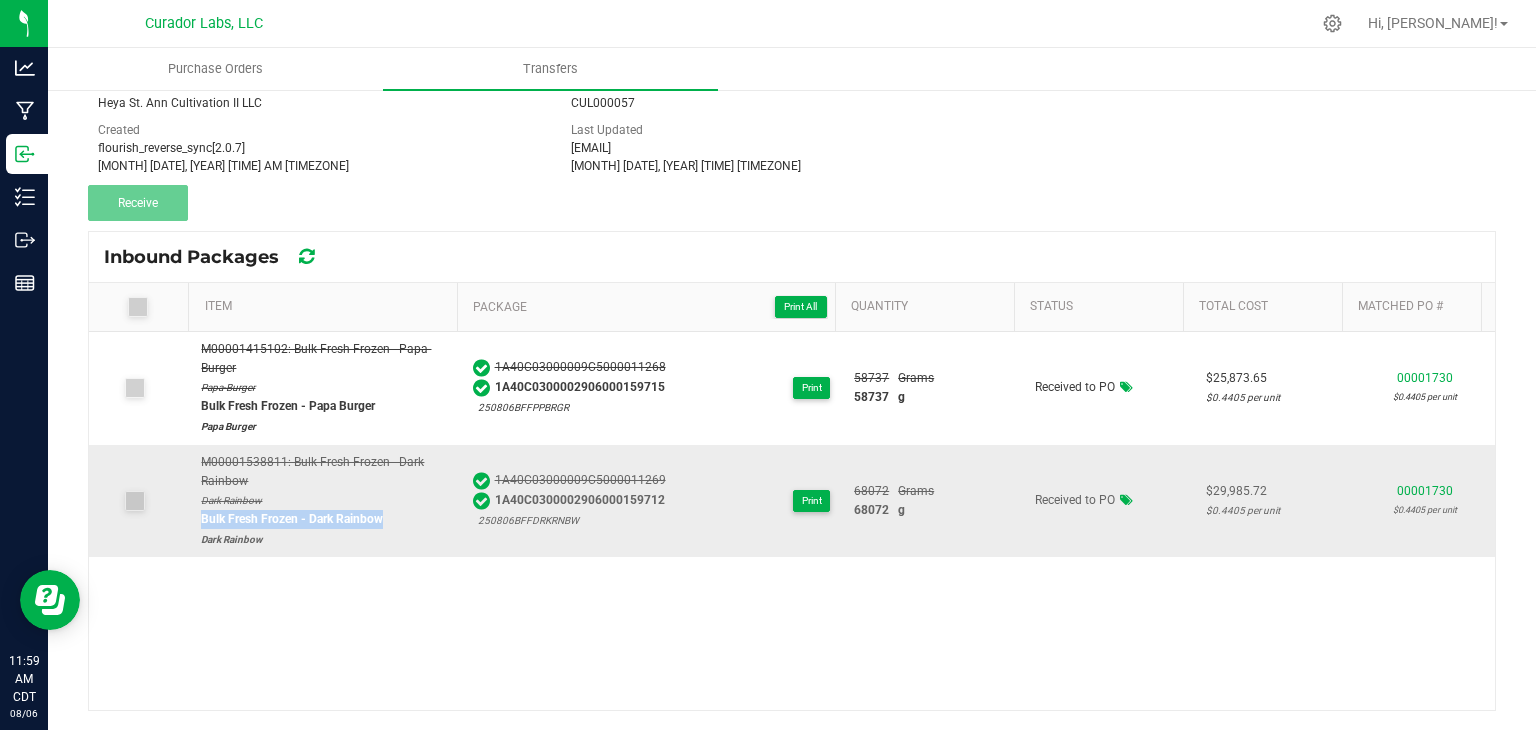 drag, startPoint x: 197, startPoint y: 518, endPoint x: 391, endPoint y: 518, distance: 194 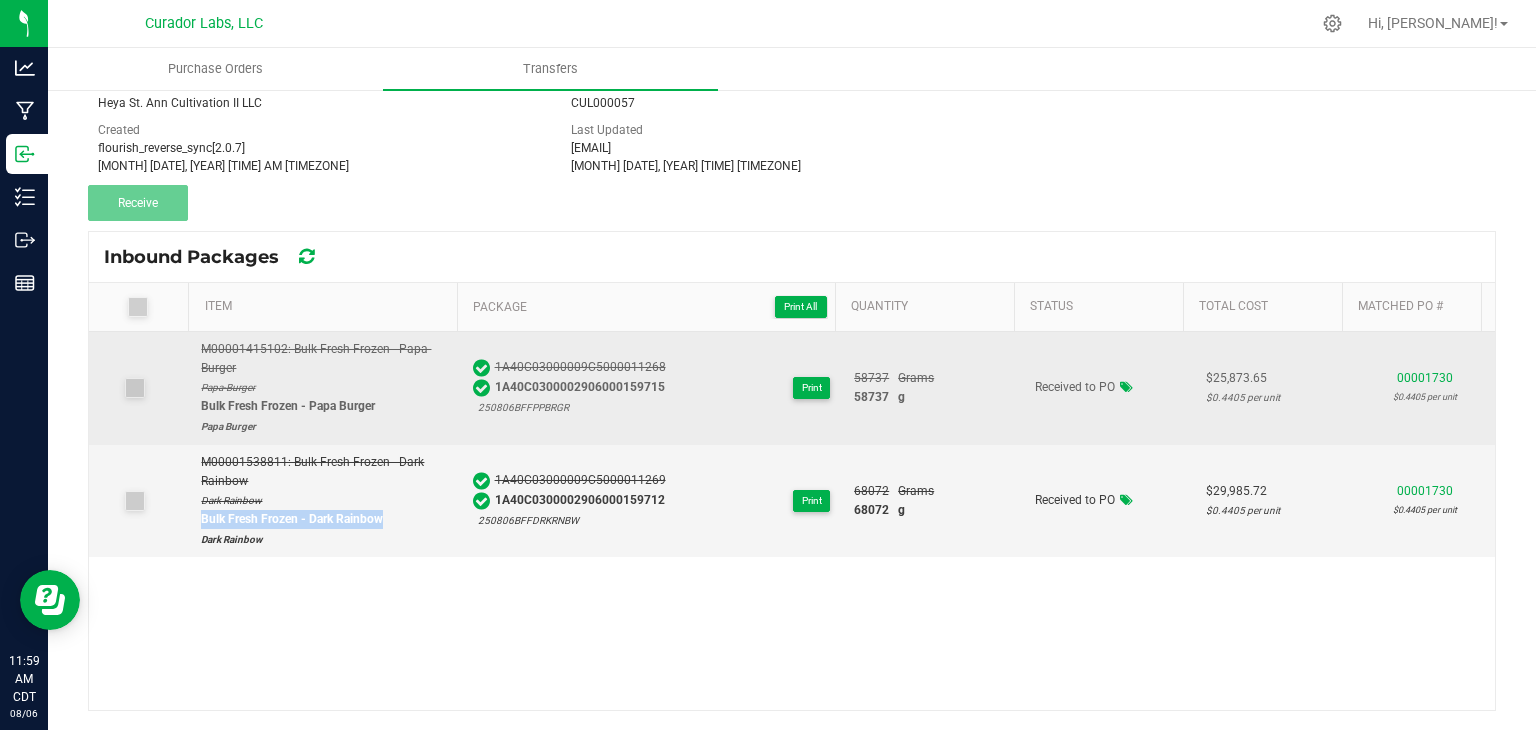 drag, startPoint x: 681, startPoint y: 383, endPoint x: 467, endPoint y: 388, distance: 214.05841 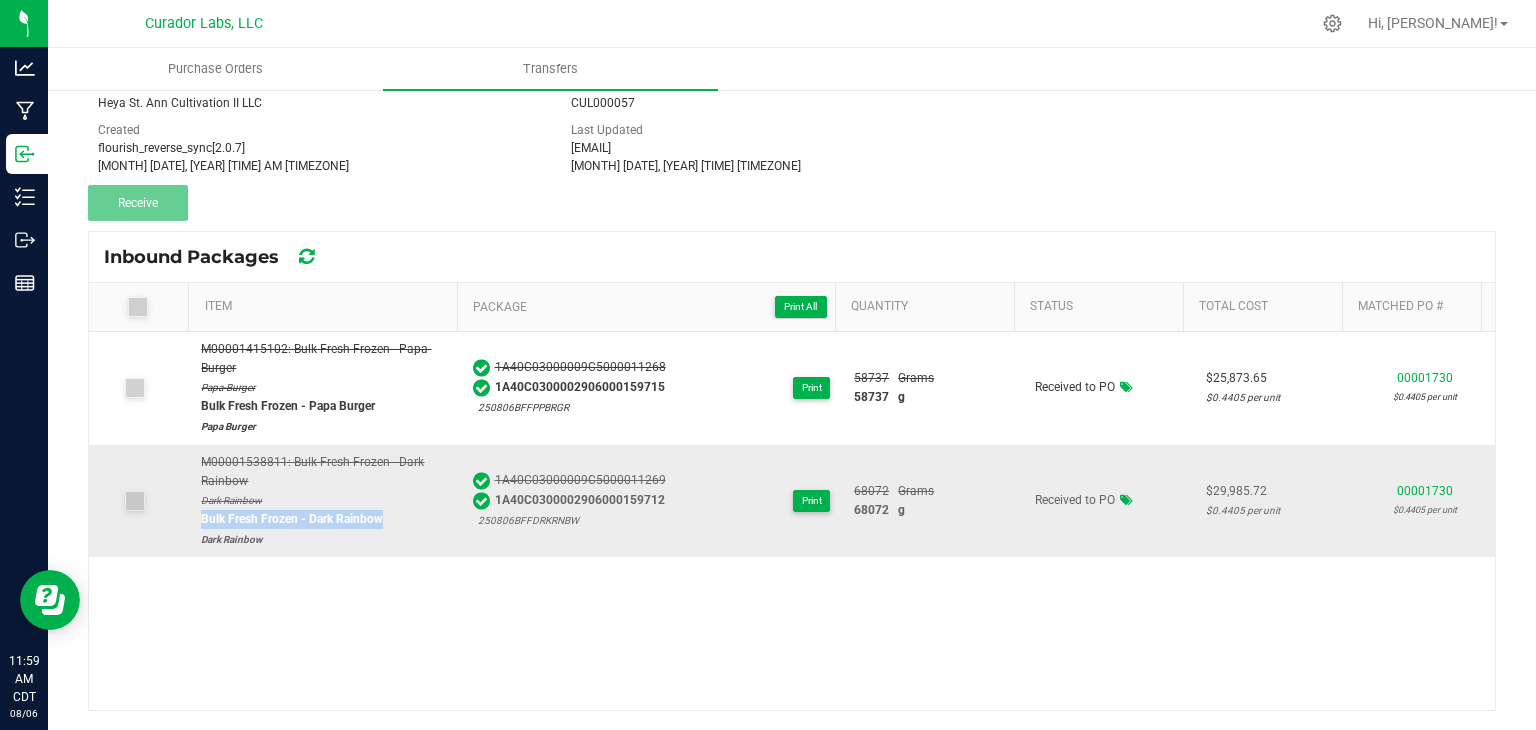 drag, startPoint x: 666, startPoint y: 491, endPoint x: 488, endPoint y: 499, distance: 178.17969 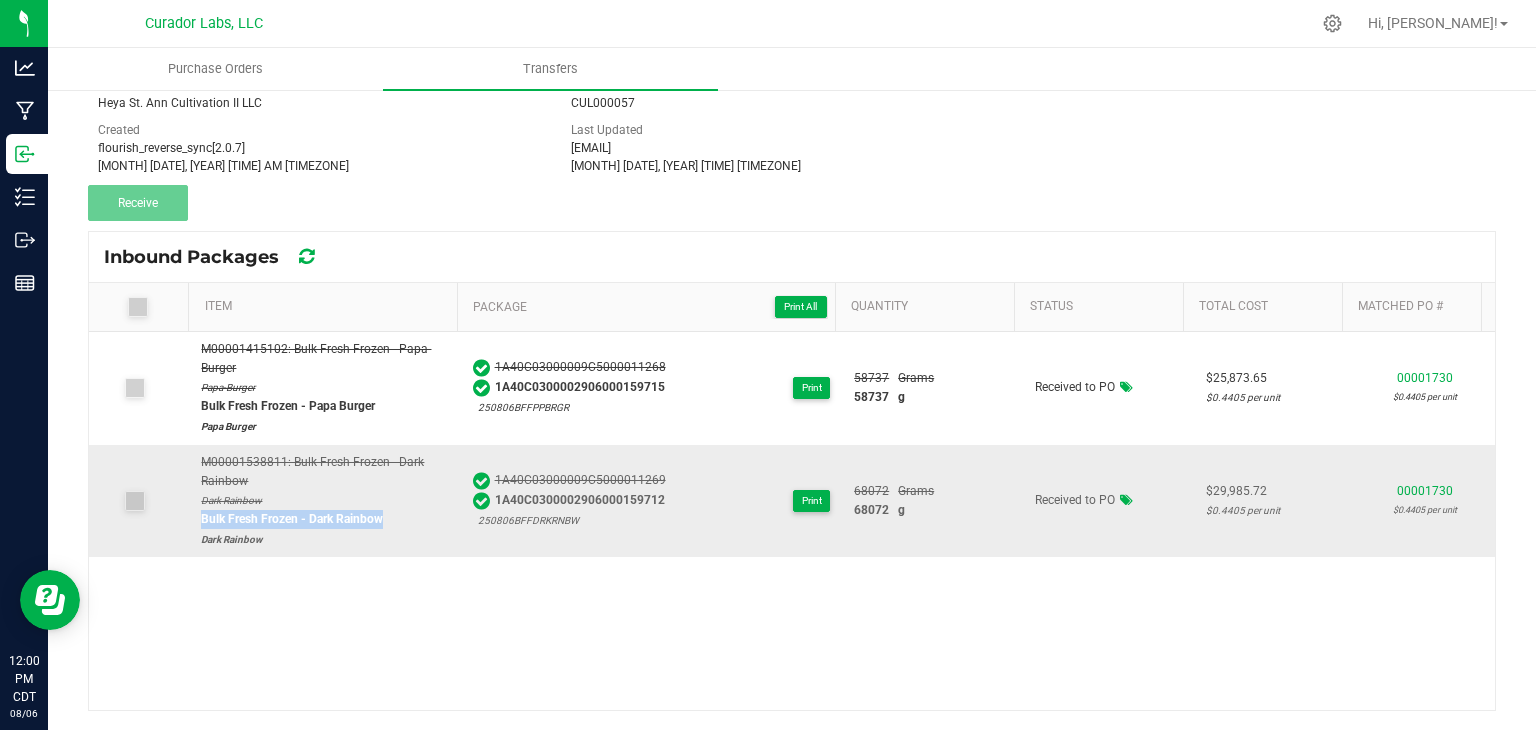 drag, startPoint x: 837, startPoint y: 509, endPoint x: 873, endPoint y: 512, distance: 36.124783 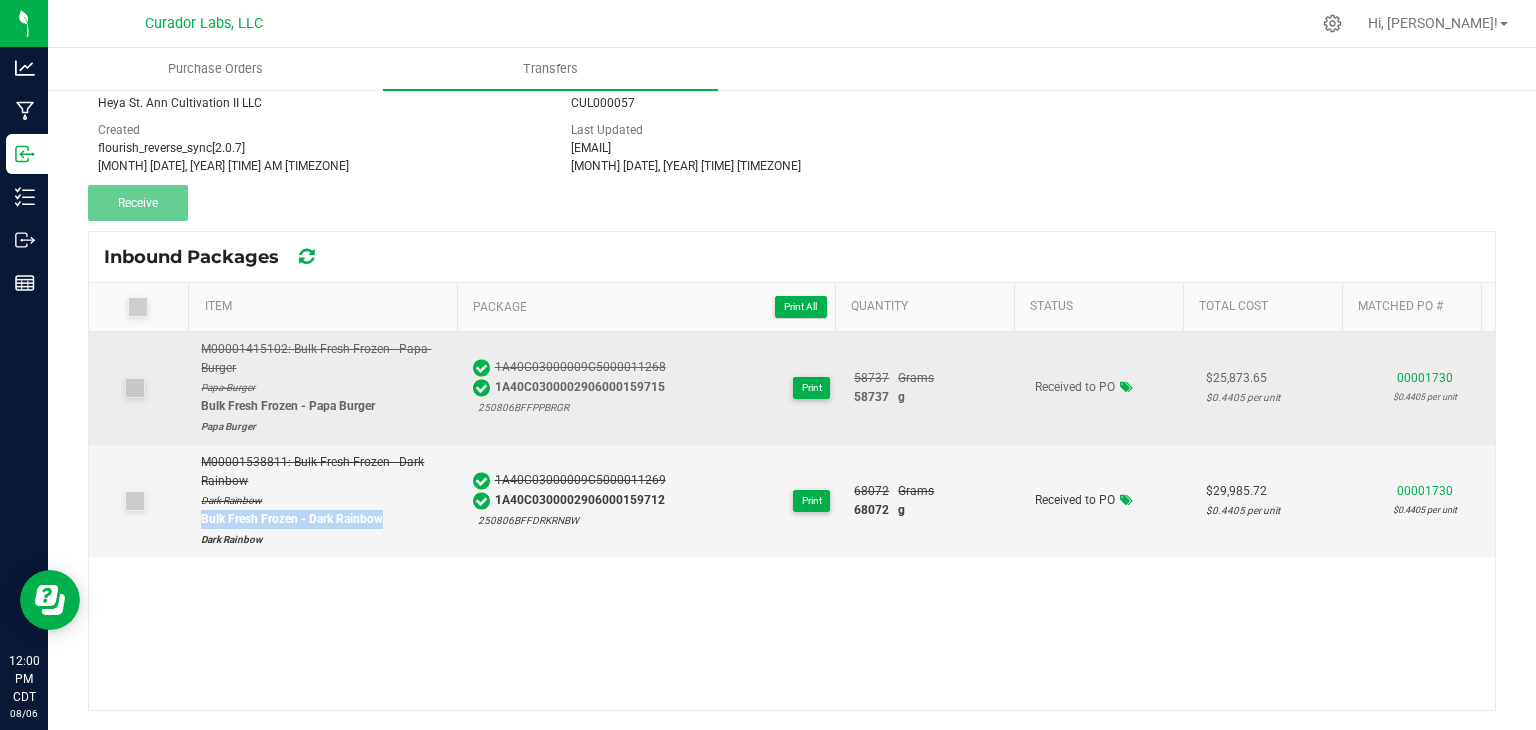 drag, startPoint x: 837, startPoint y: 397, endPoint x: 870, endPoint y: 397, distance: 33 